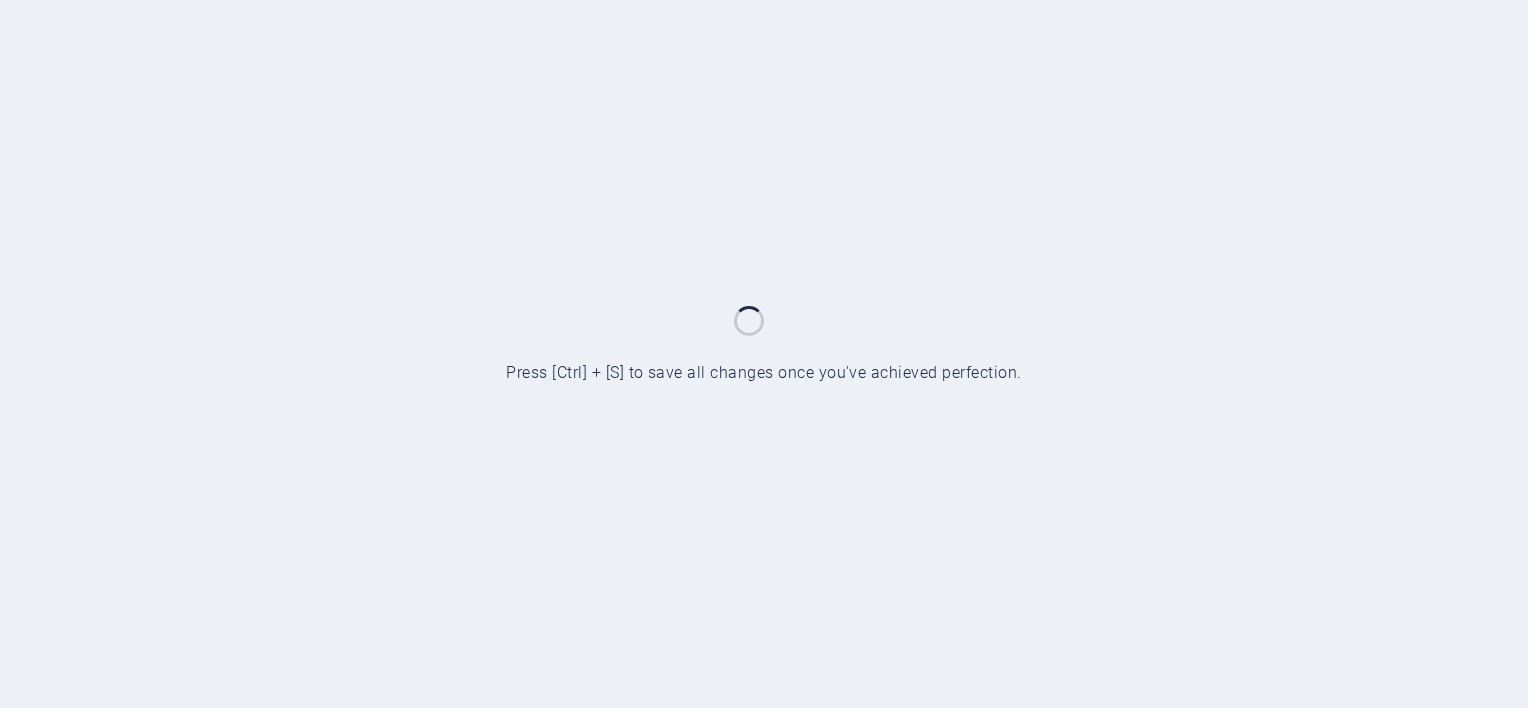 scroll, scrollTop: 0, scrollLeft: 0, axis: both 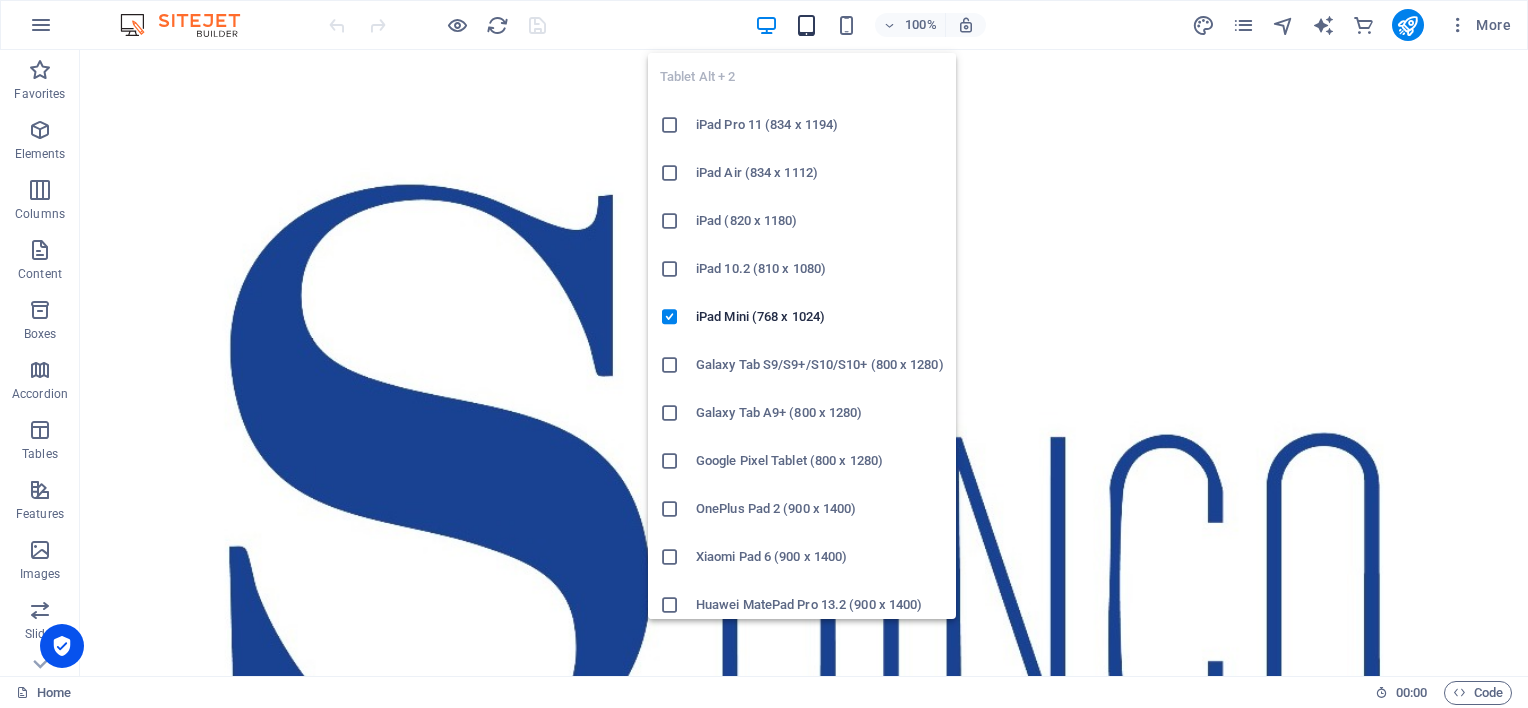 click at bounding box center (806, 25) 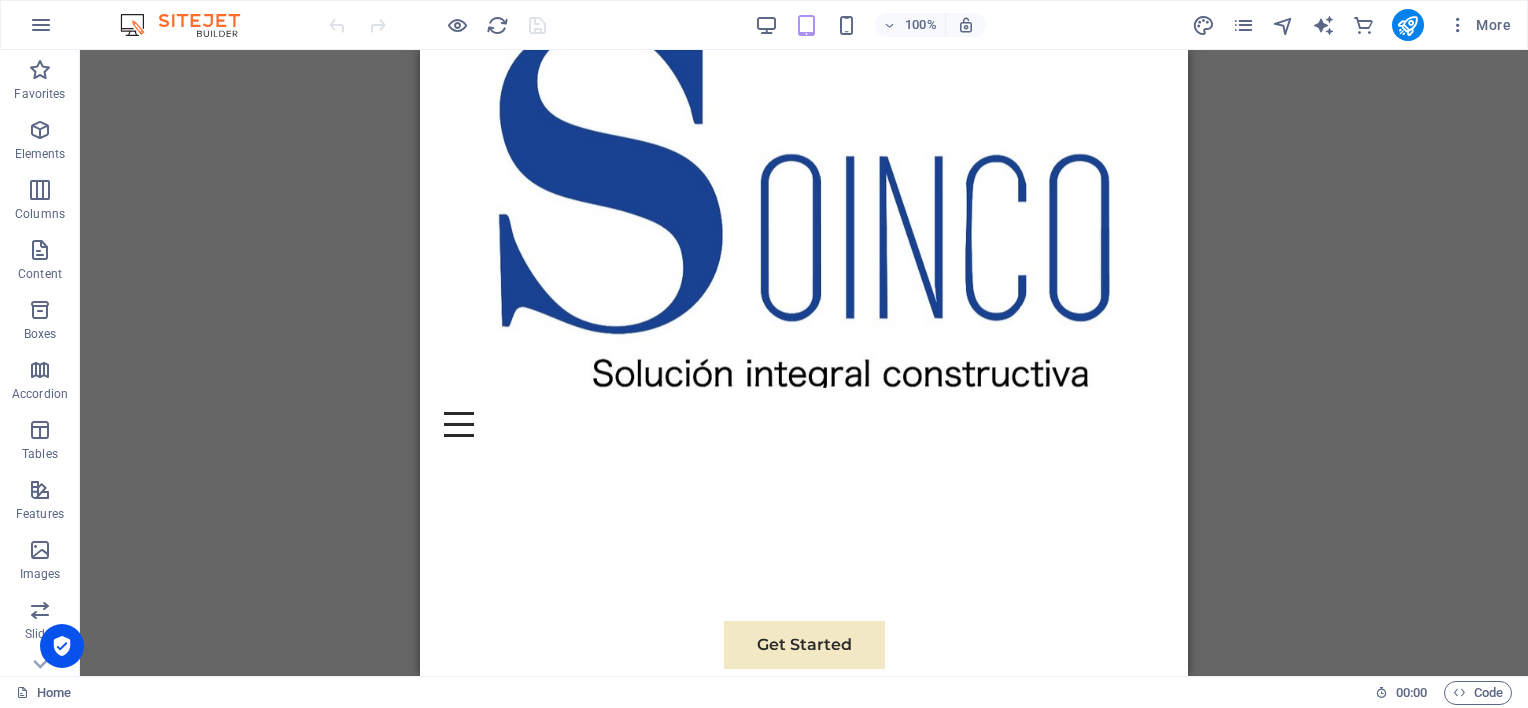 scroll, scrollTop: 0, scrollLeft: 0, axis: both 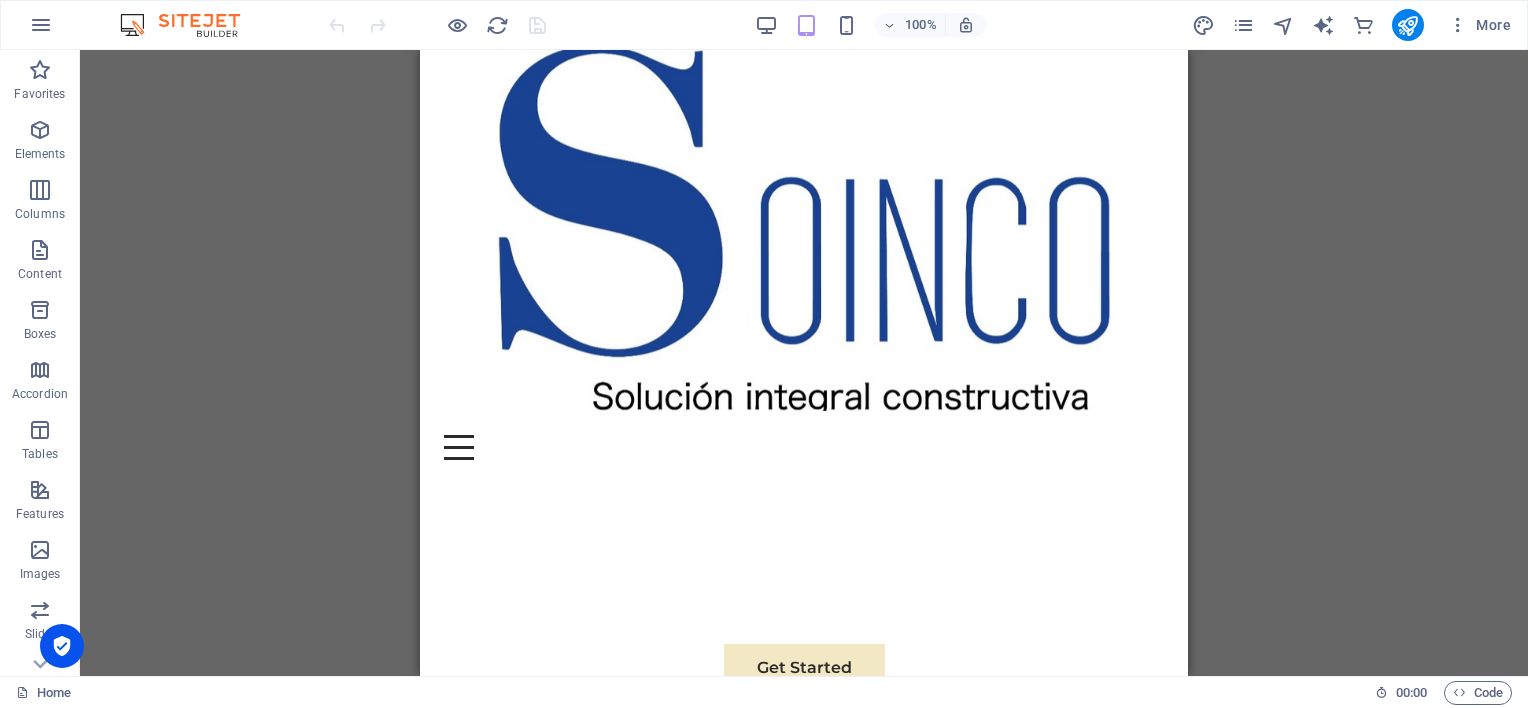 drag, startPoint x: 1180, startPoint y: 100, endPoint x: 1547, endPoint y: 91, distance: 367.11035 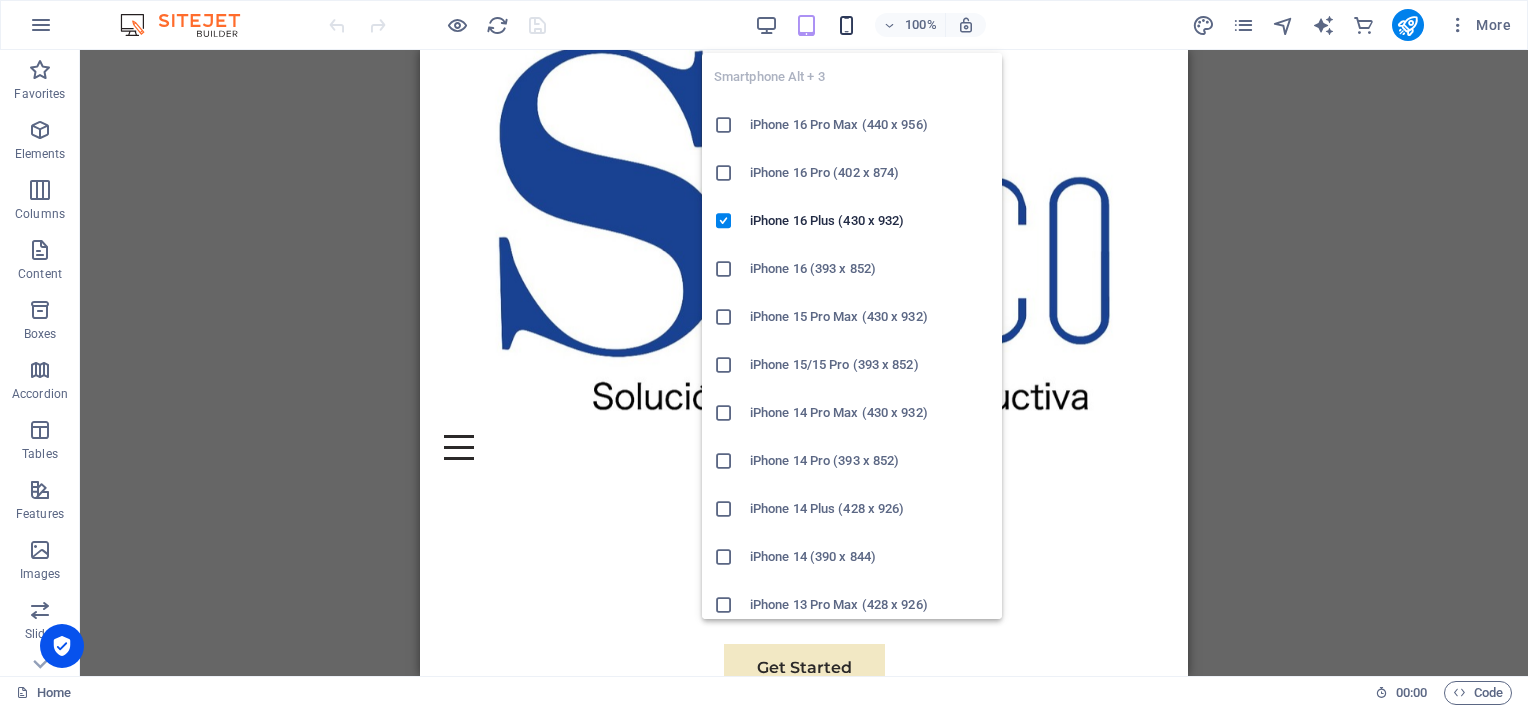 click at bounding box center (846, 25) 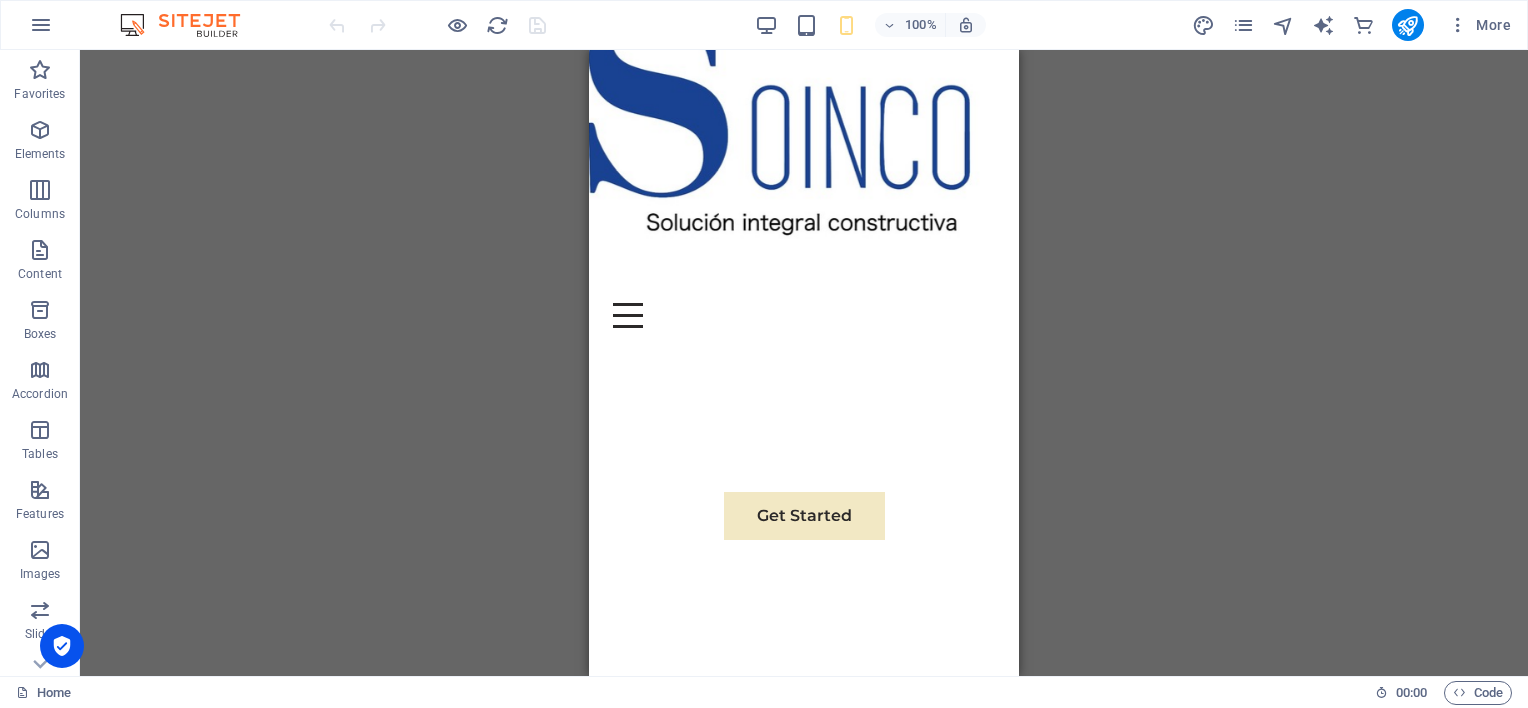 scroll, scrollTop: 0, scrollLeft: 0, axis: both 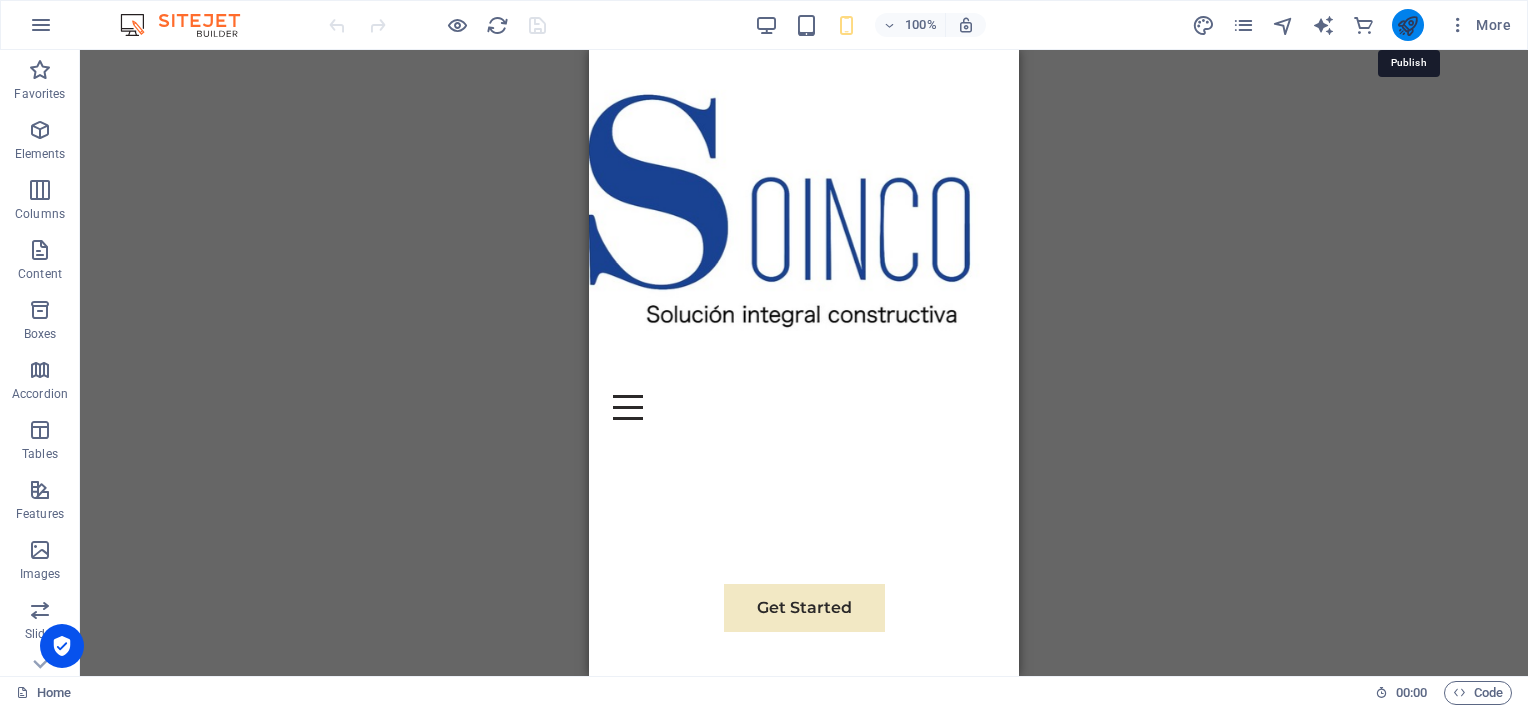 click at bounding box center [1407, 25] 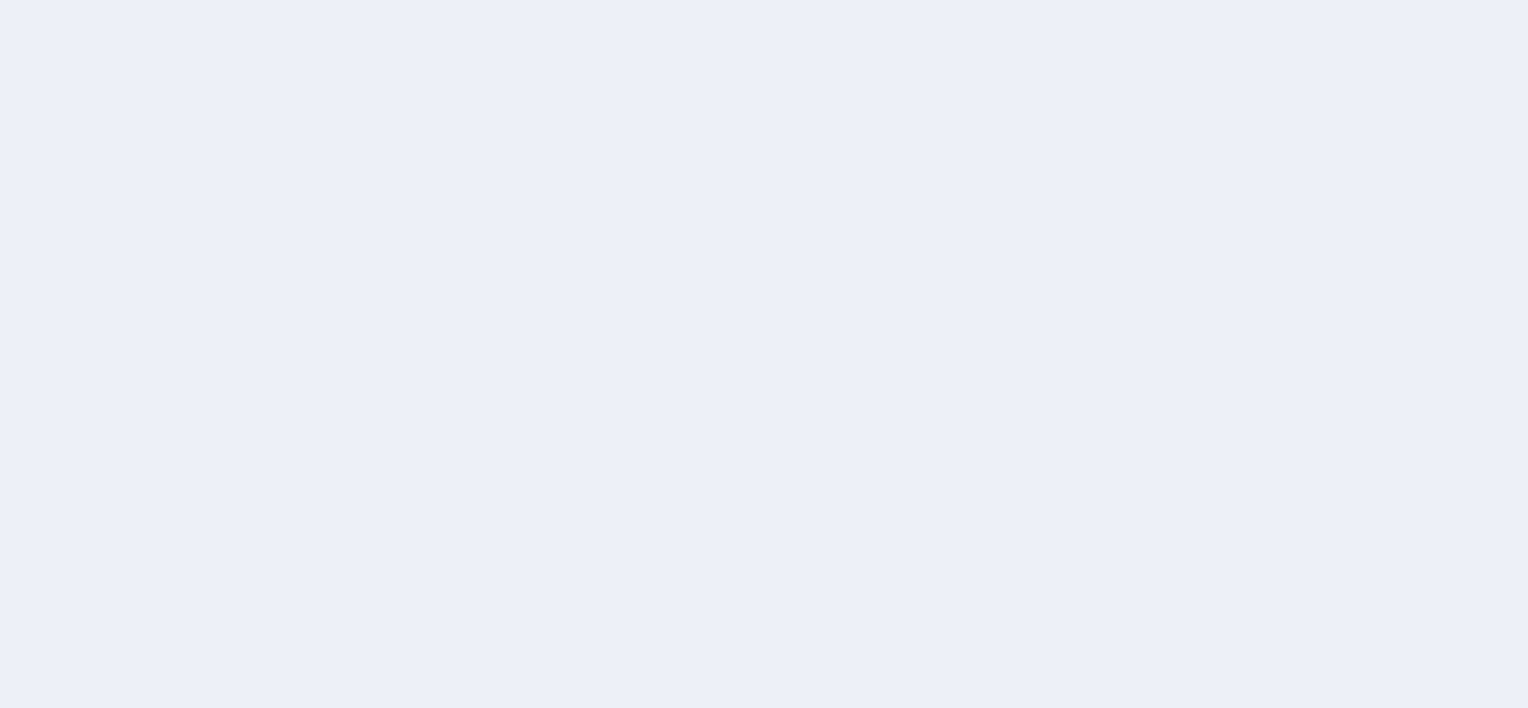 scroll, scrollTop: 0, scrollLeft: 0, axis: both 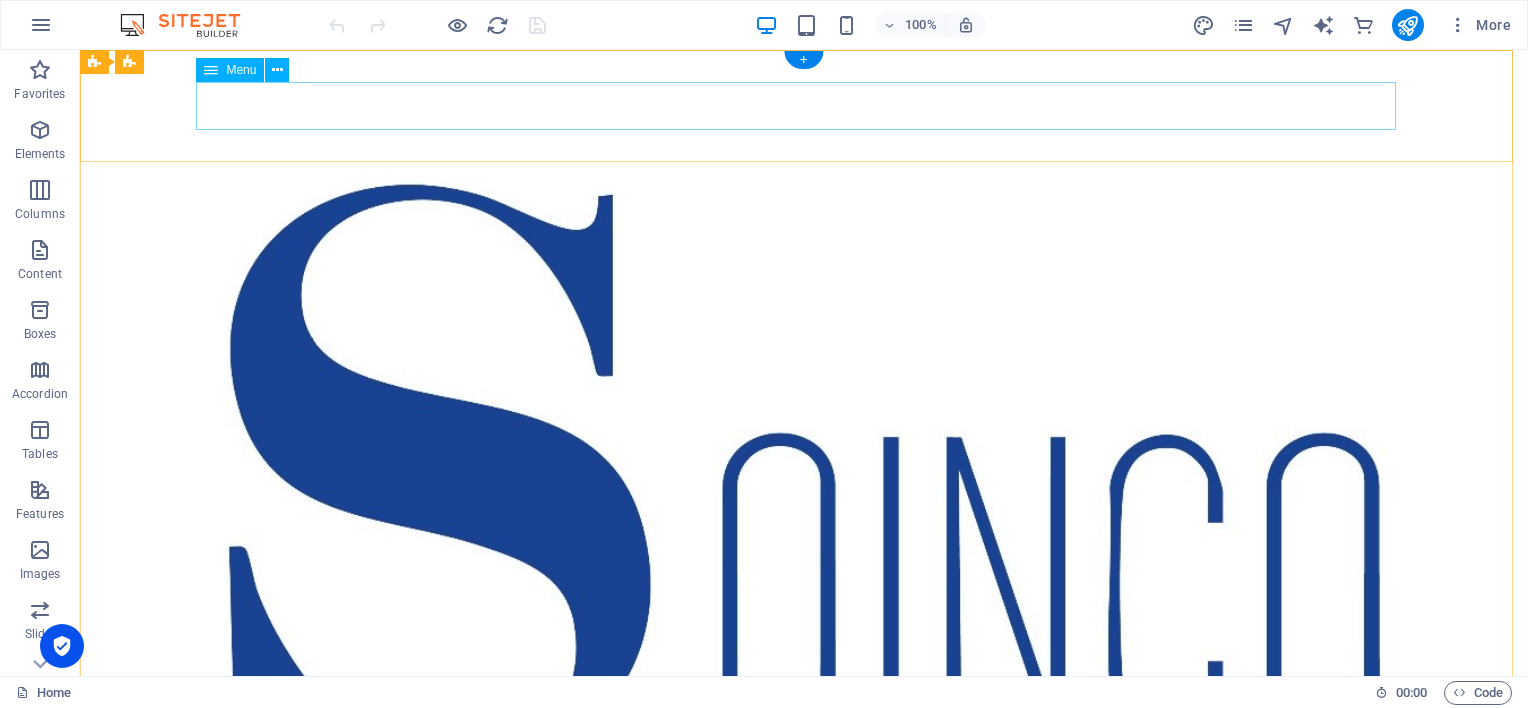 click on "Quienes somos  Servicios  Nuestros clientes  Contactenos" at bounding box center [804, 1006] 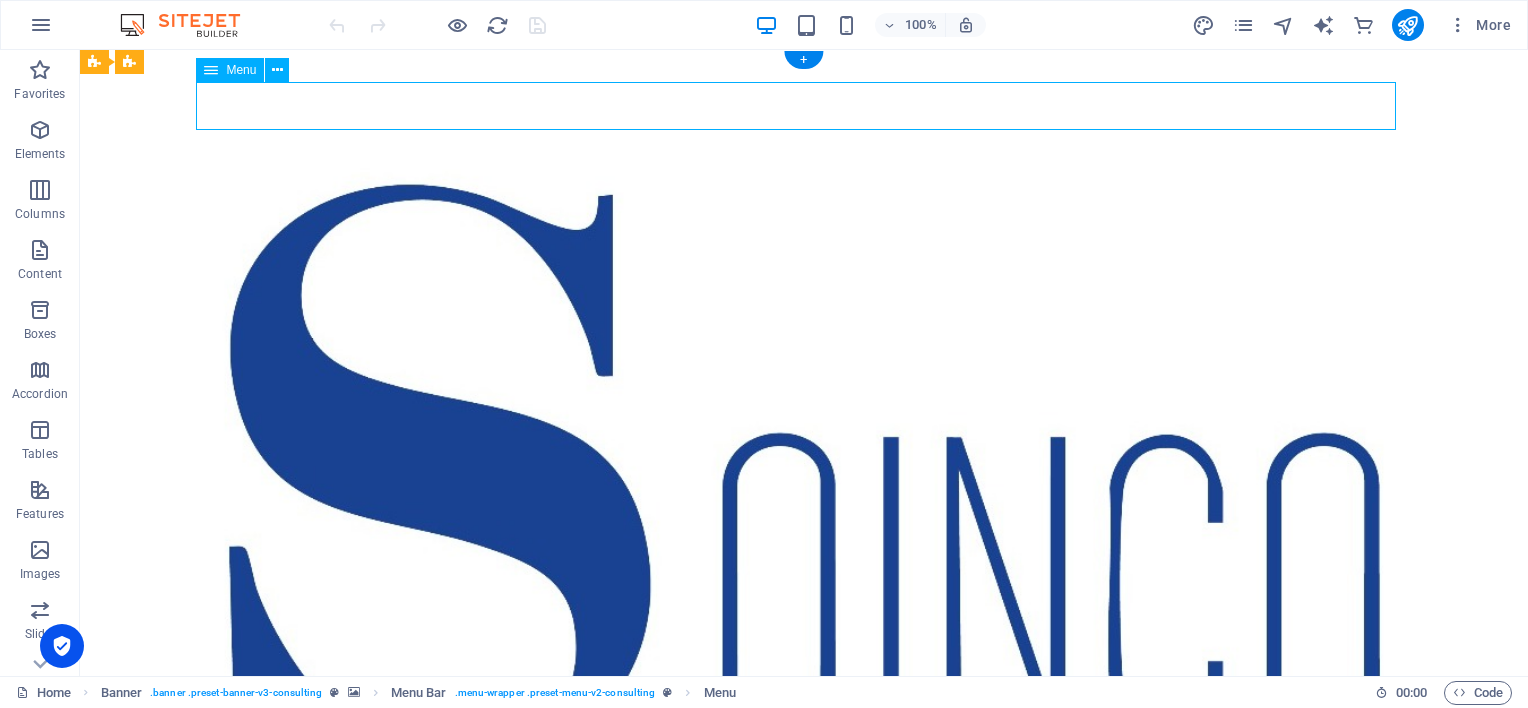 click on "Quienes somos  Servicios  Nuestros clientes  Contactenos" at bounding box center [804, 1006] 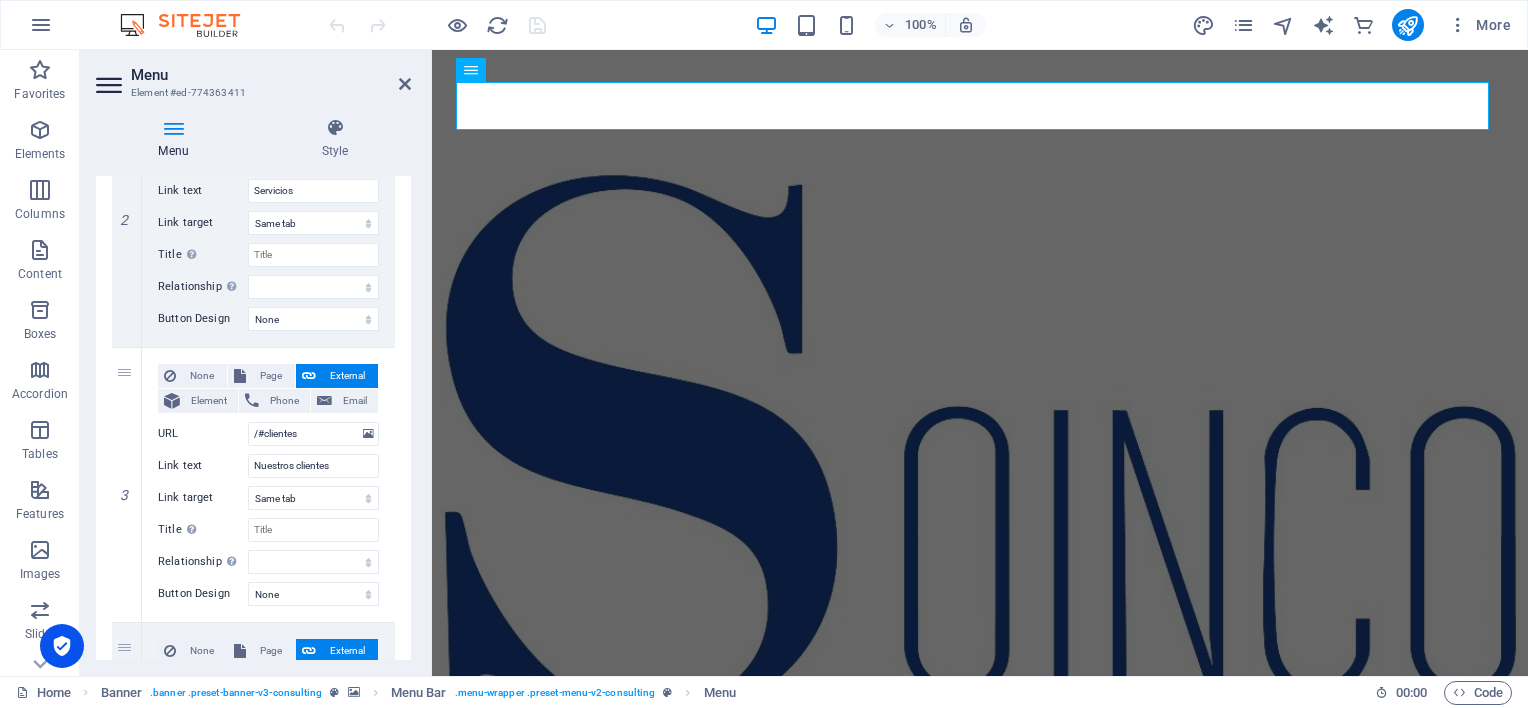 scroll, scrollTop: 560, scrollLeft: 0, axis: vertical 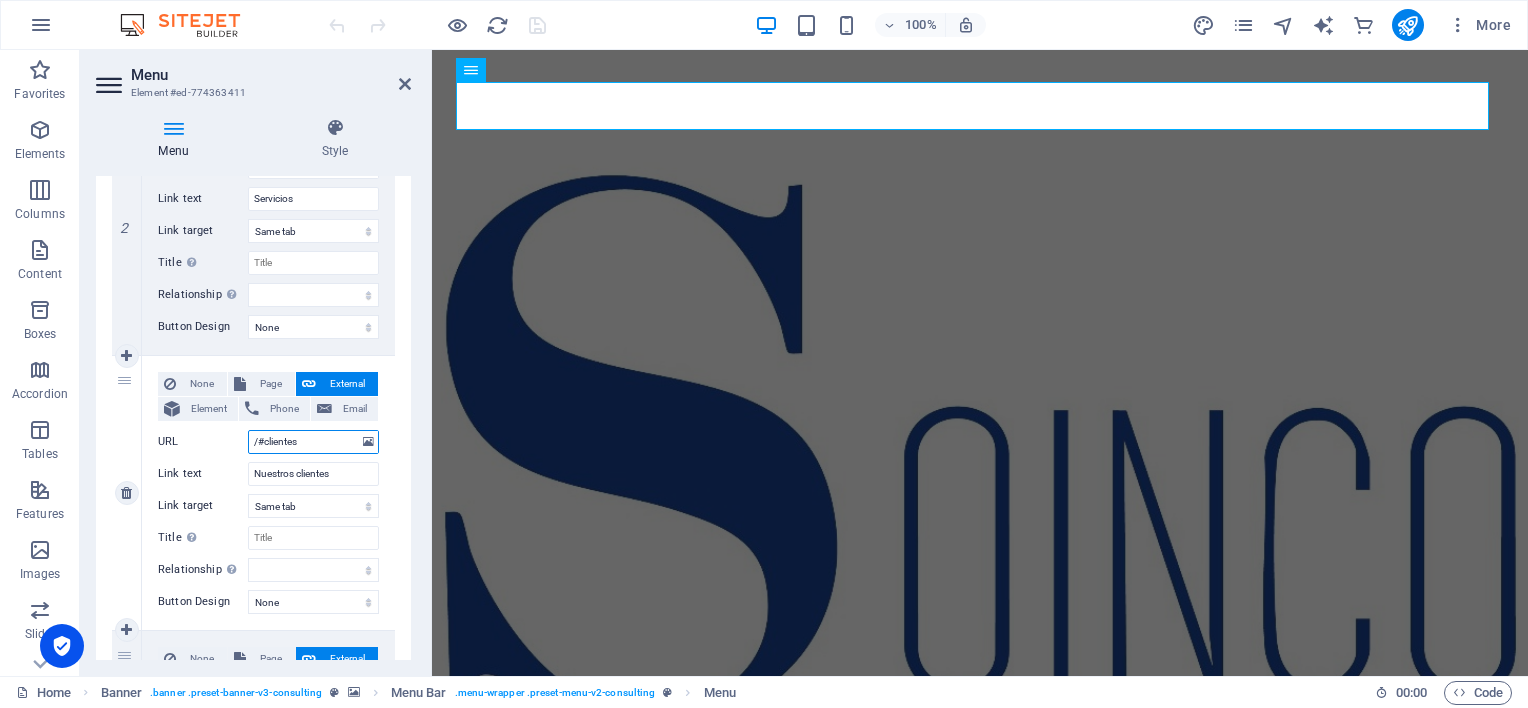 click on "/#clientes" at bounding box center [313, 442] 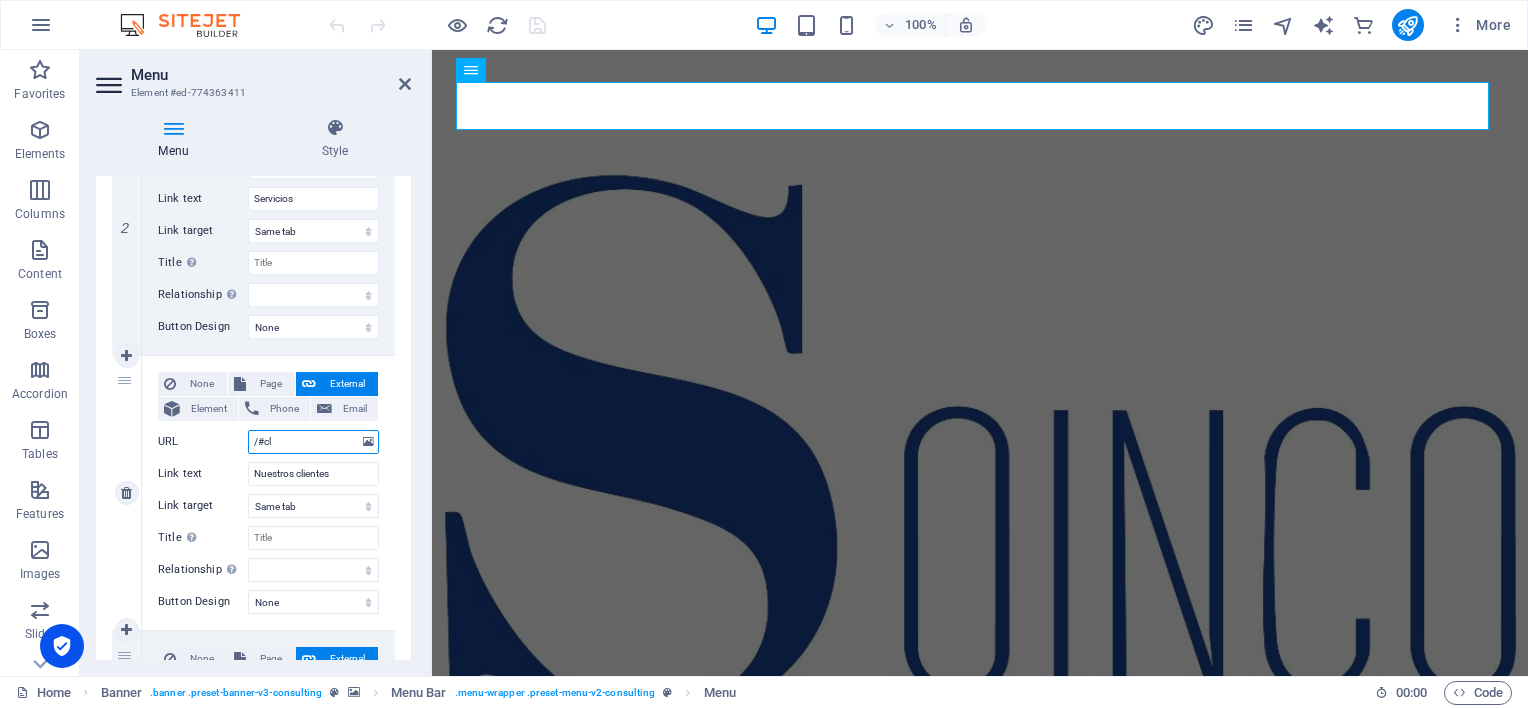 type on "/#c" 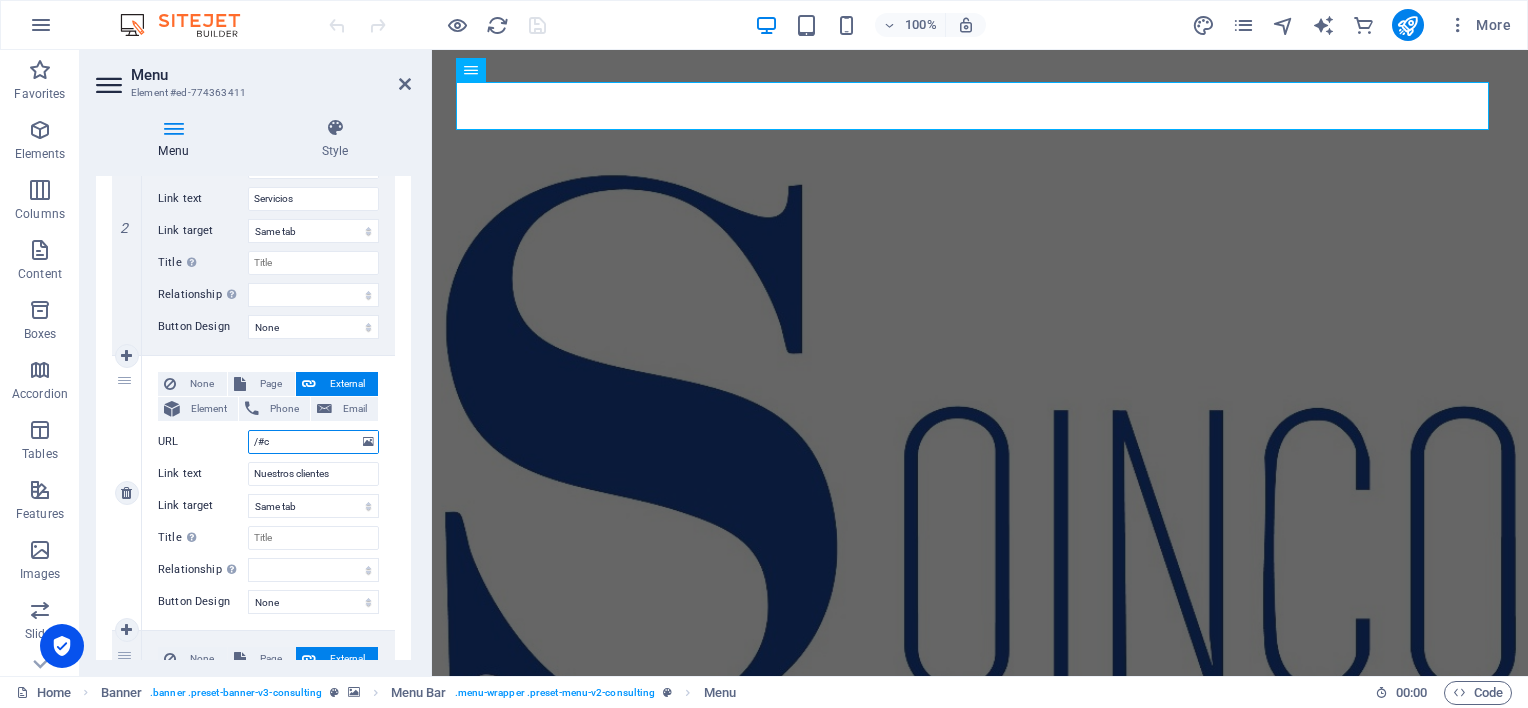 select 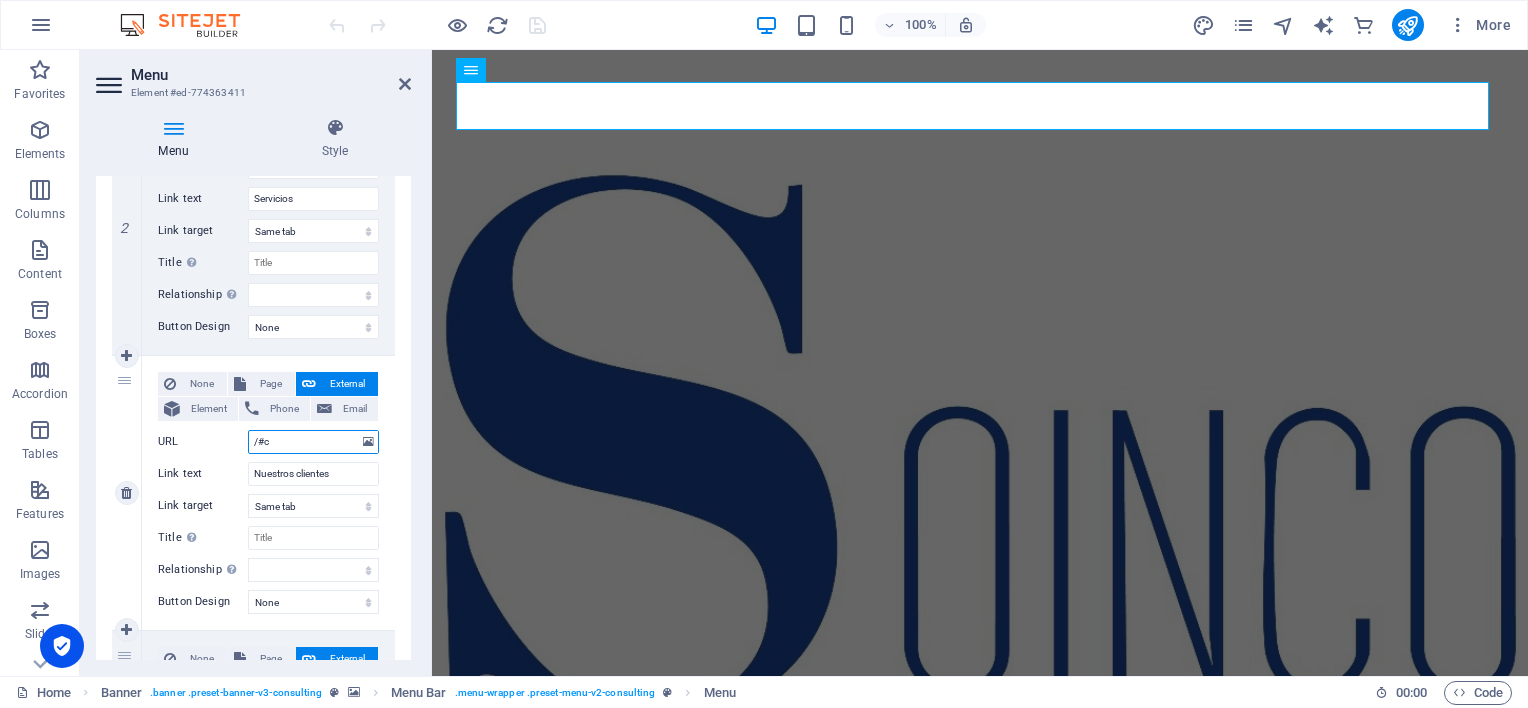type on "/#" 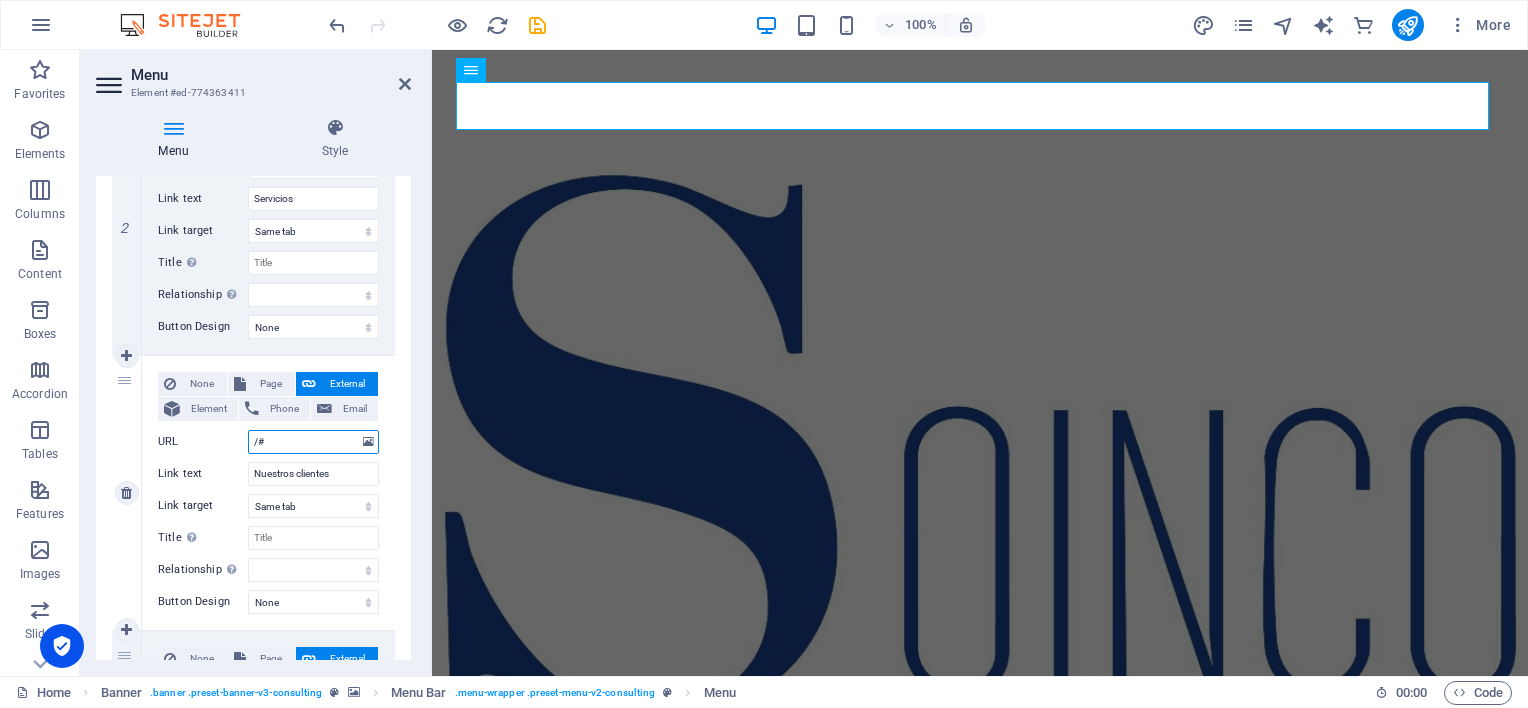 select 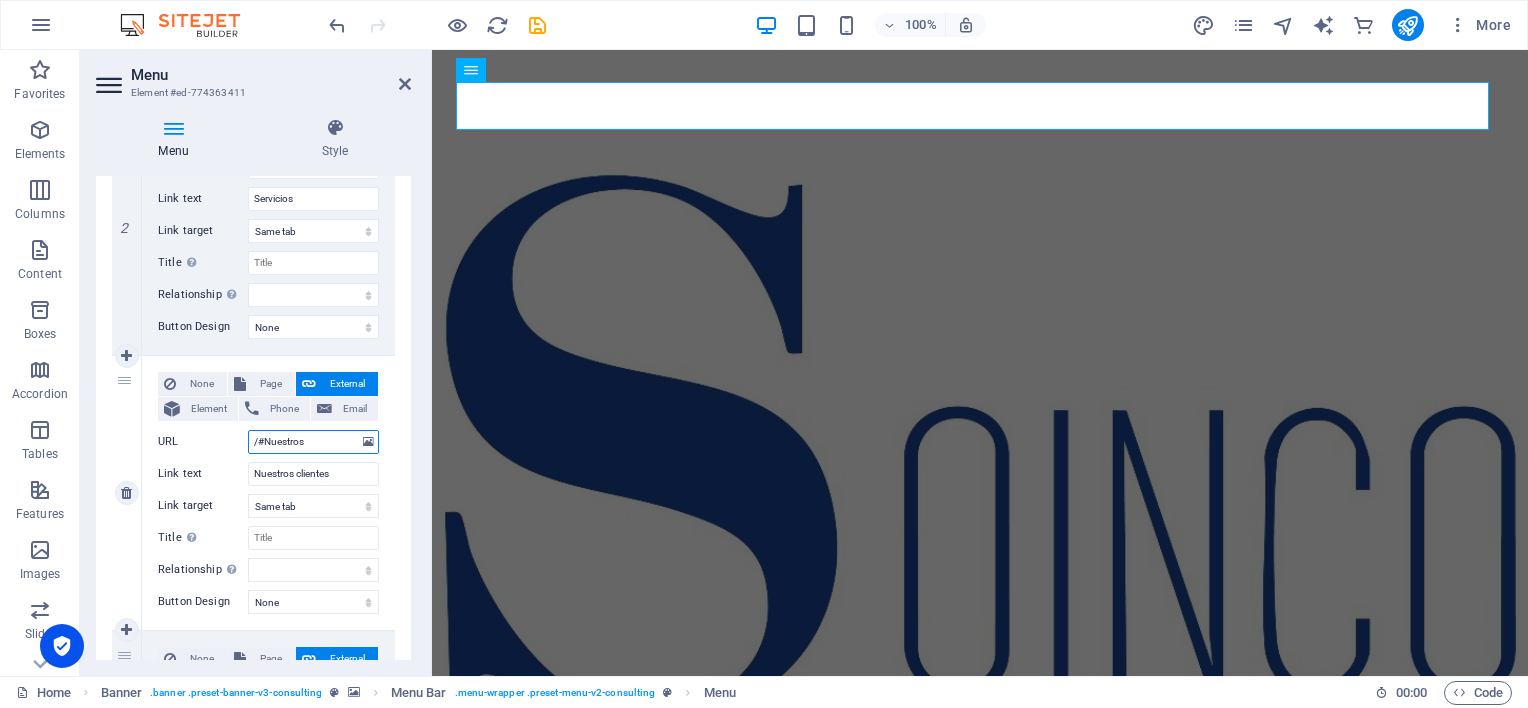 type on "/#Nuestros" 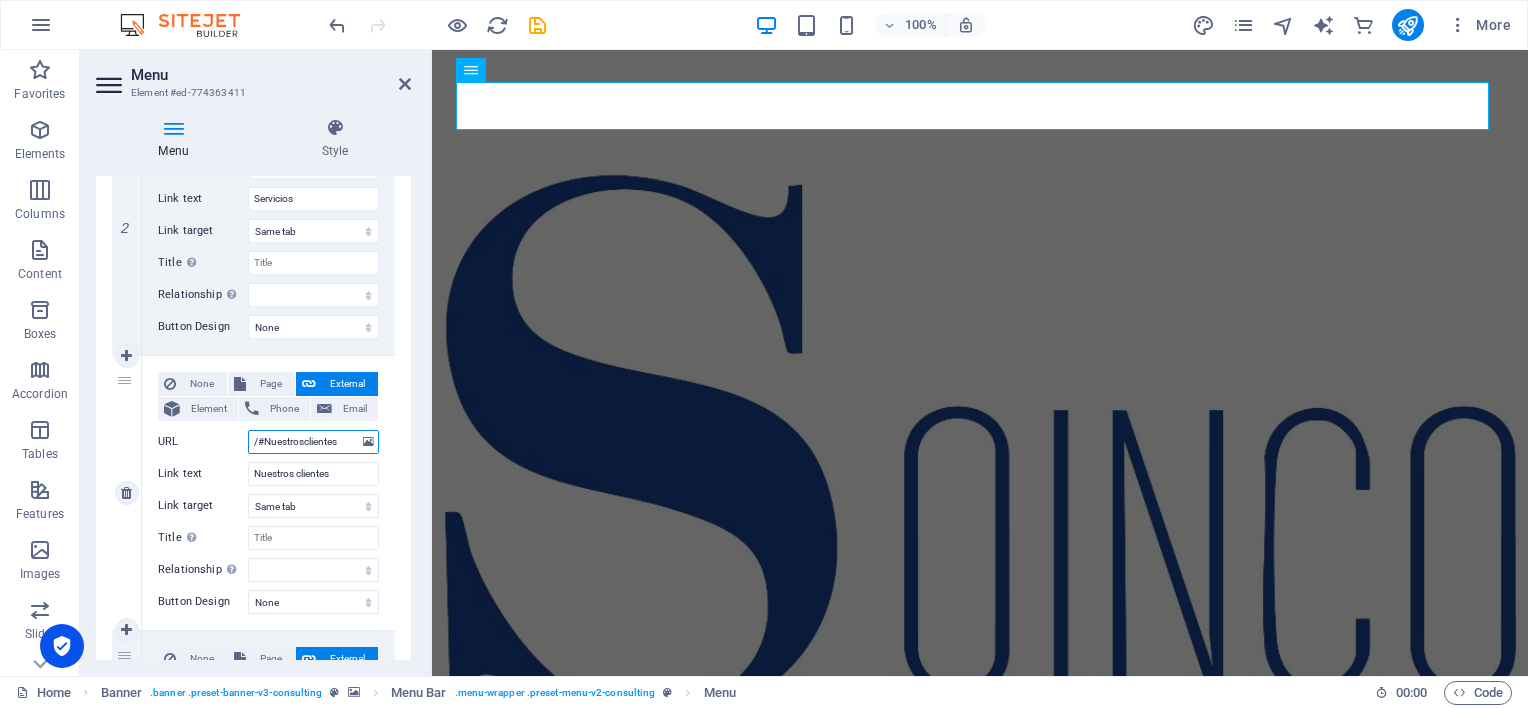 type on "/#Nuestrosclientes" 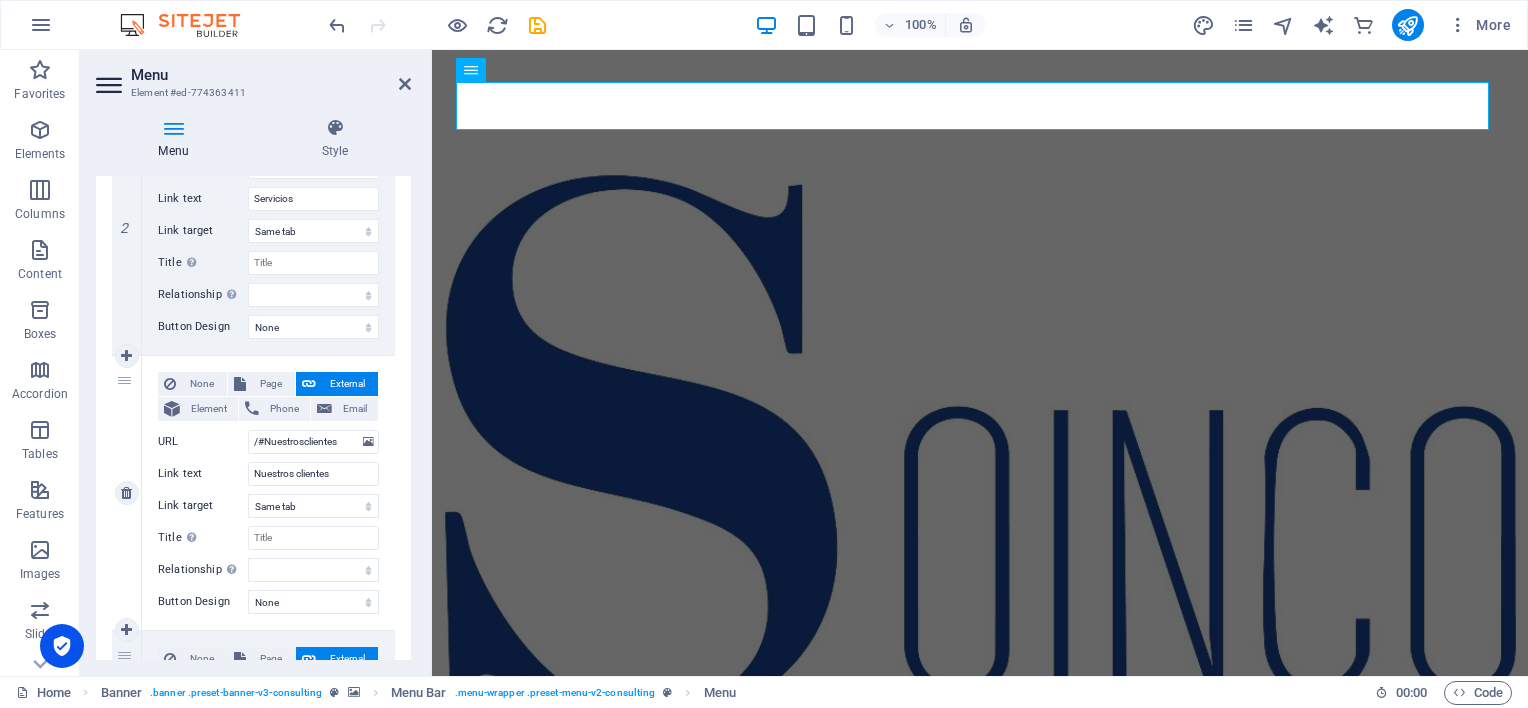 click on "3" at bounding box center (127, 493) 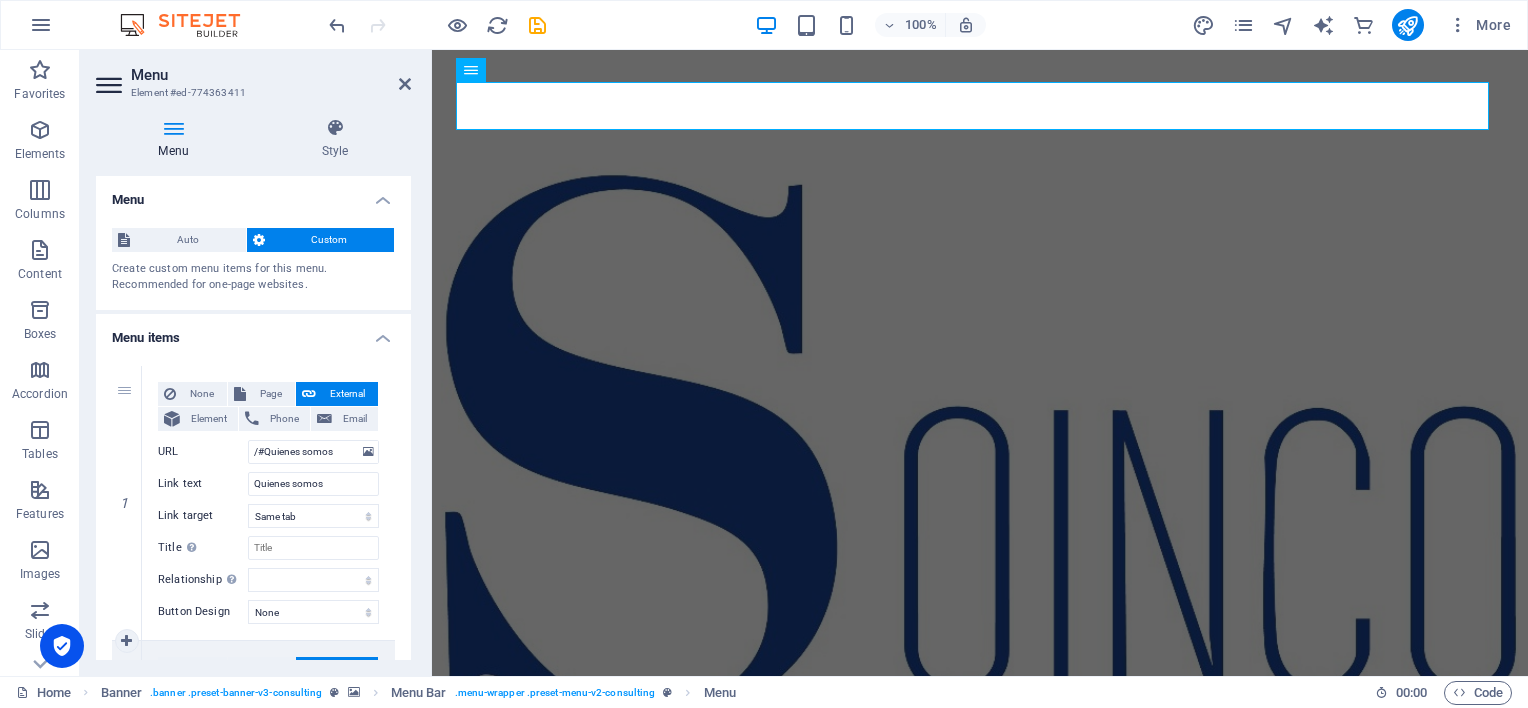 scroll, scrollTop: 0, scrollLeft: 0, axis: both 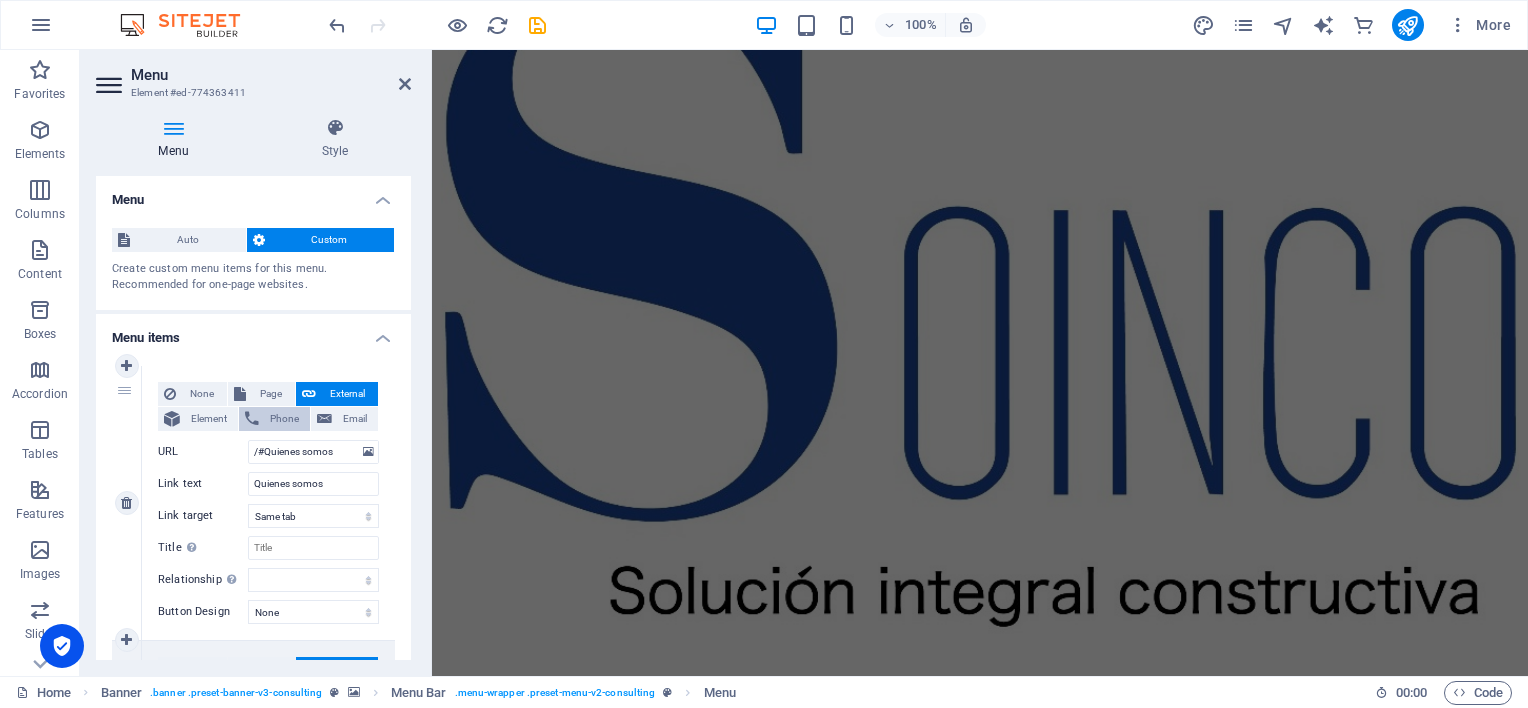 click on "Phone" at bounding box center [284, 419] 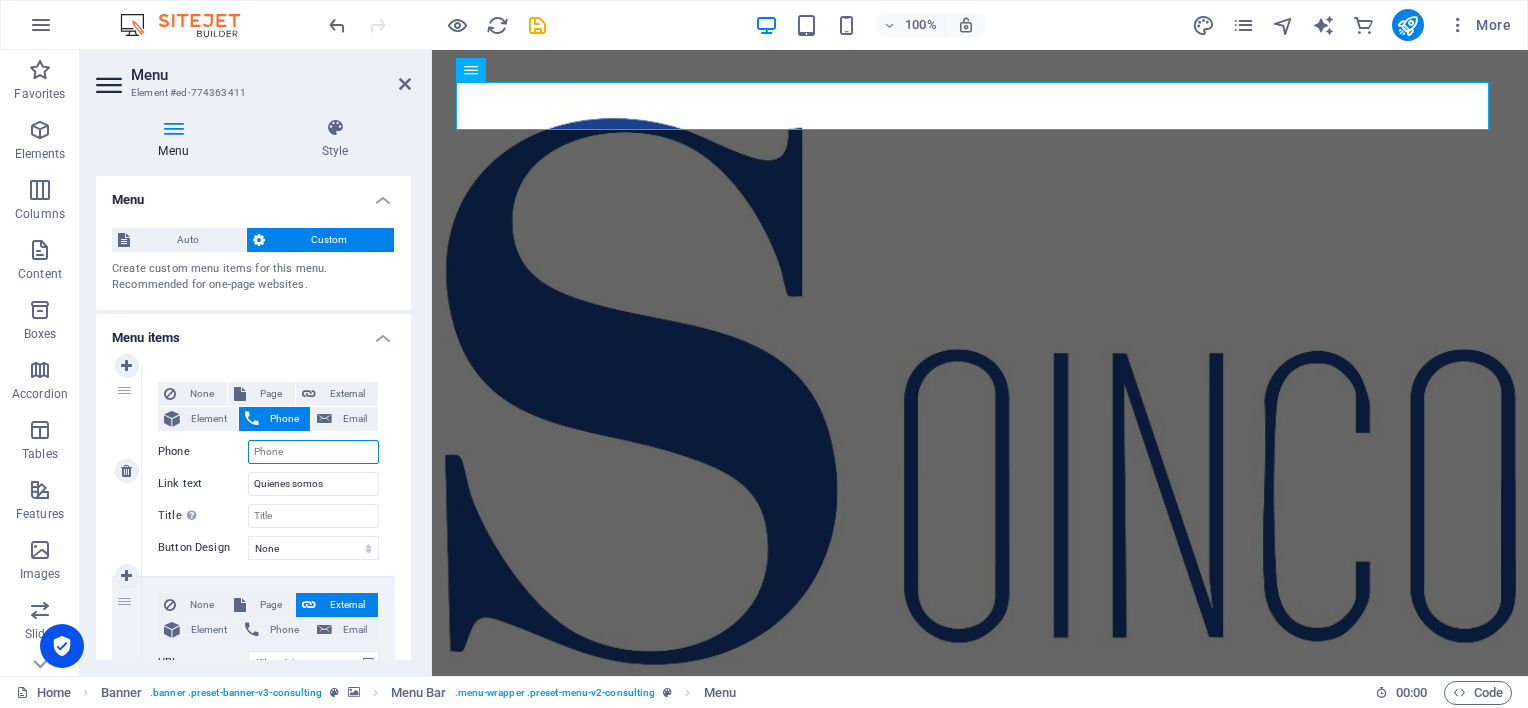 scroll, scrollTop: 0, scrollLeft: 0, axis: both 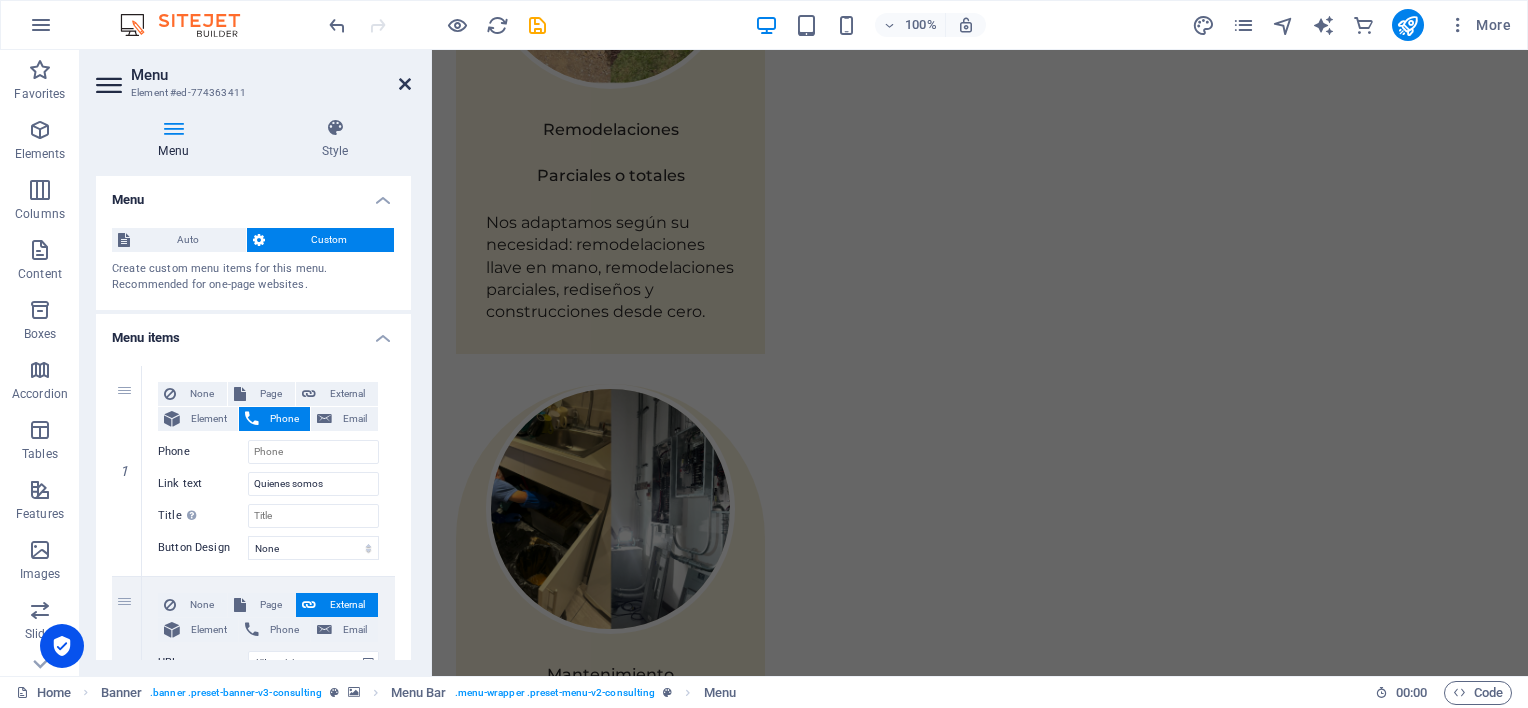 click at bounding box center [405, 84] 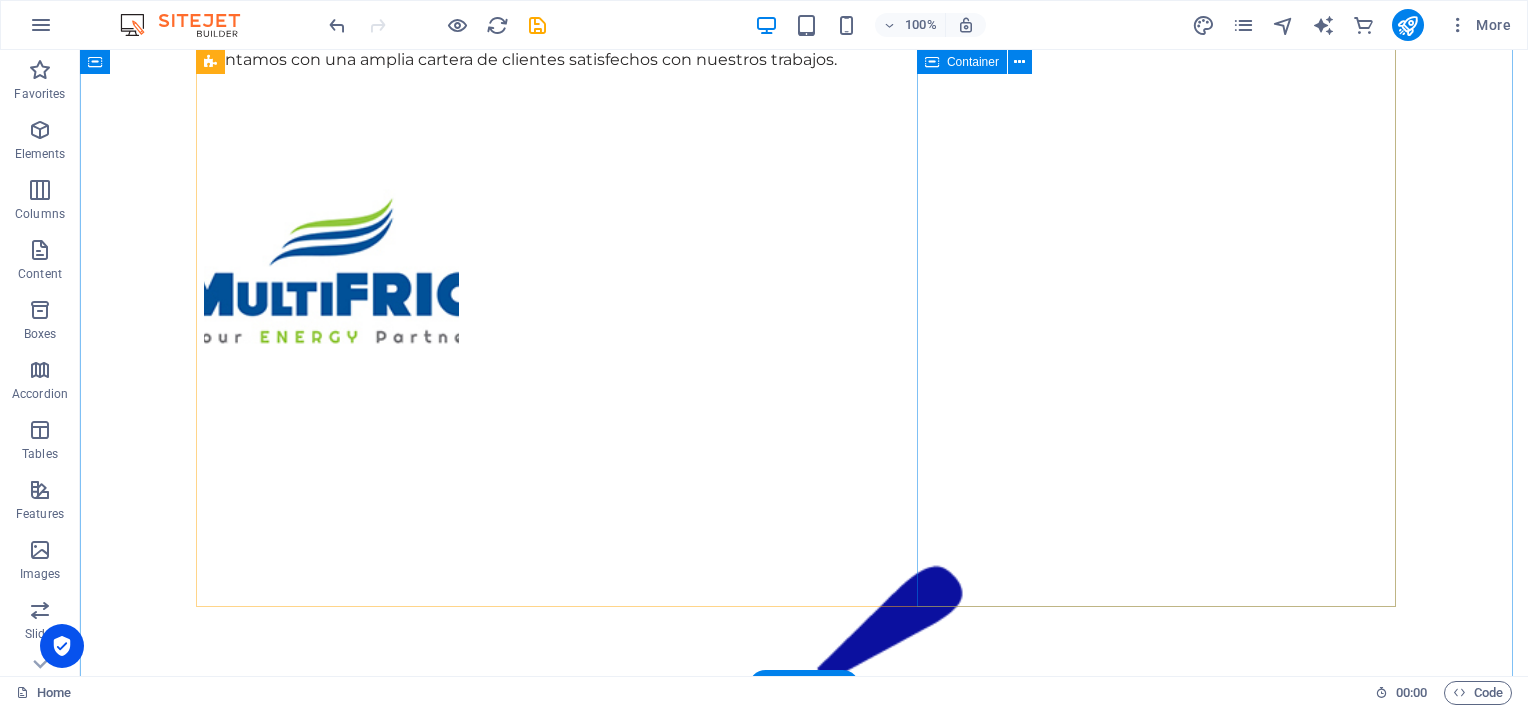 scroll, scrollTop: 4100, scrollLeft: 0, axis: vertical 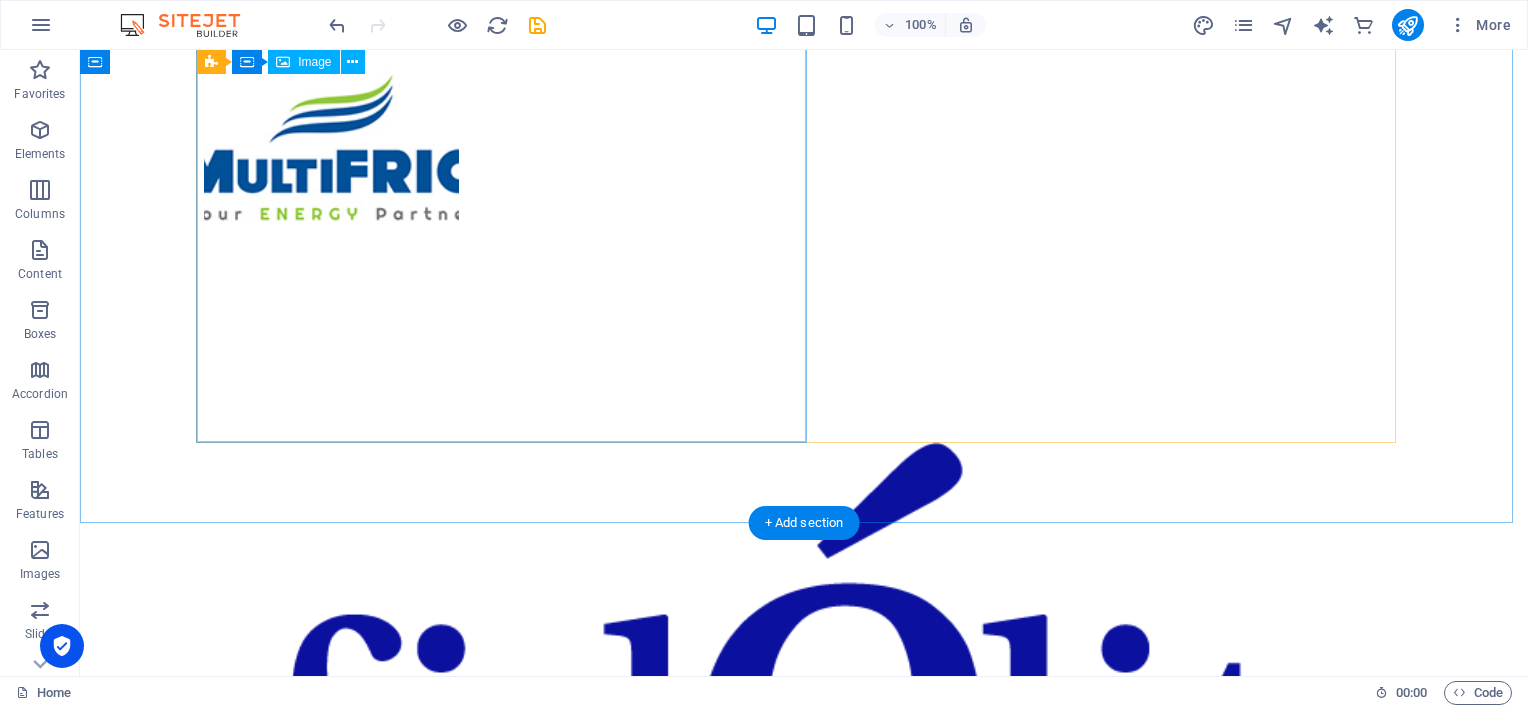 click at bounding box center (804, 4216) 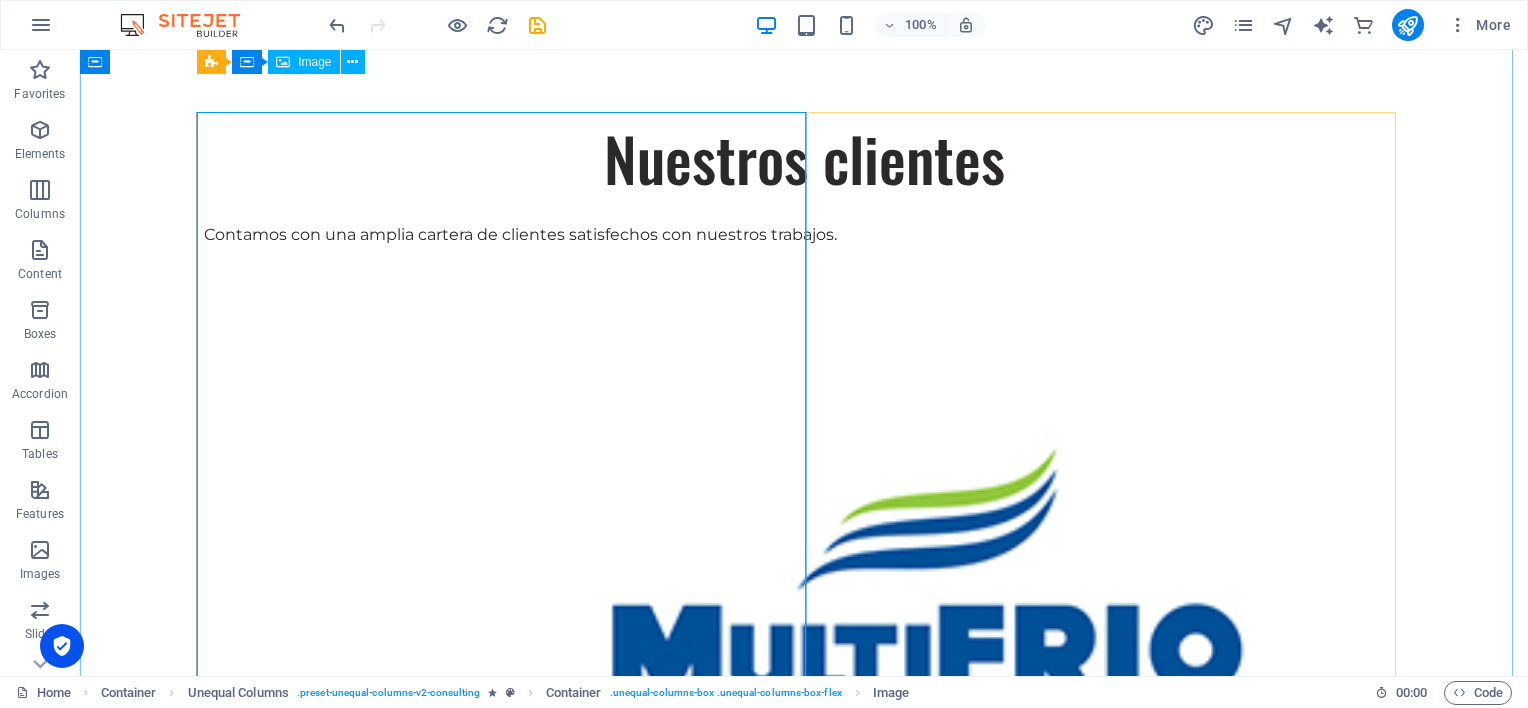 scroll, scrollTop: 3800, scrollLeft: 0, axis: vertical 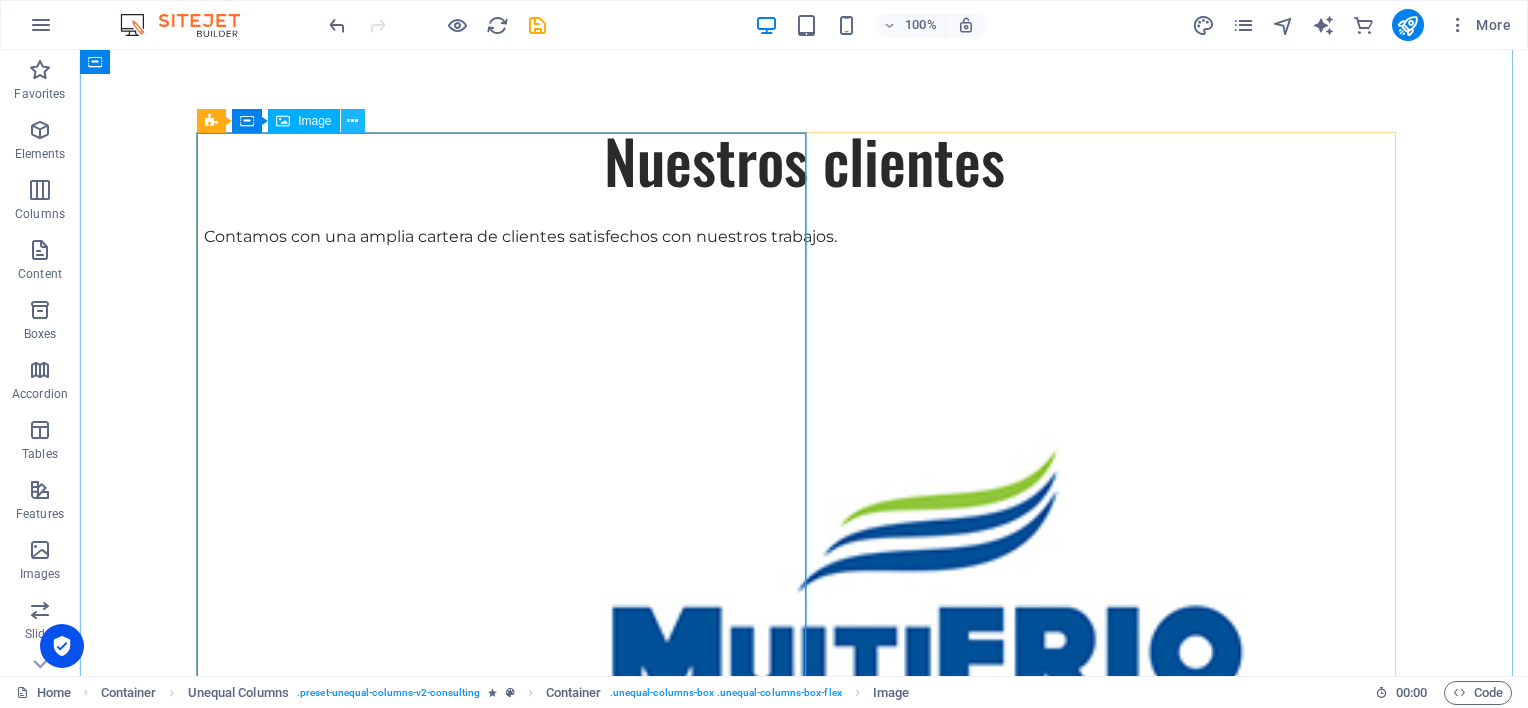 click at bounding box center (352, 121) 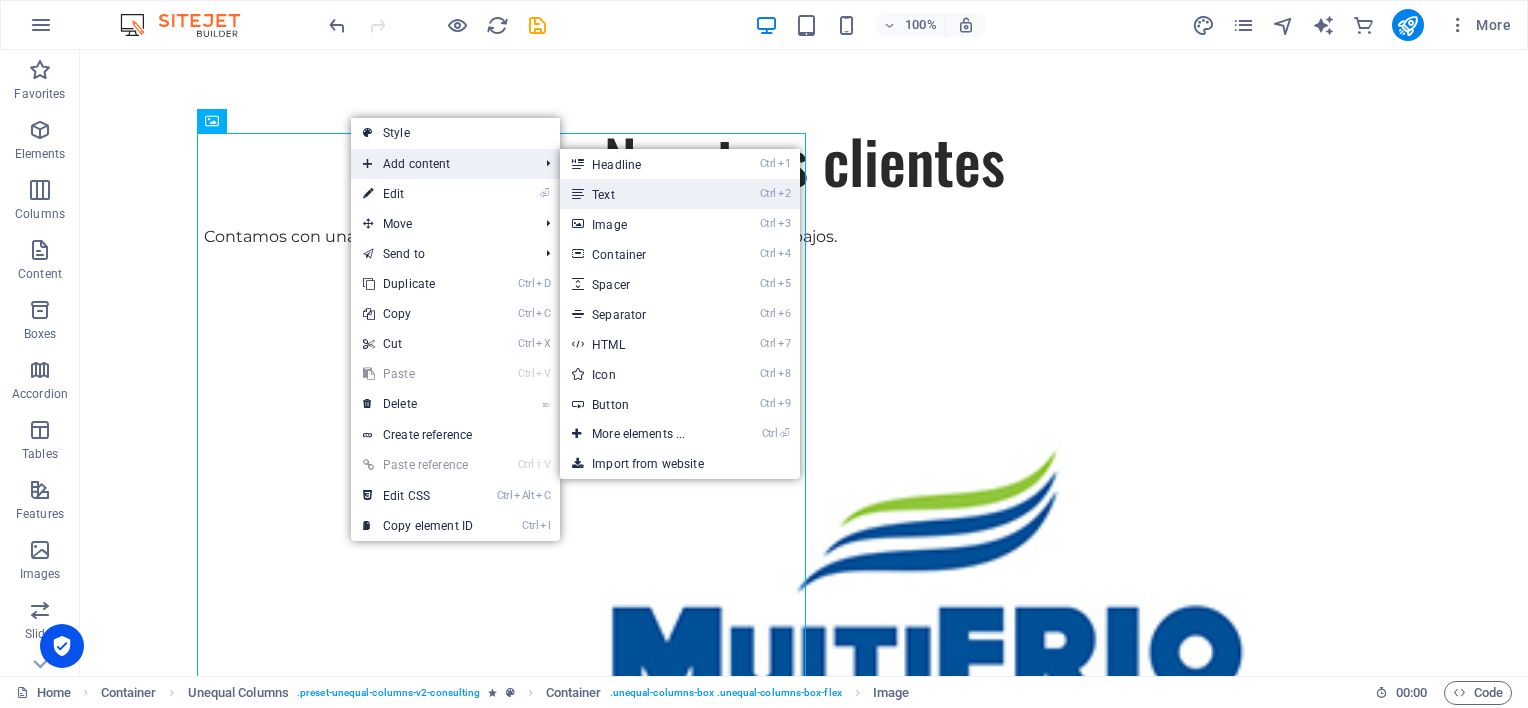 click on "Ctrl 2  Text" at bounding box center [642, 194] 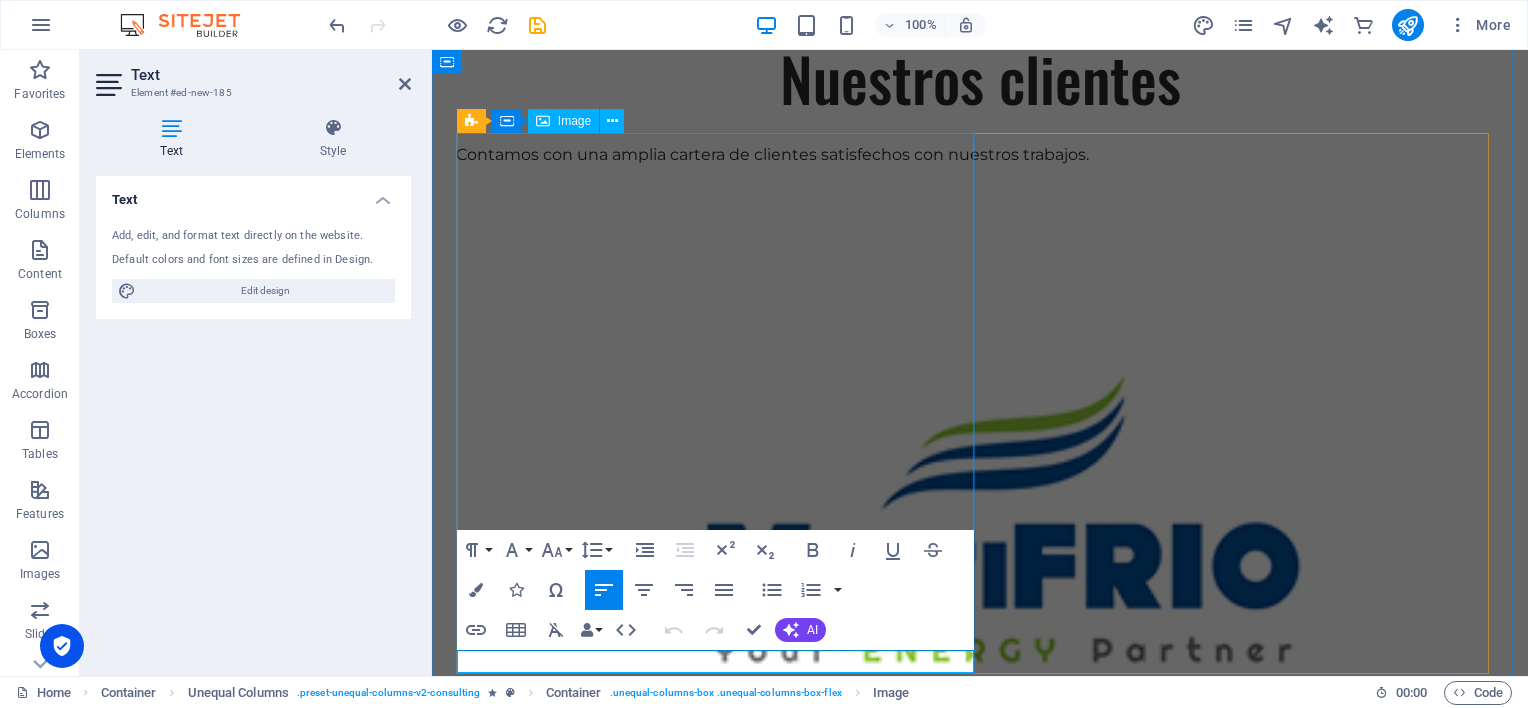 scroll, scrollTop: 3763, scrollLeft: 0, axis: vertical 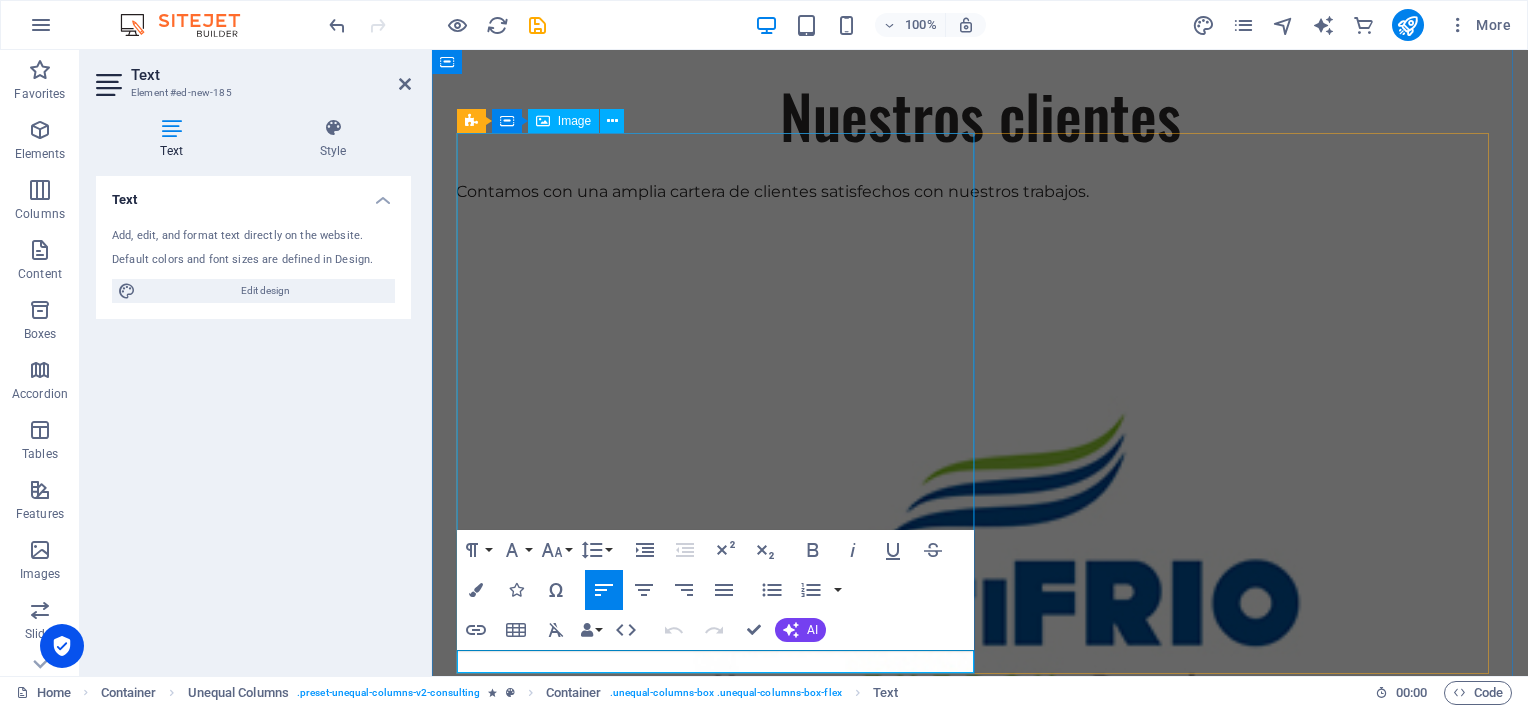 type 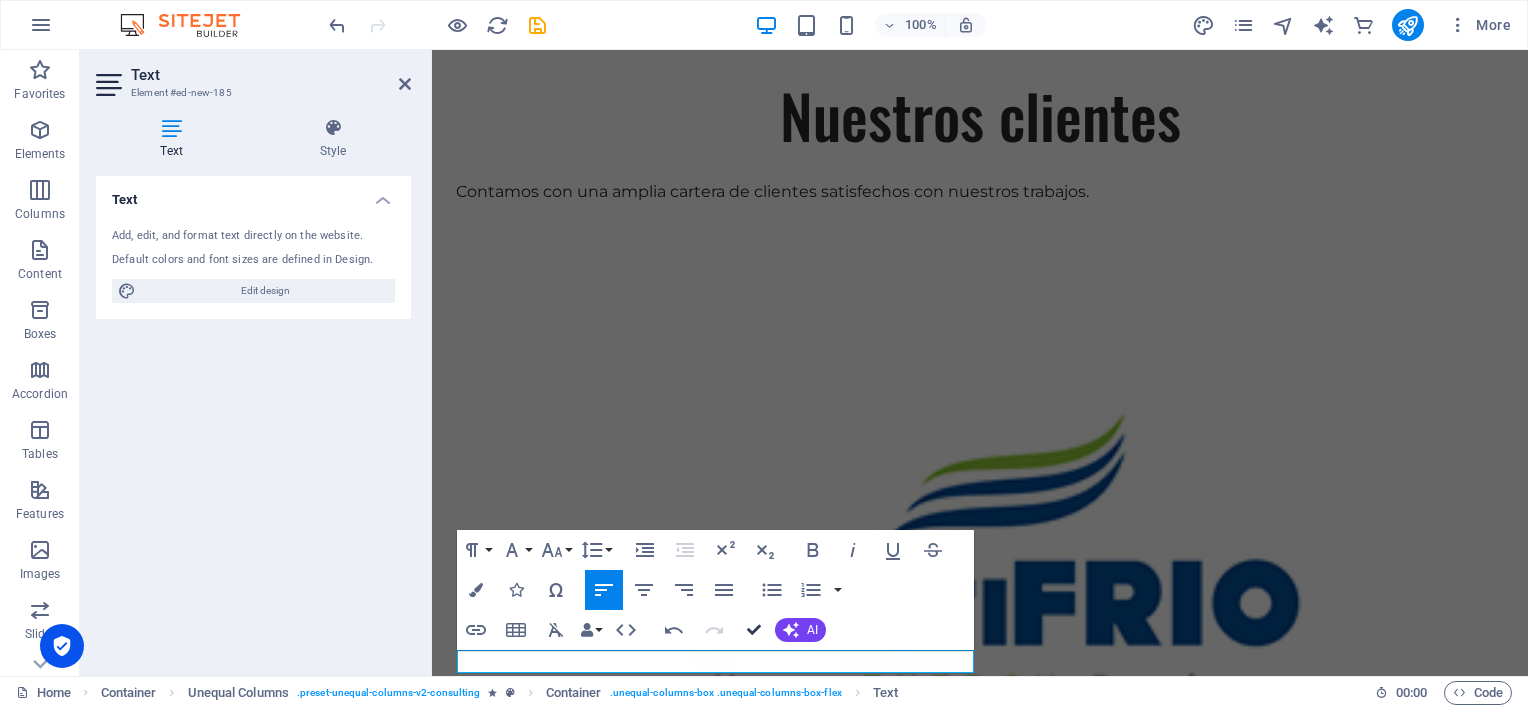 scroll, scrollTop: 3891, scrollLeft: 0, axis: vertical 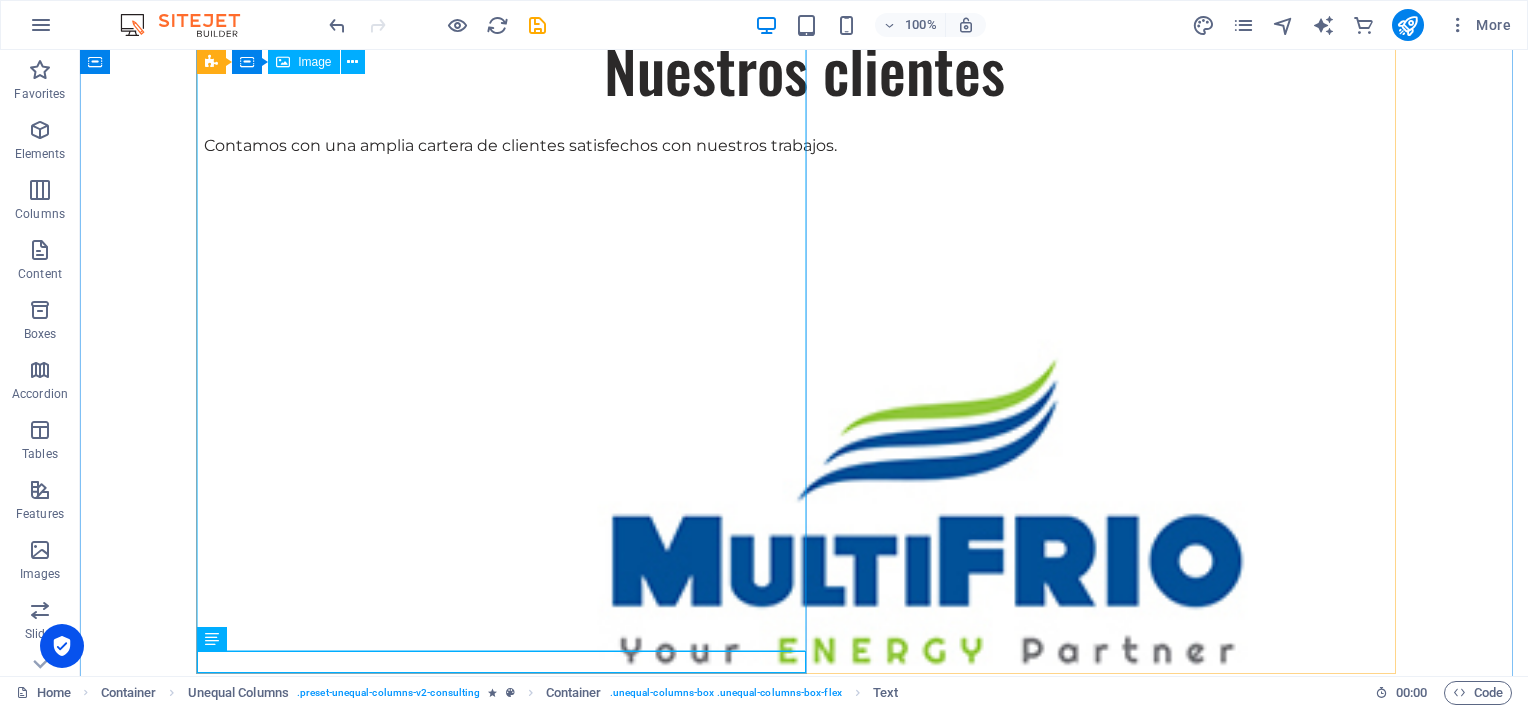 click at bounding box center (804, 4425) 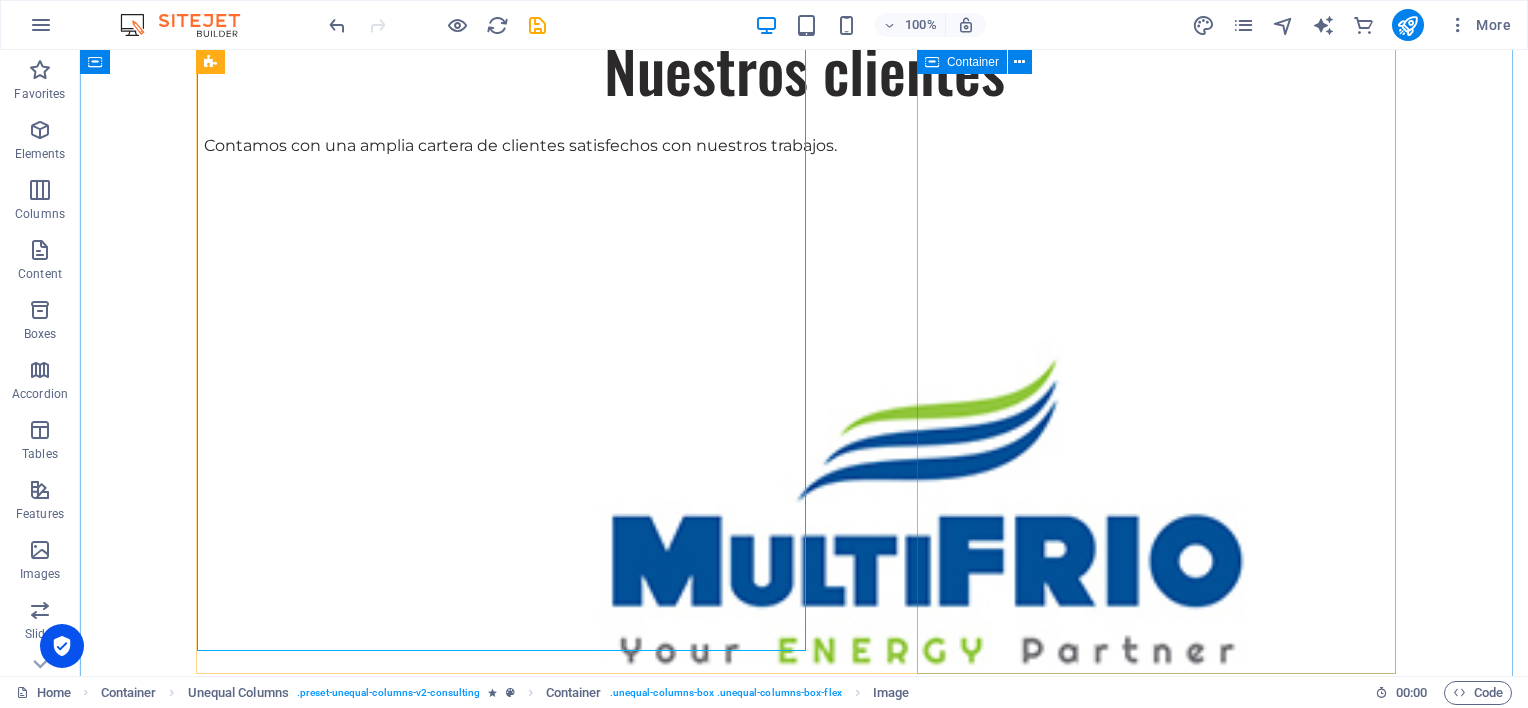 click on "Nombre  E-mail Mensaje    He leido los terminos y condiciones de privacidad Unreadable? Regenerate Submit" at bounding box center (804, 5275) 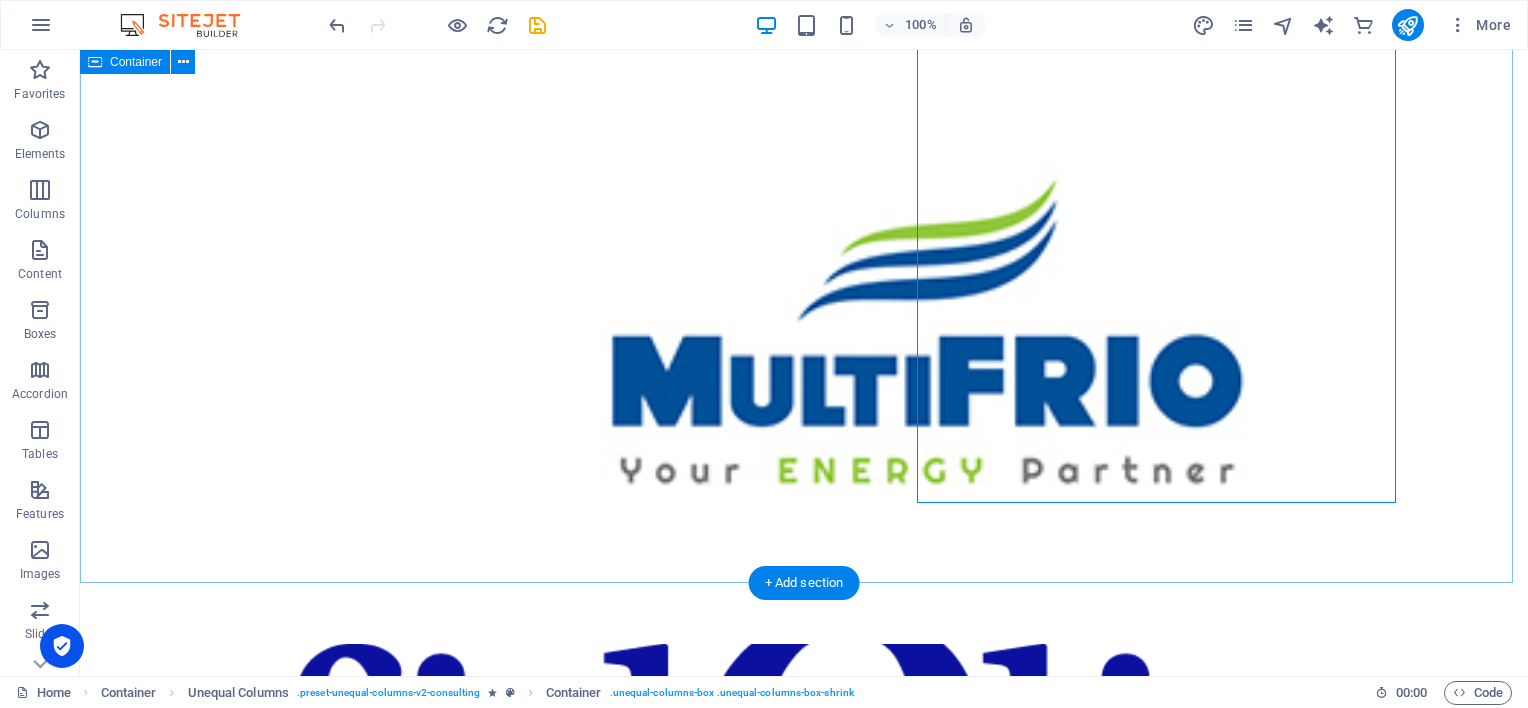 scroll, scrollTop: 4091, scrollLeft: 0, axis: vertical 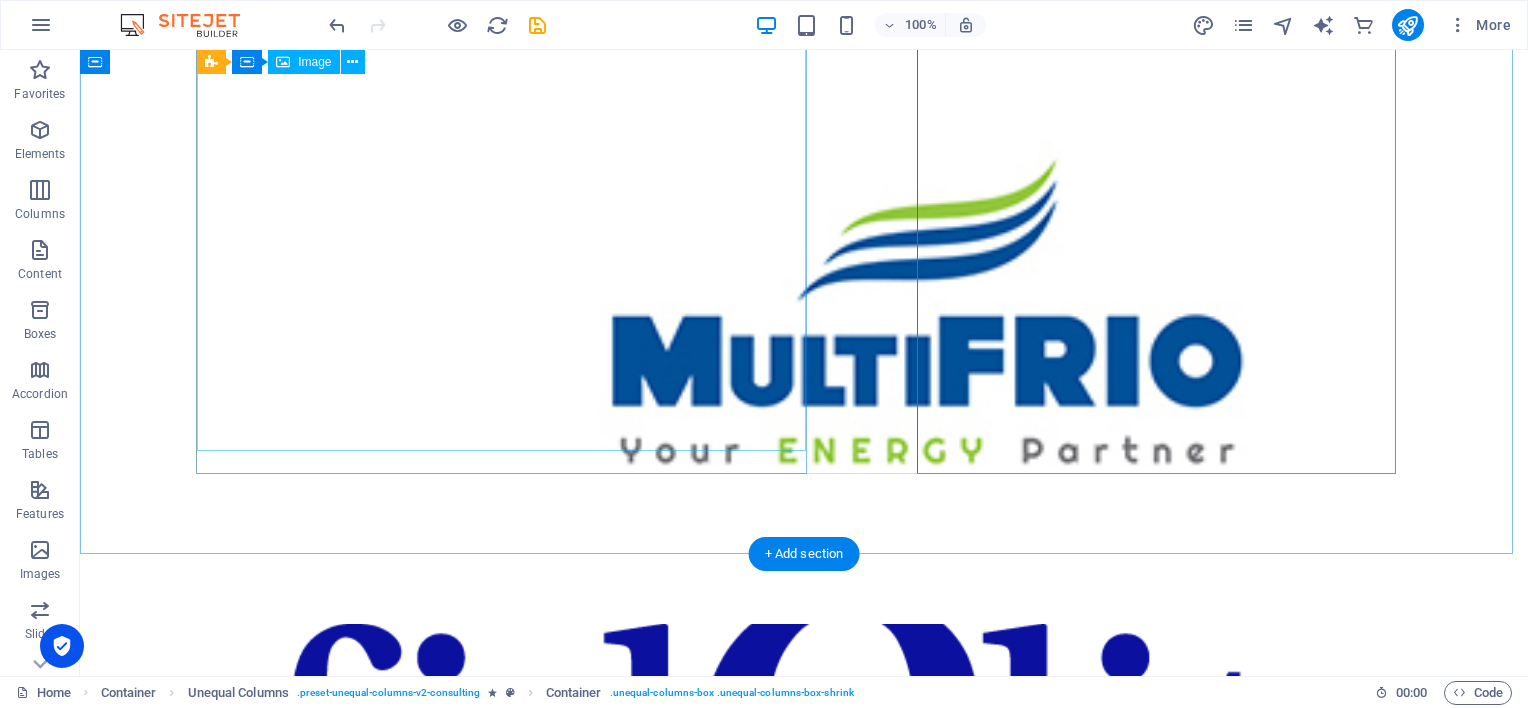 click at bounding box center (804, 4225) 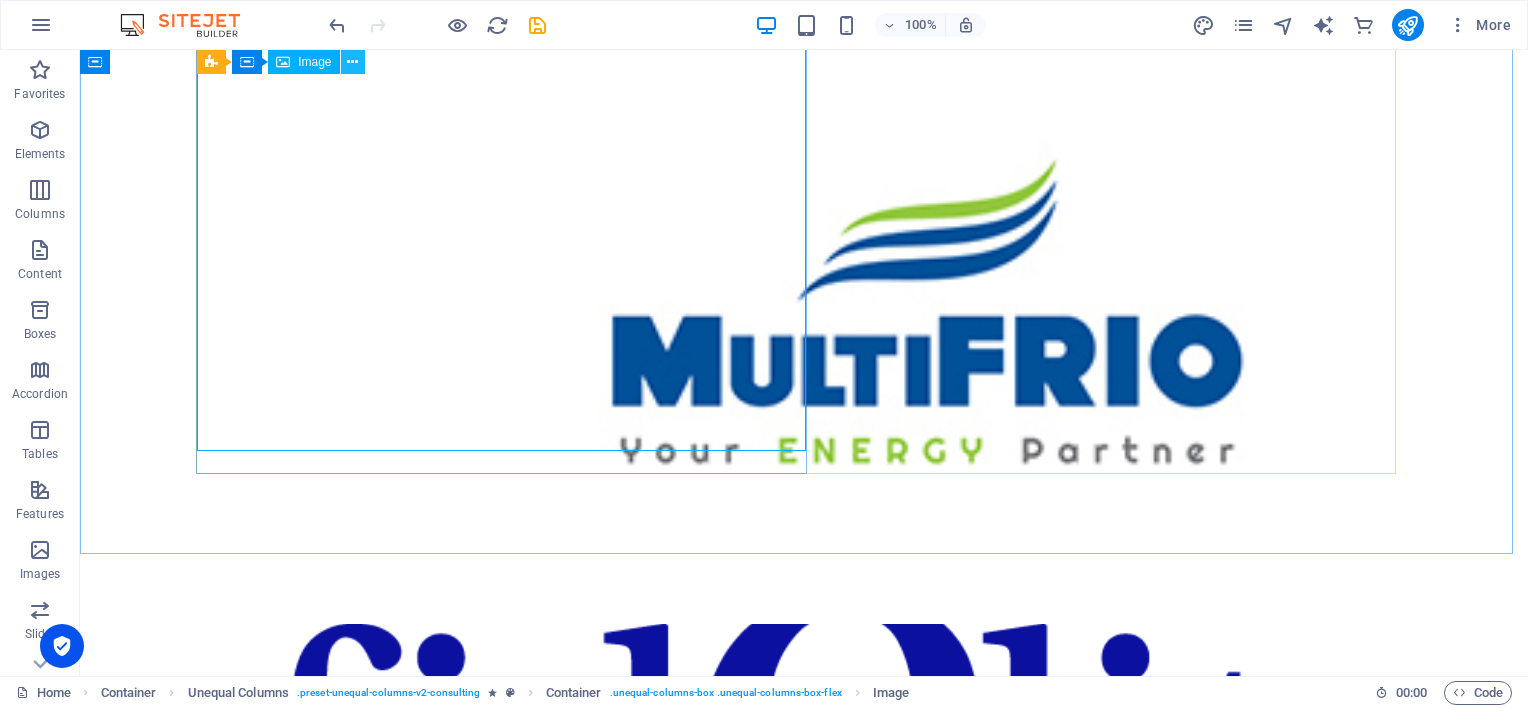 click at bounding box center [353, 62] 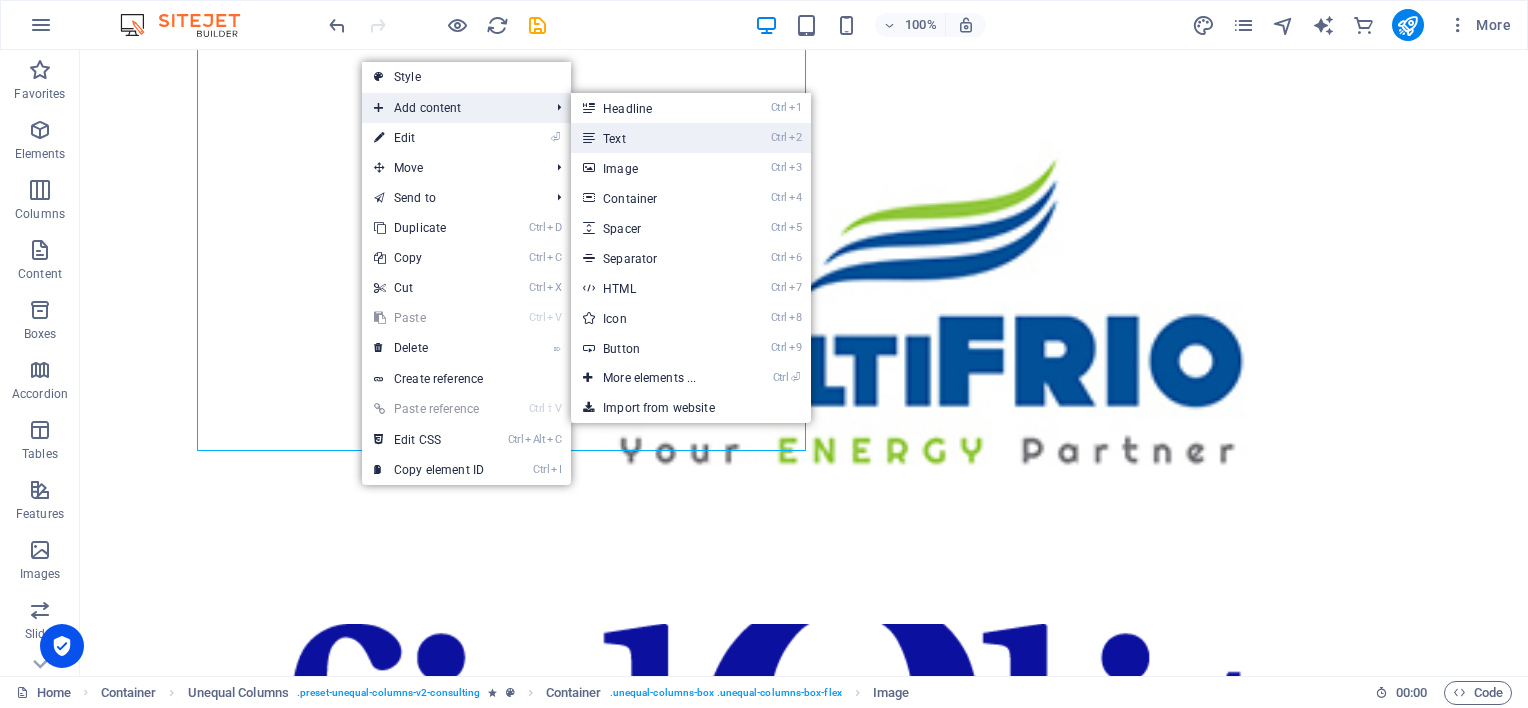click on "Ctrl 2  Text" at bounding box center [653, 138] 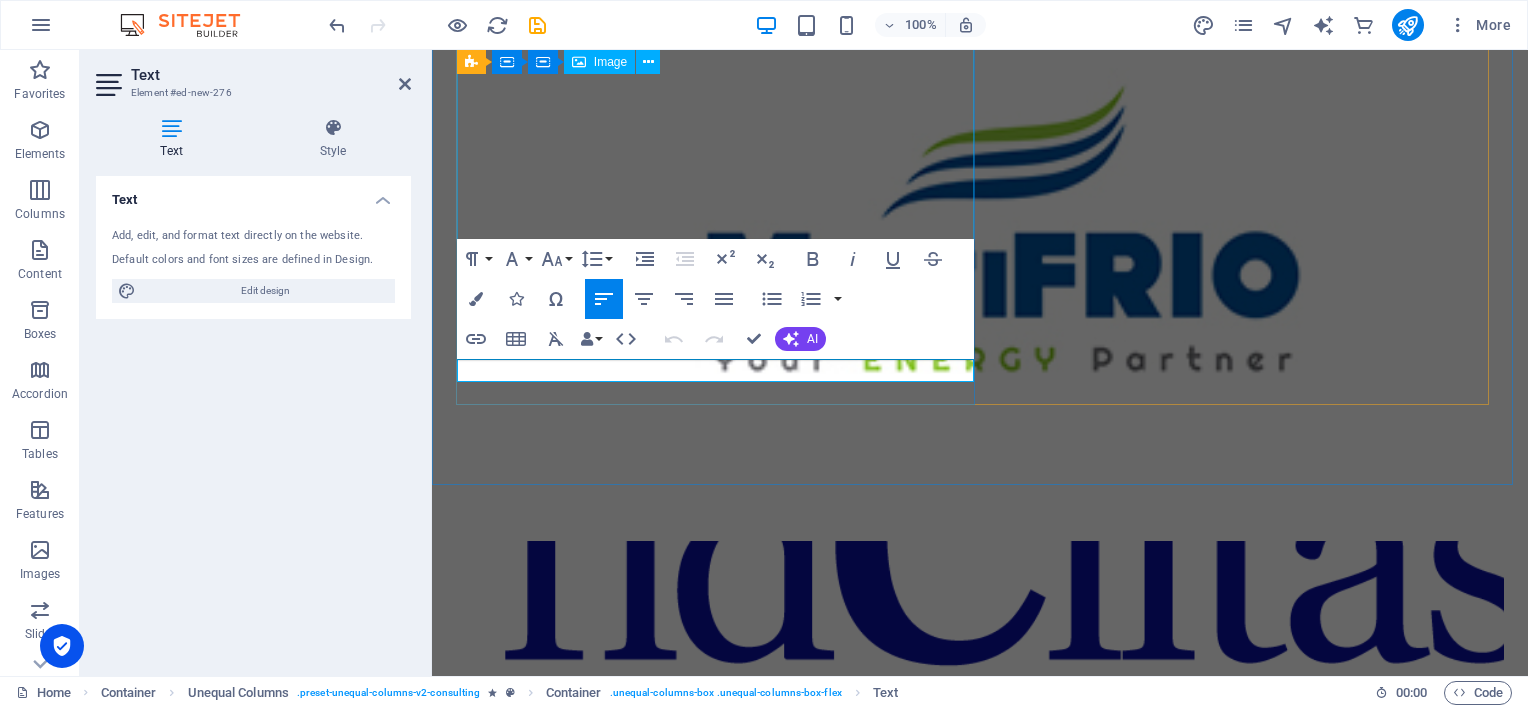 scroll, scrollTop: 4054, scrollLeft: 0, axis: vertical 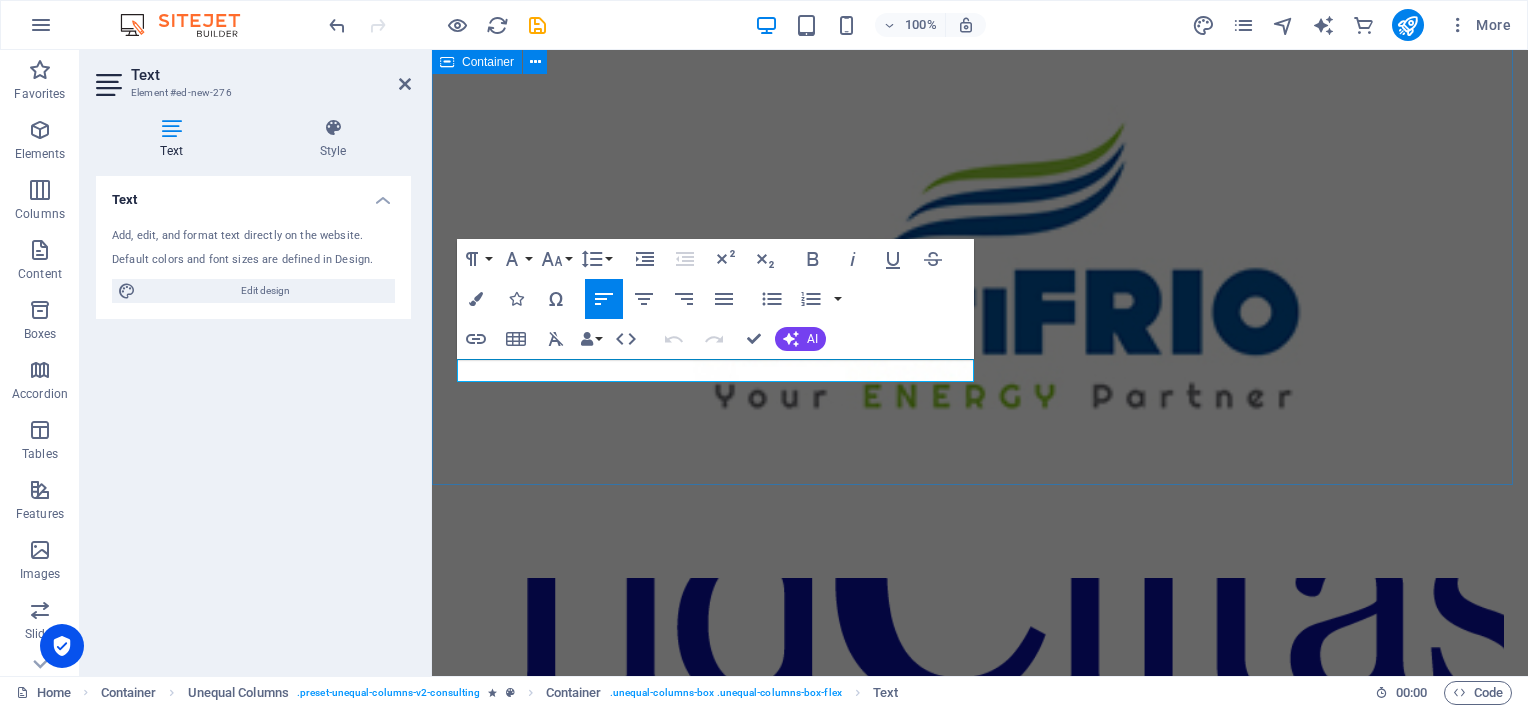 type 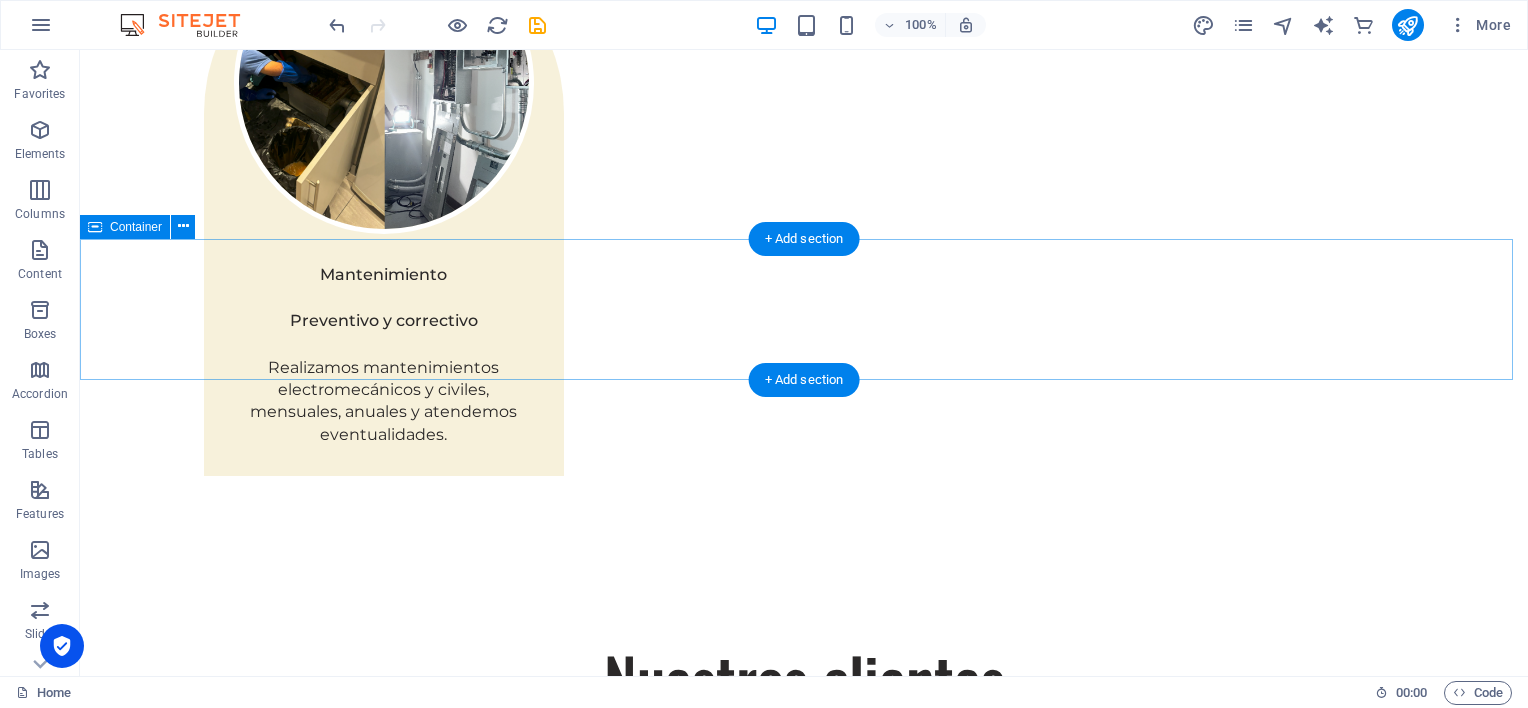 scroll, scrollTop: 3682, scrollLeft: 0, axis: vertical 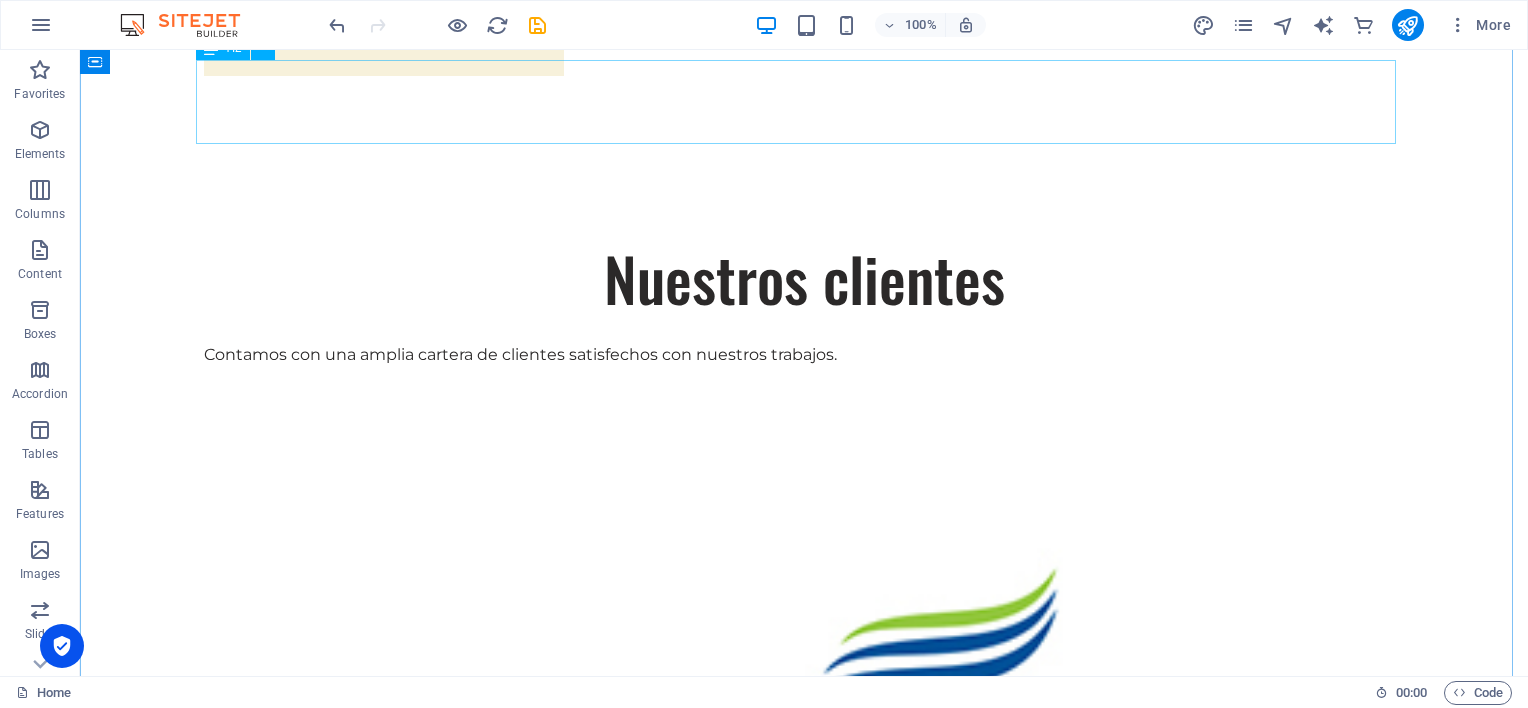 click on "Contáctenos" at bounding box center (804, 3885) 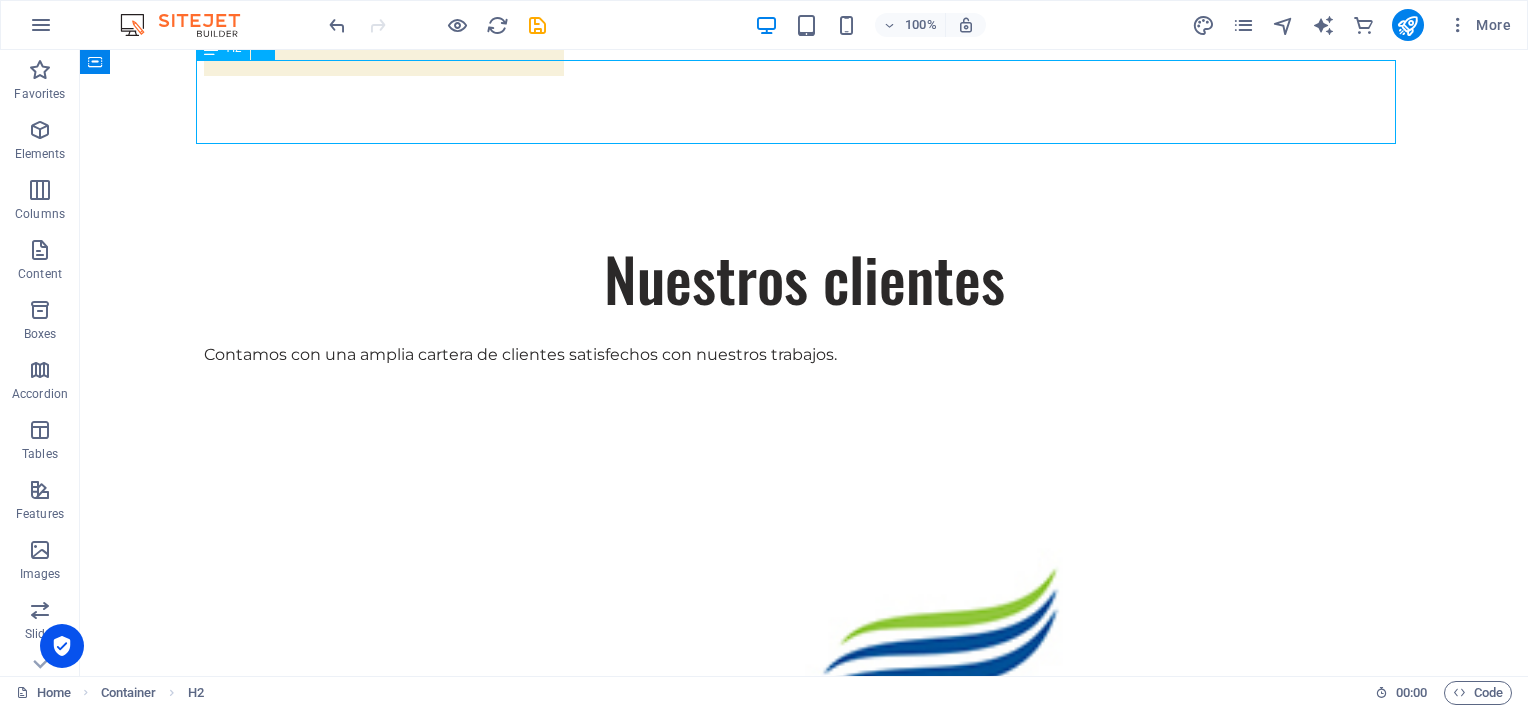 scroll, scrollTop: 3282, scrollLeft: 0, axis: vertical 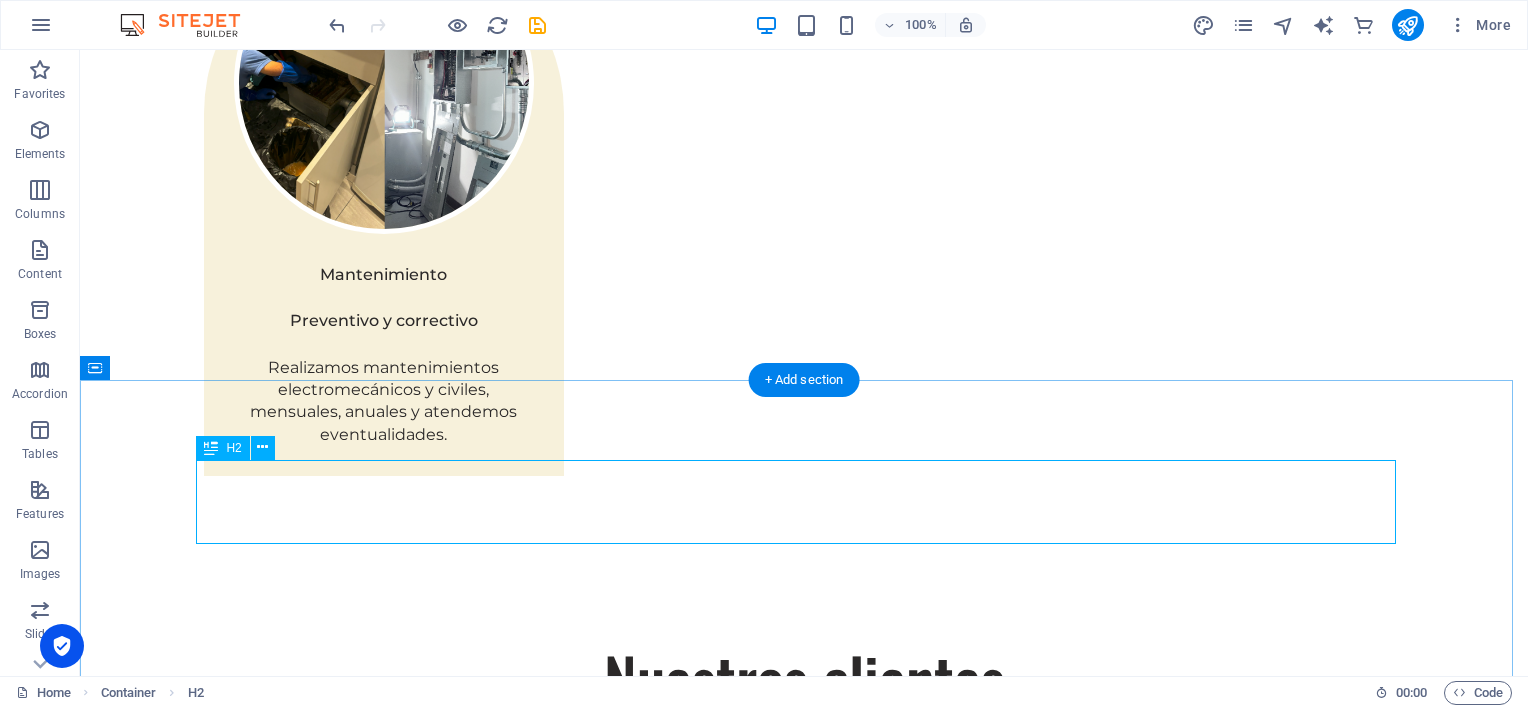 click on "Contáctenos" at bounding box center [804, 4285] 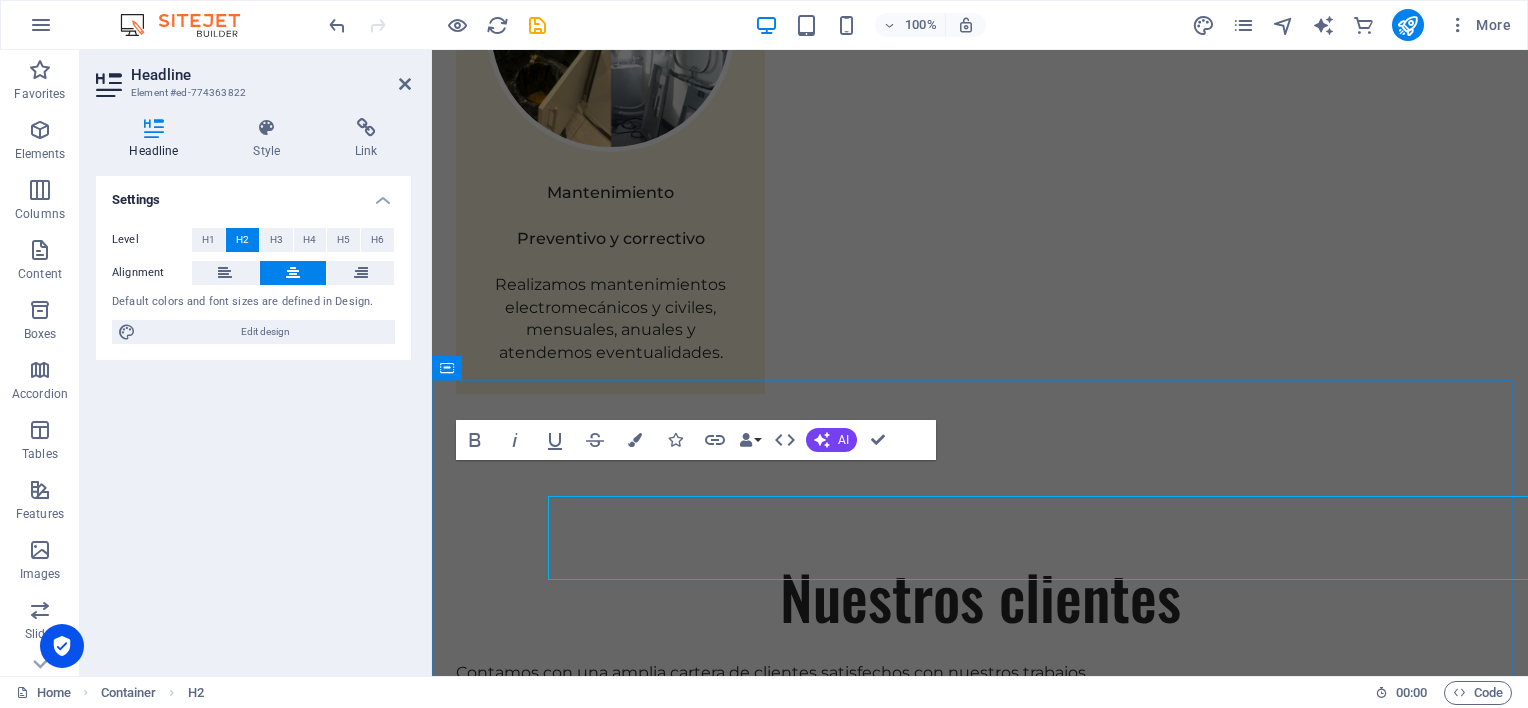 scroll, scrollTop: 3245, scrollLeft: 0, axis: vertical 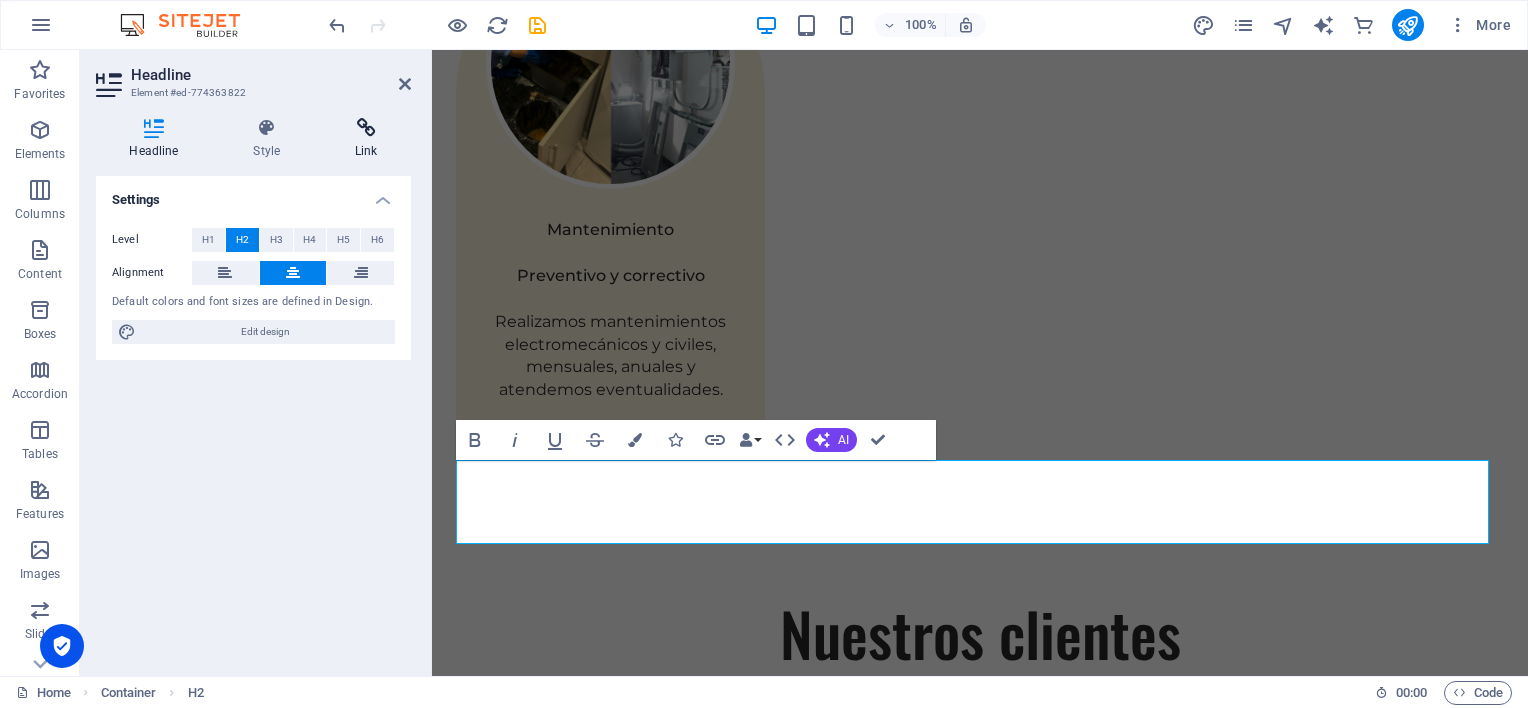 click at bounding box center [366, 128] 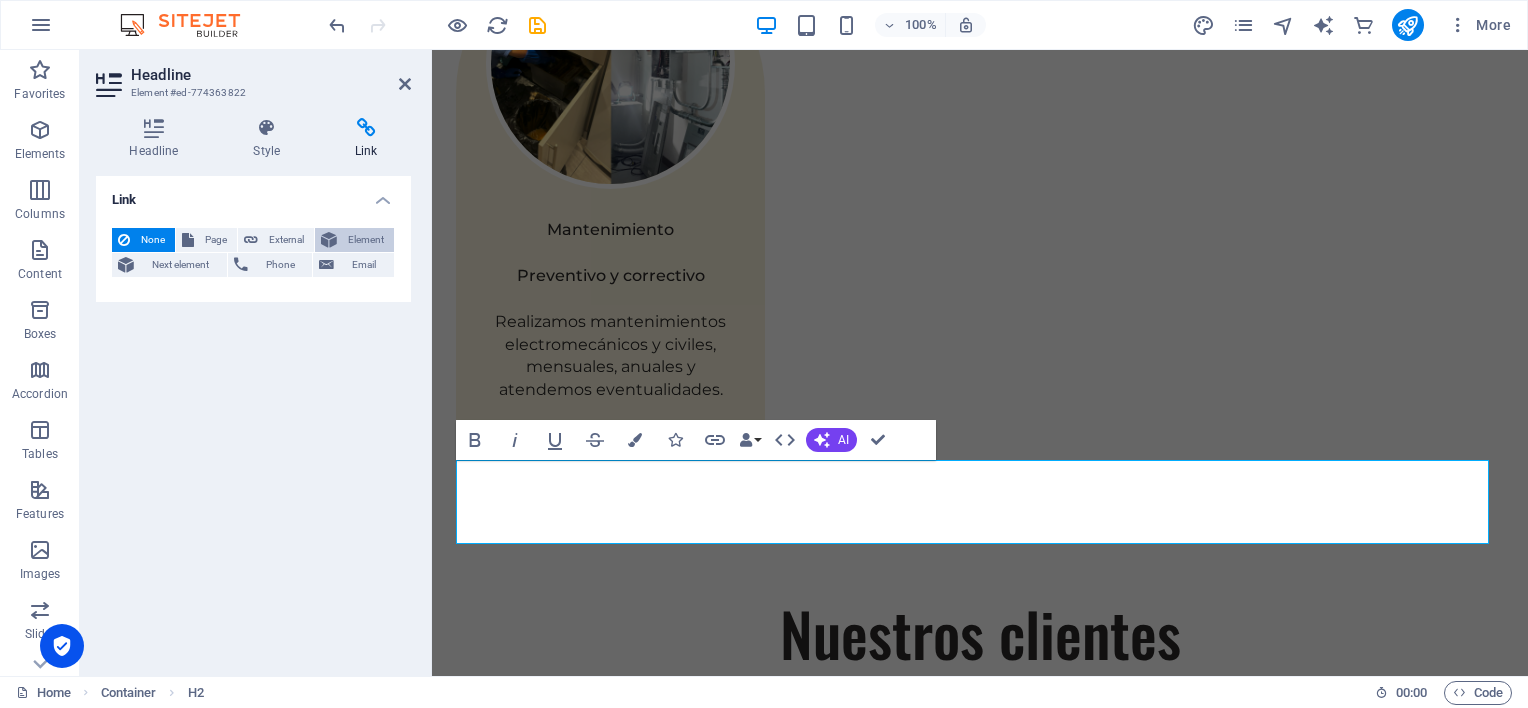 click on "Element" at bounding box center [365, 240] 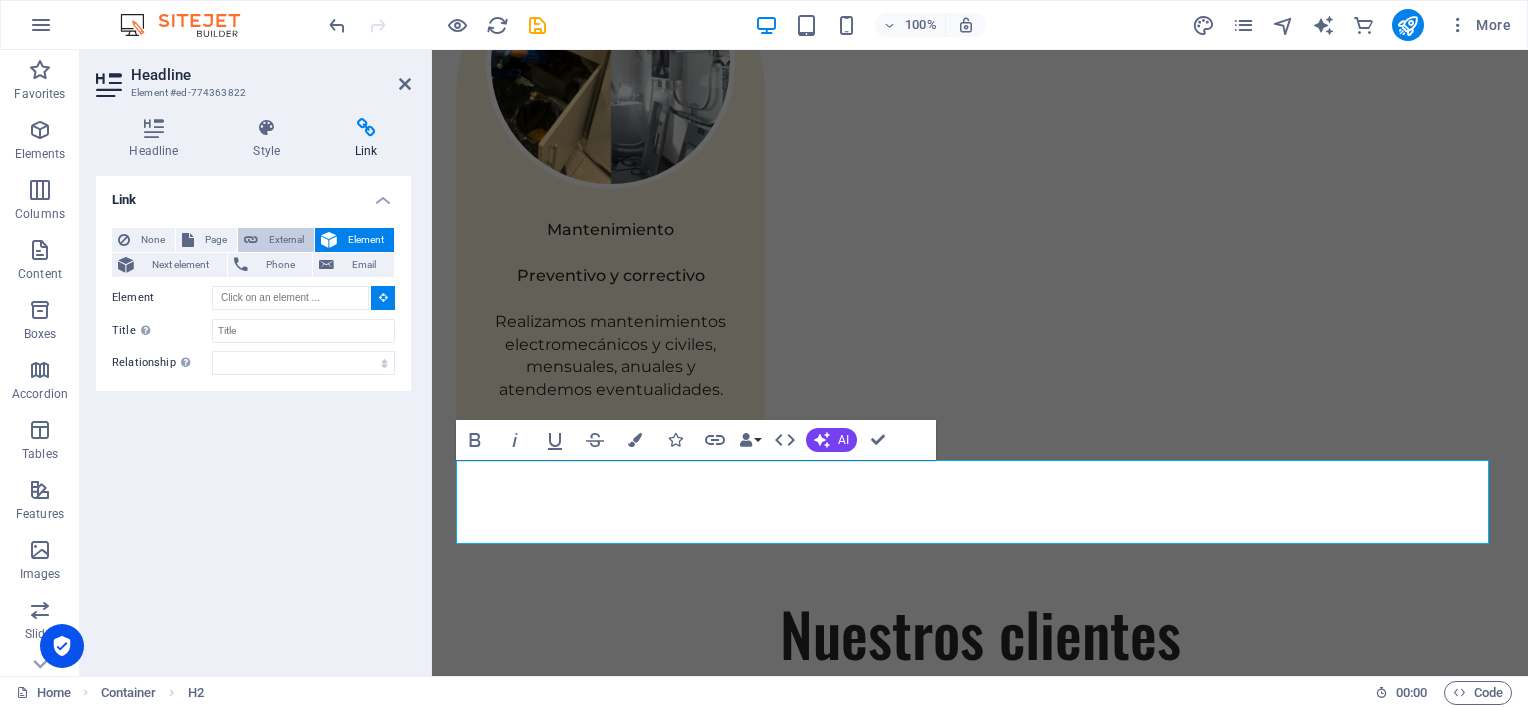 click on "External" at bounding box center [286, 240] 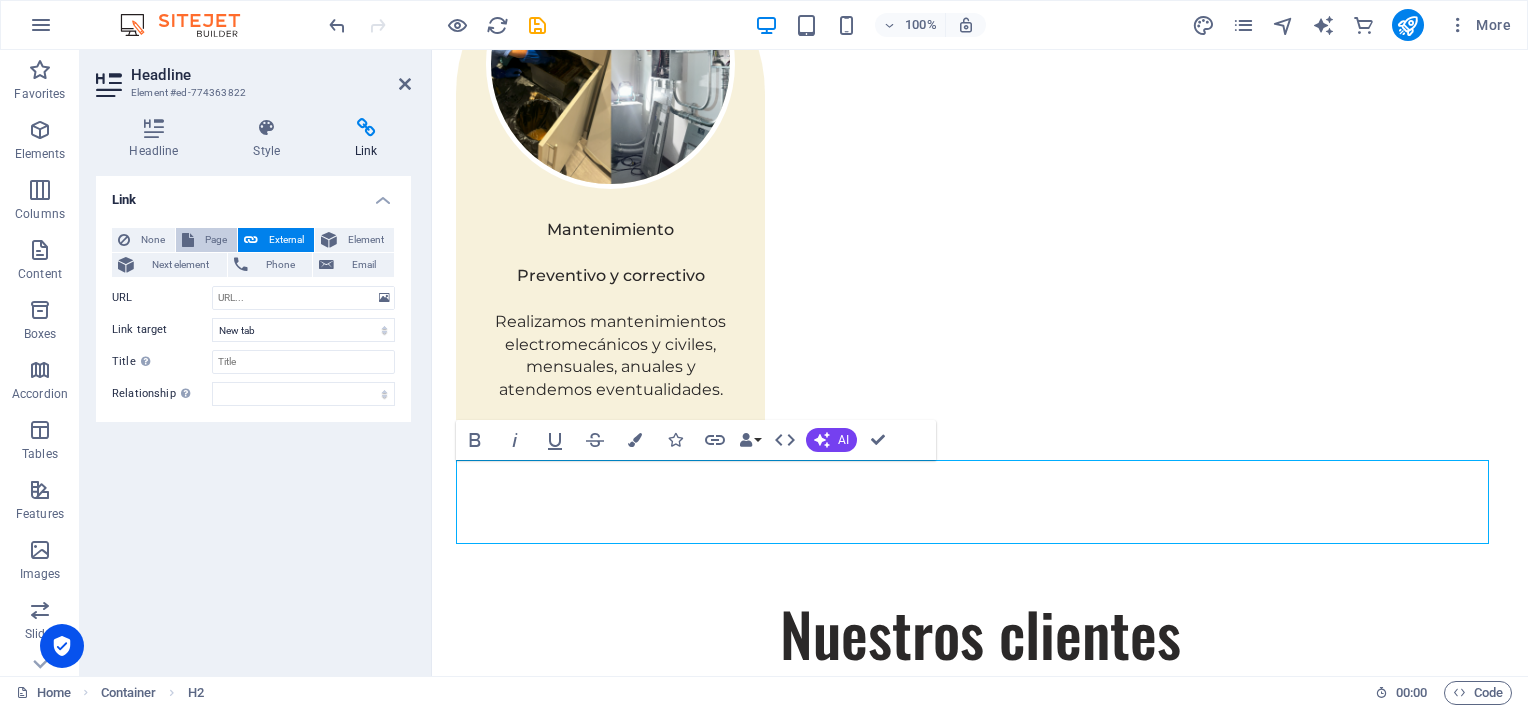 click on "Page" at bounding box center [215, 240] 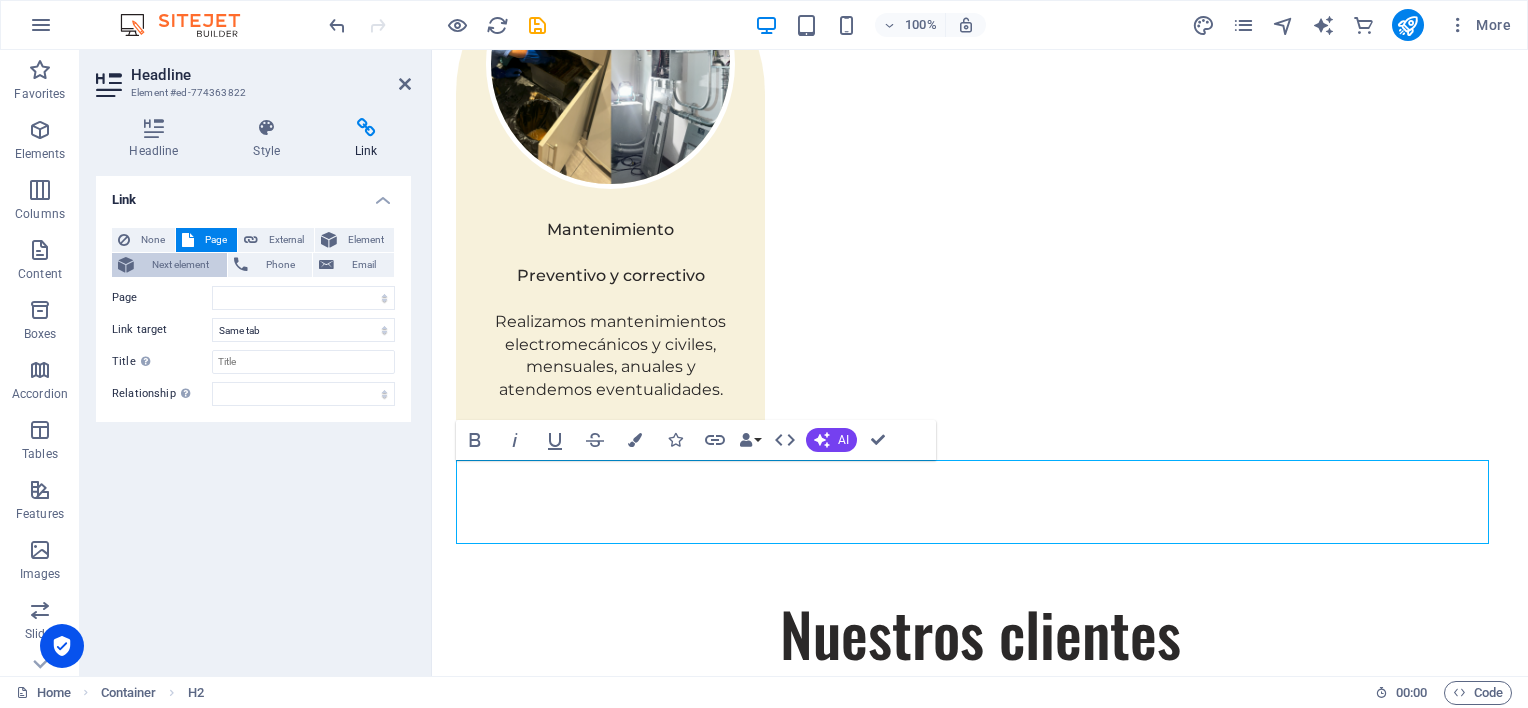 click on "Next element" at bounding box center (180, 265) 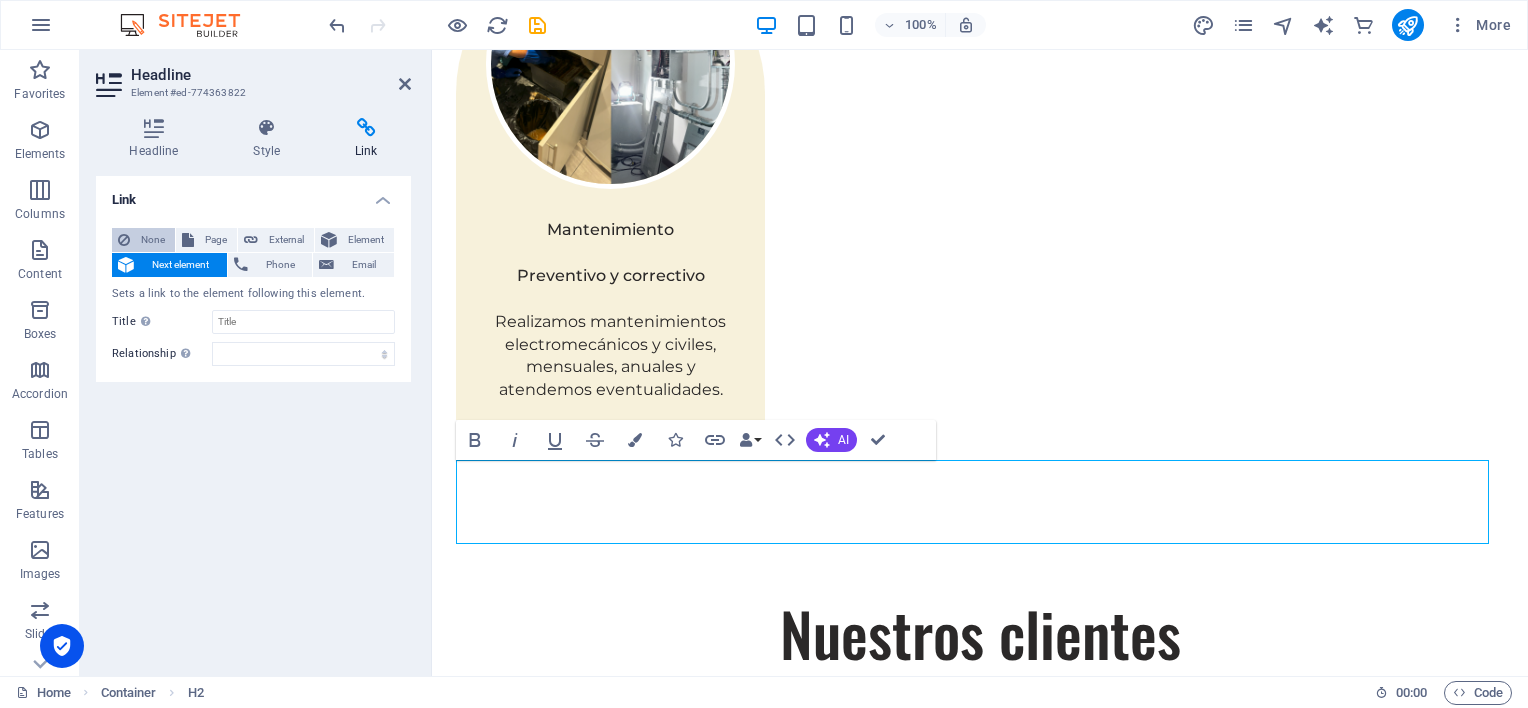 click on "None" at bounding box center [152, 240] 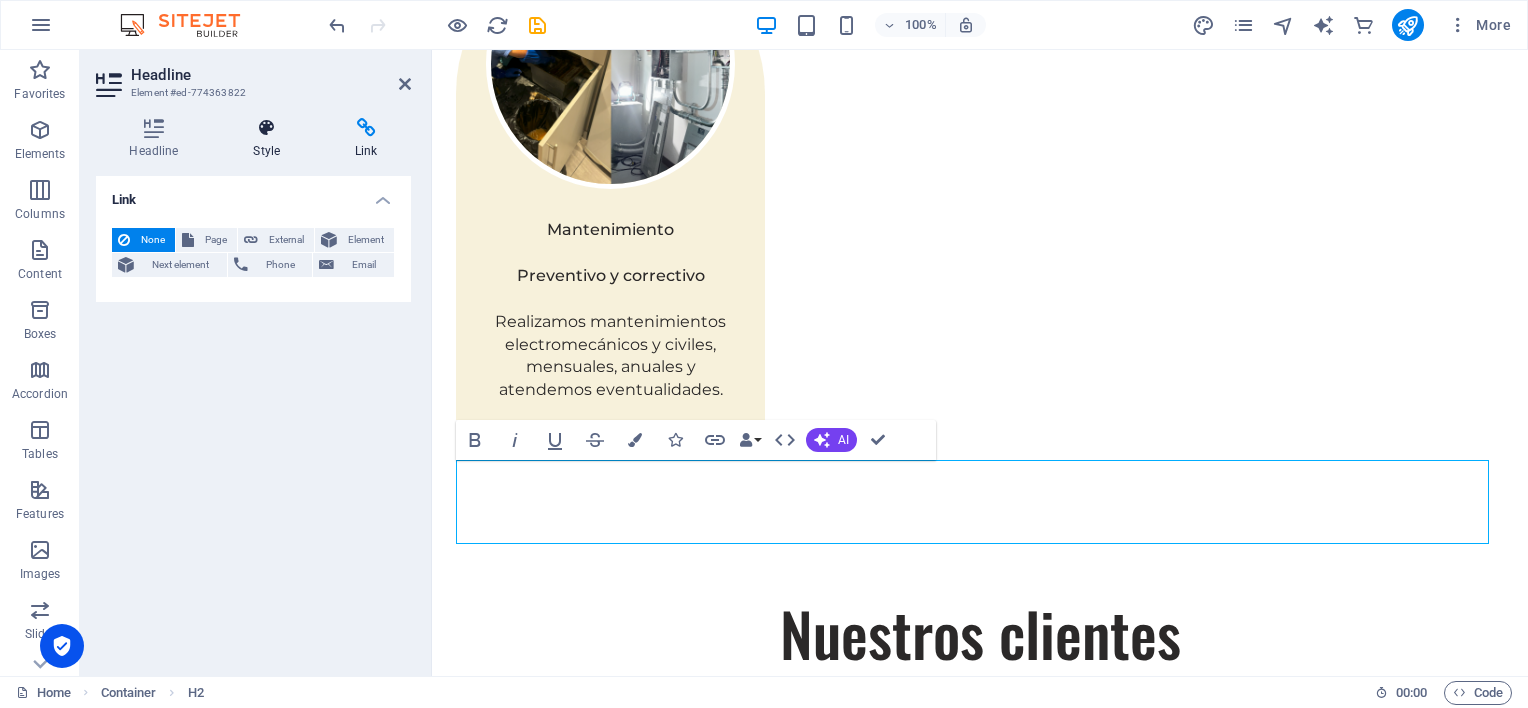 click at bounding box center (267, 128) 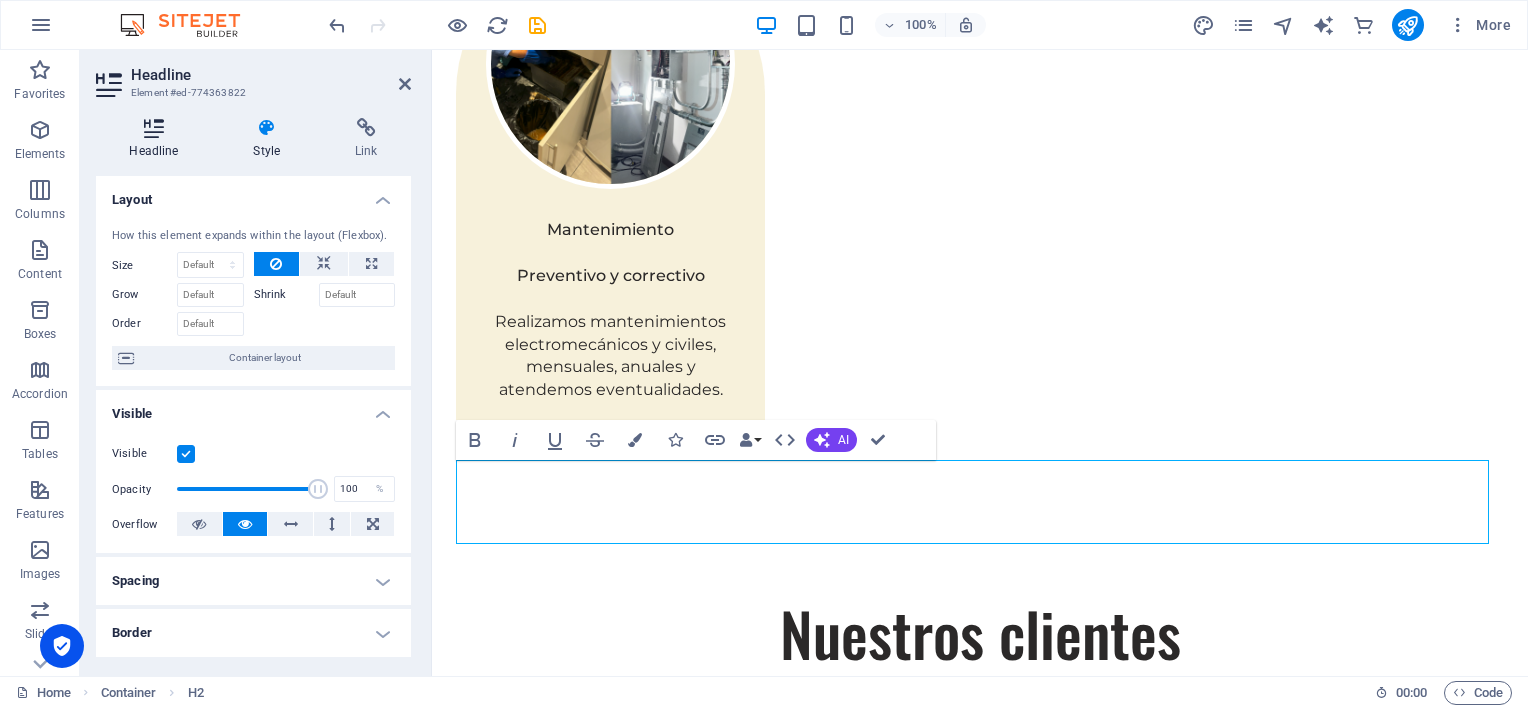 click at bounding box center (154, 128) 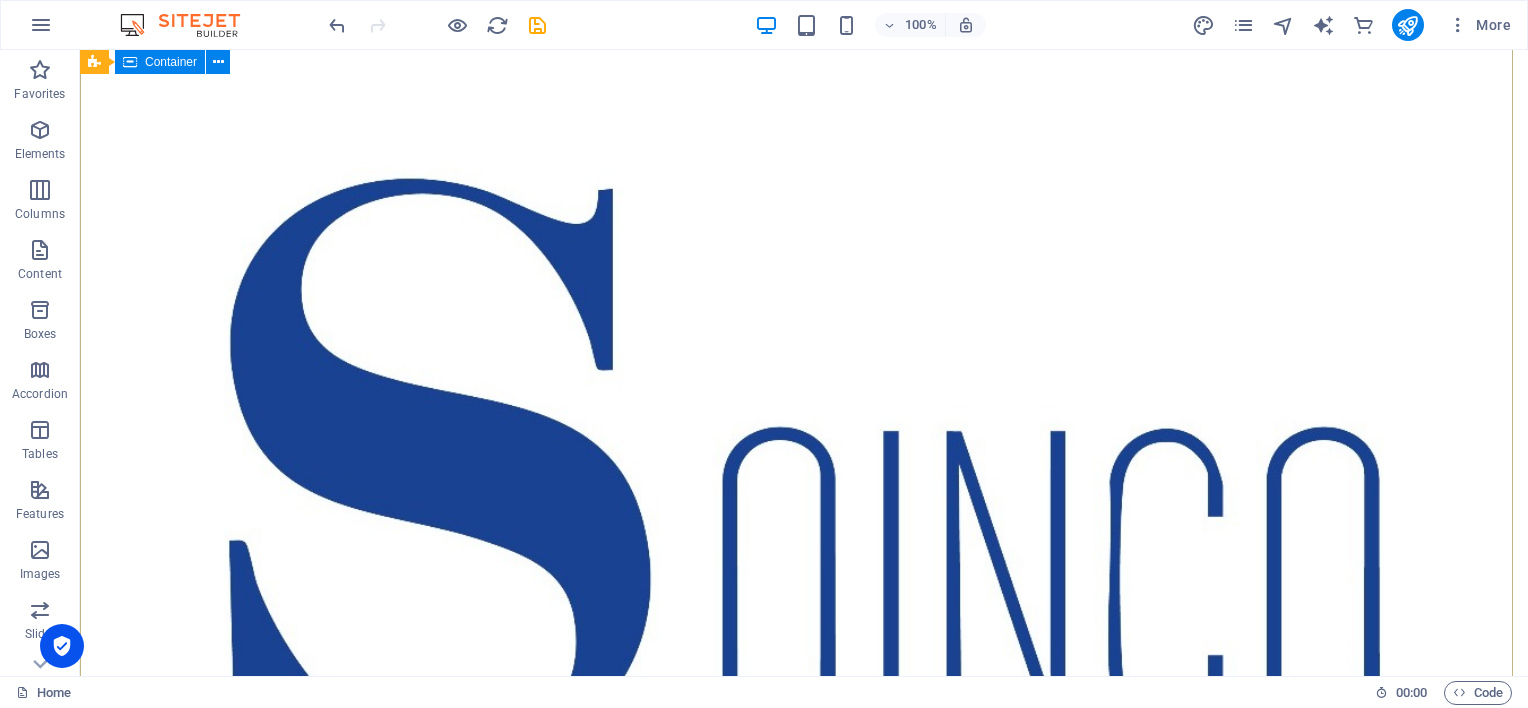 scroll, scrollTop: 0, scrollLeft: 0, axis: both 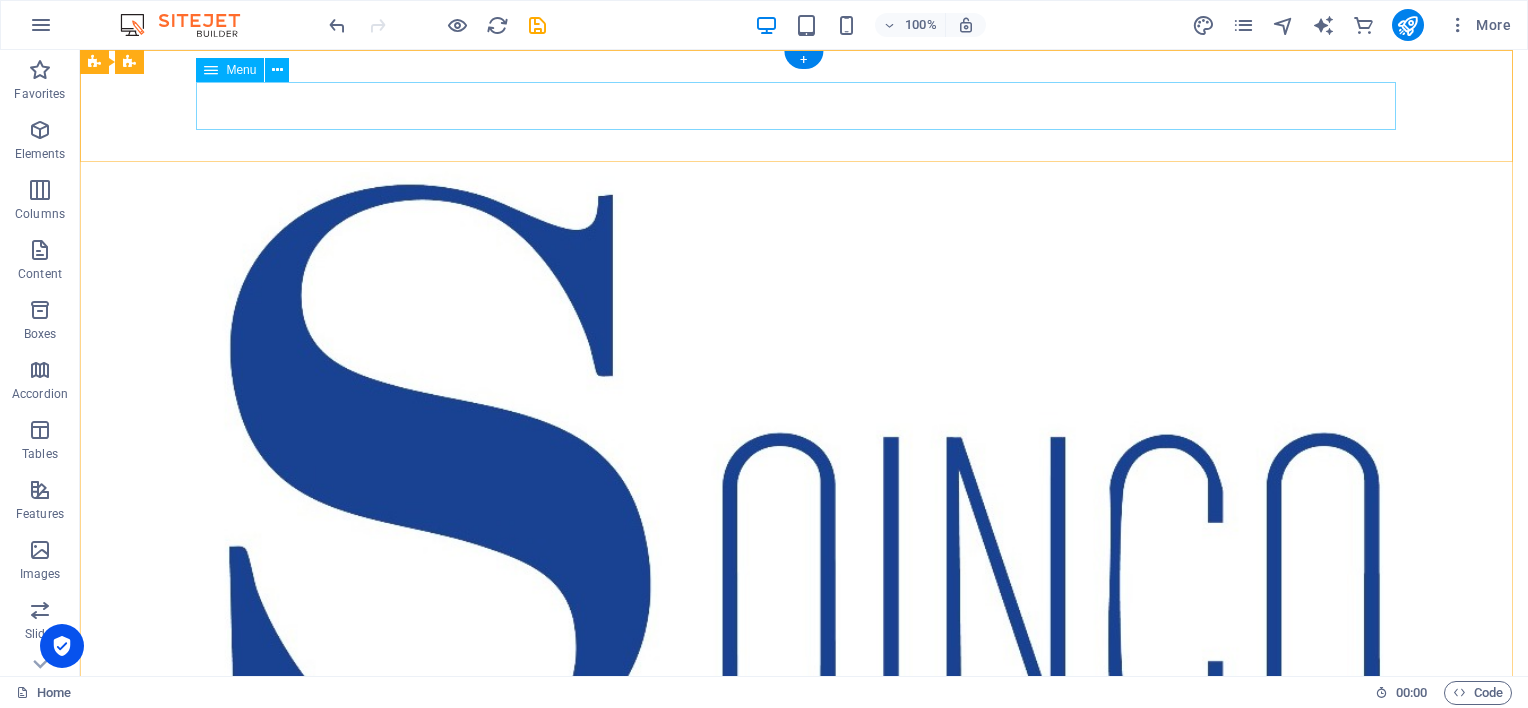 click on "Quienes somos  Servicios  Nuestros clientes  Contactenos" at bounding box center [804, 1006] 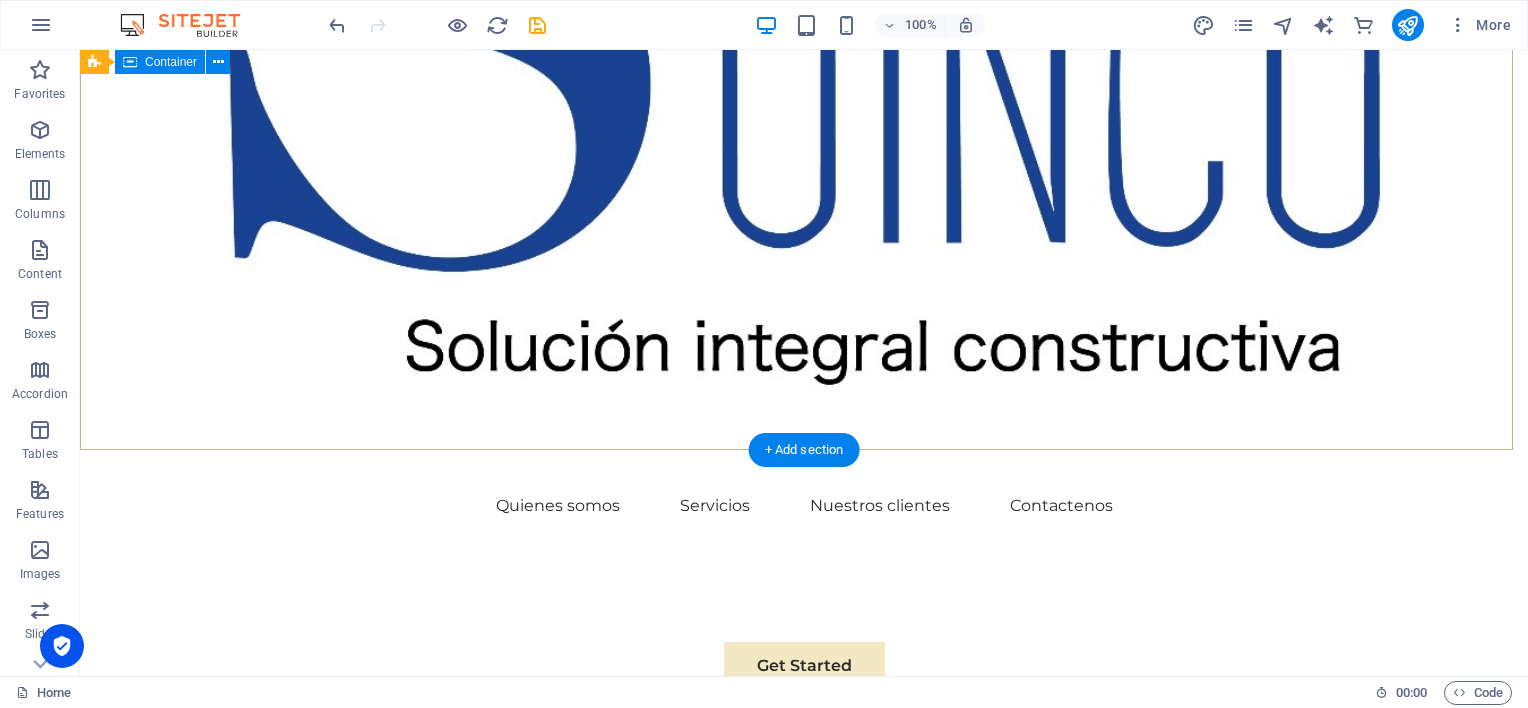 scroll, scrollTop: 0, scrollLeft: 0, axis: both 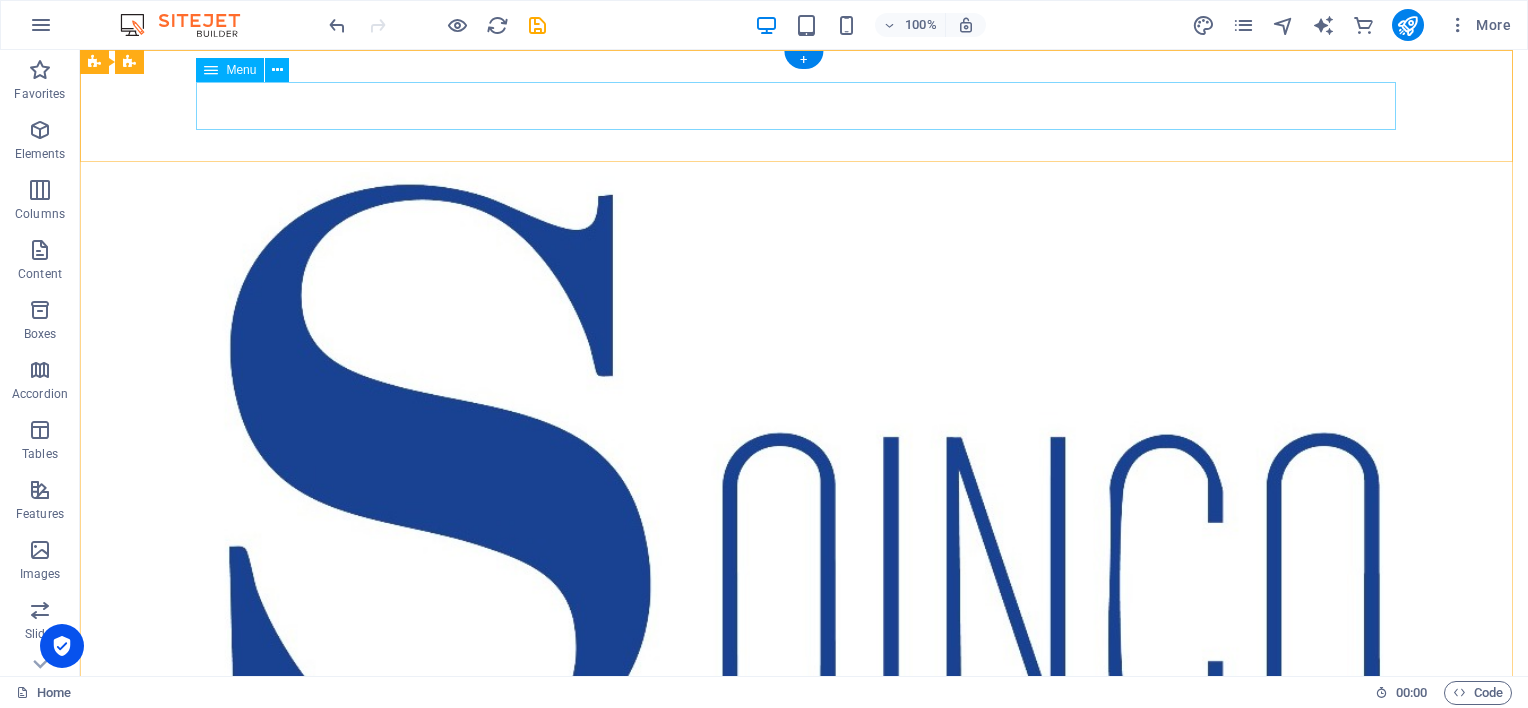 click on "Quienes somos  Servicios  Nuestros clientes  Contactenos" at bounding box center [804, 1006] 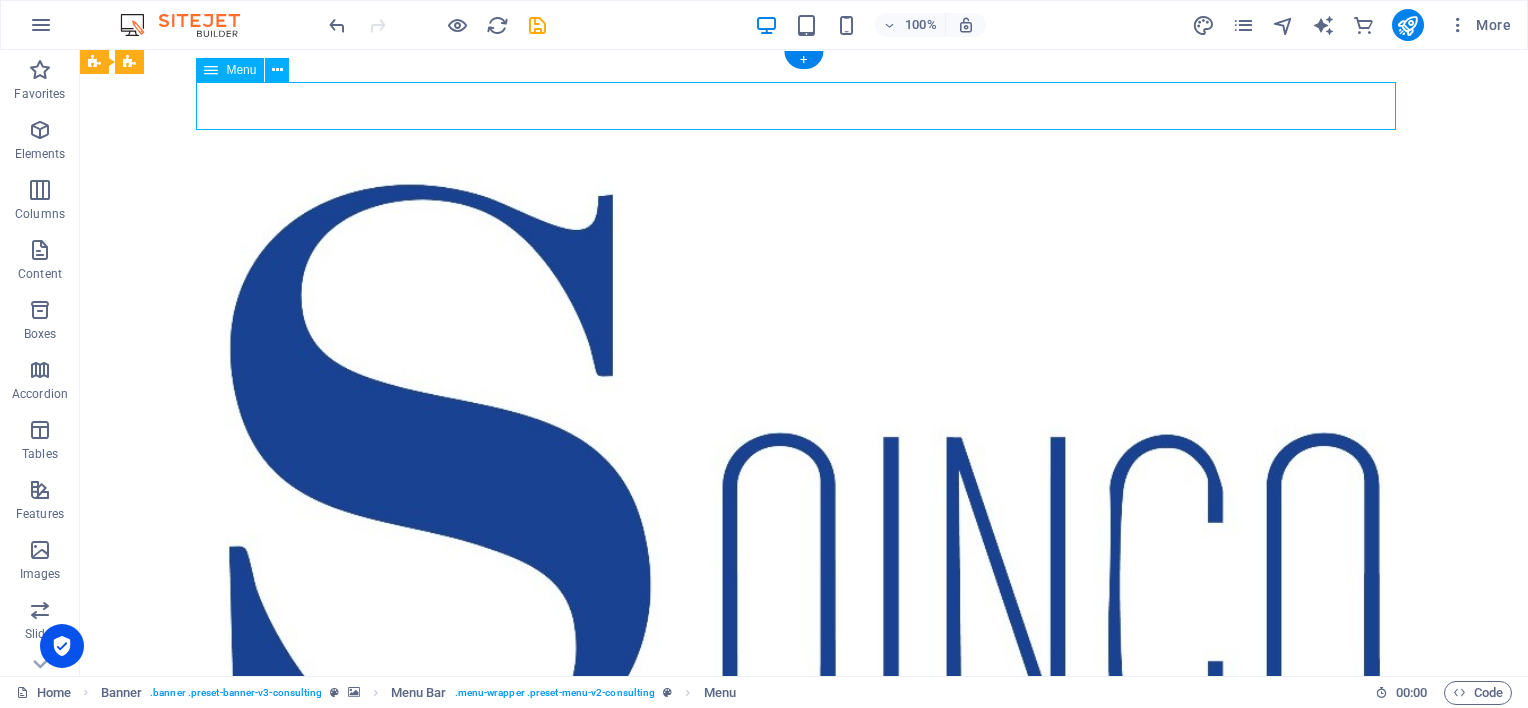 click on "Quienes somos  Servicios  Nuestros clientes  Contactenos" at bounding box center [804, 1006] 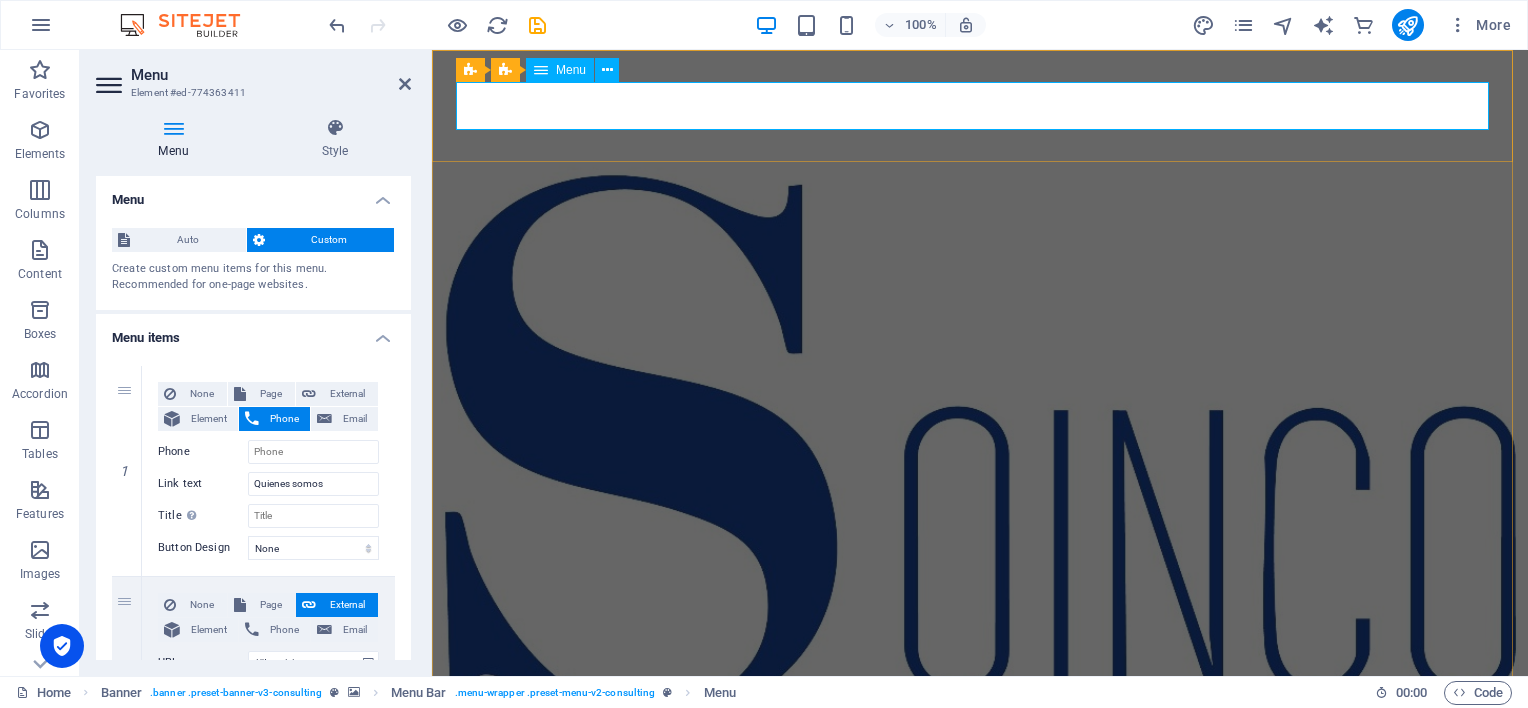 click on "Quienes somos  Servicios  Nuestros clientes  Contactenos" at bounding box center (980, 1006) 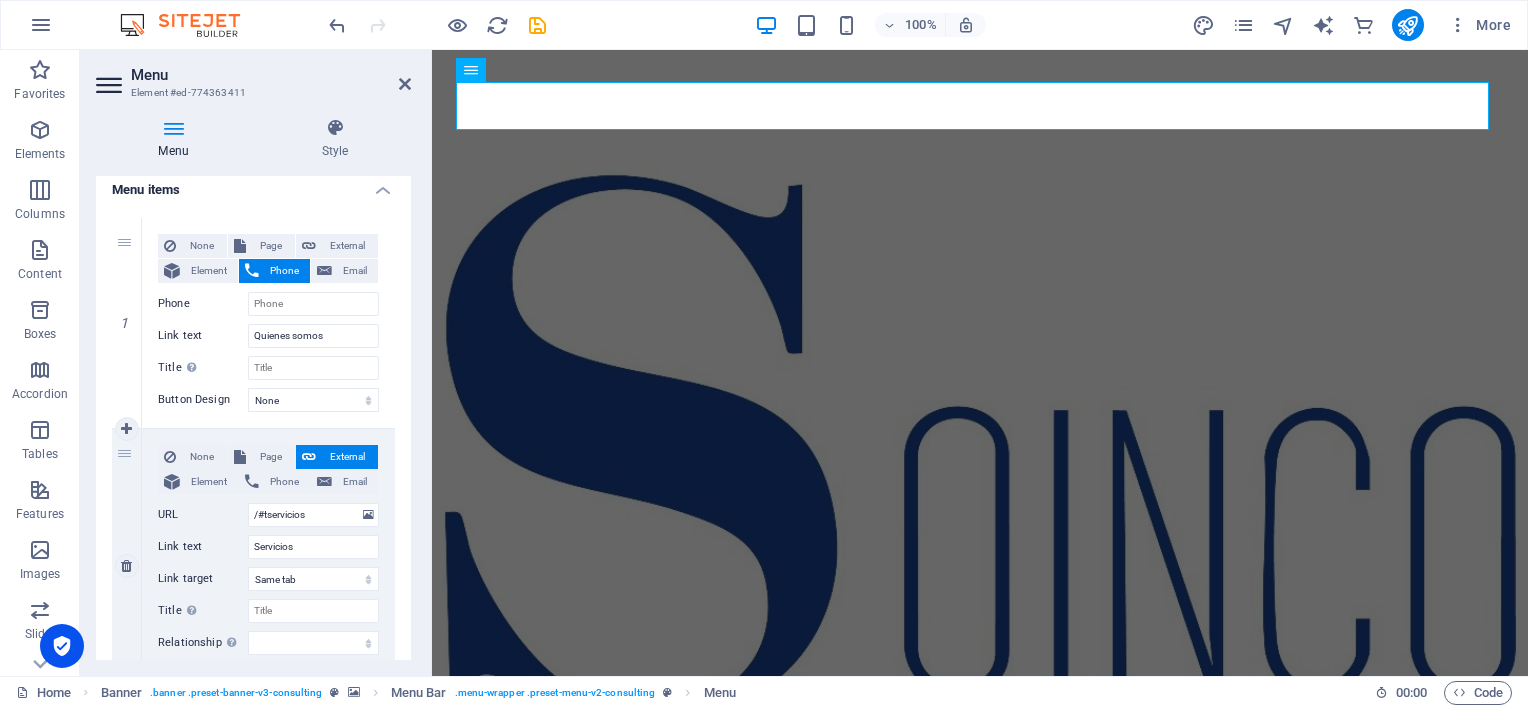 scroll, scrollTop: 0, scrollLeft: 0, axis: both 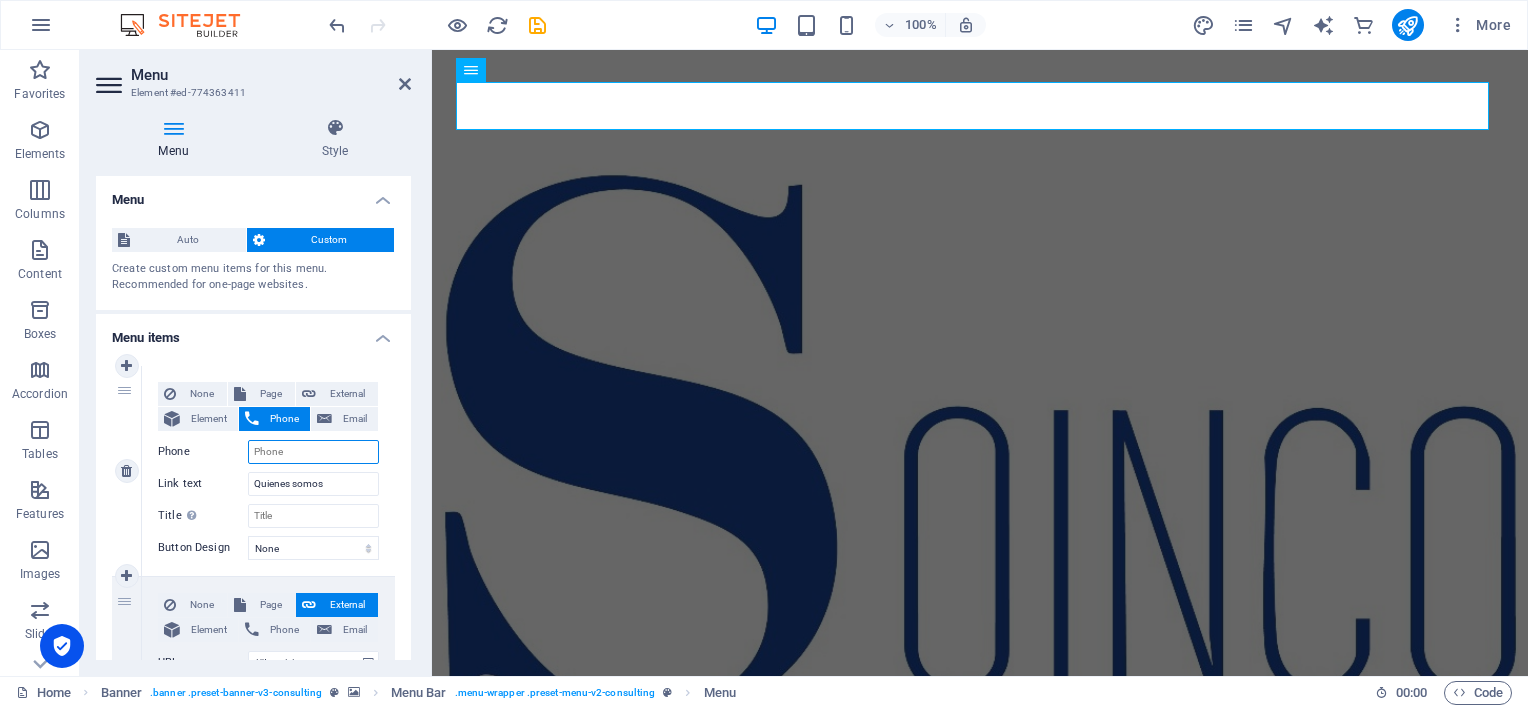 click on "Phone" at bounding box center (313, 452) 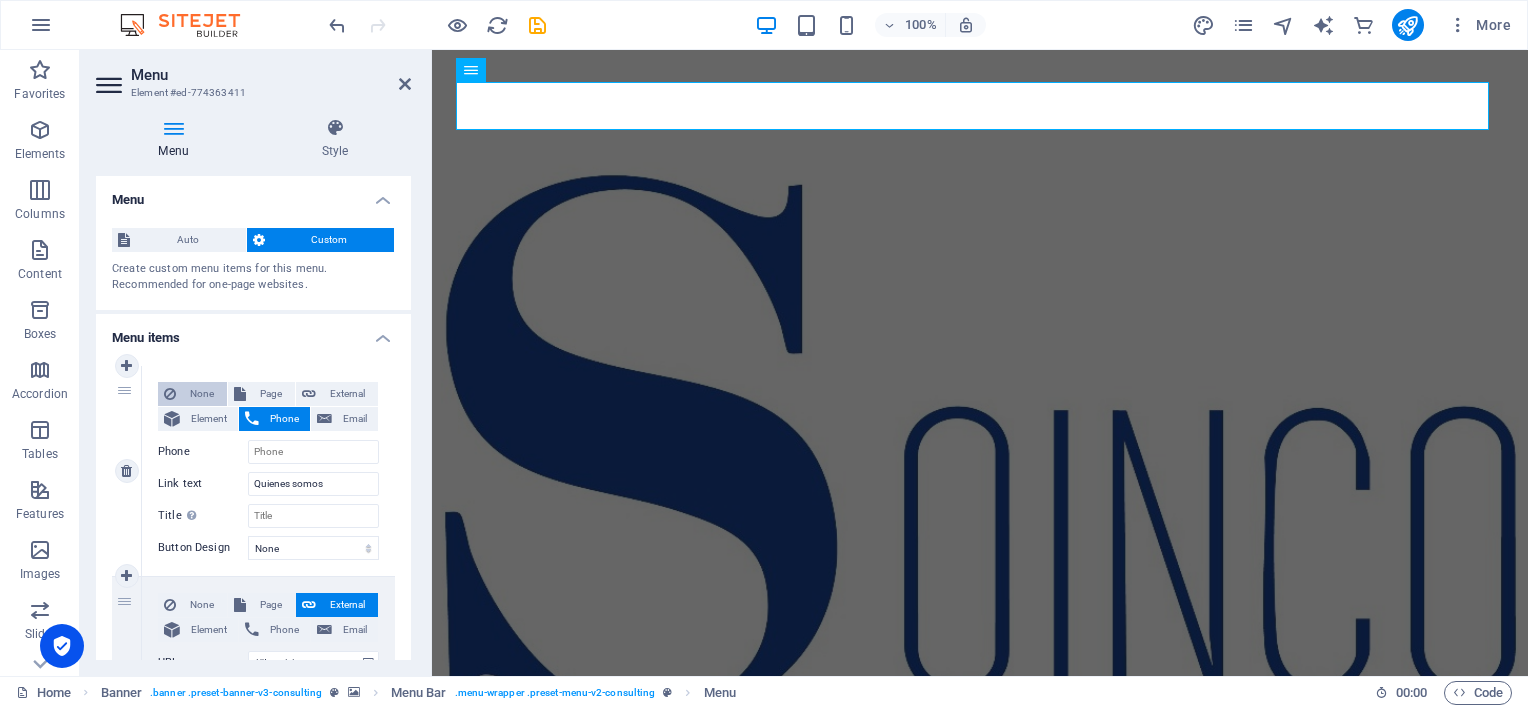 click on "None" at bounding box center (201, 394) 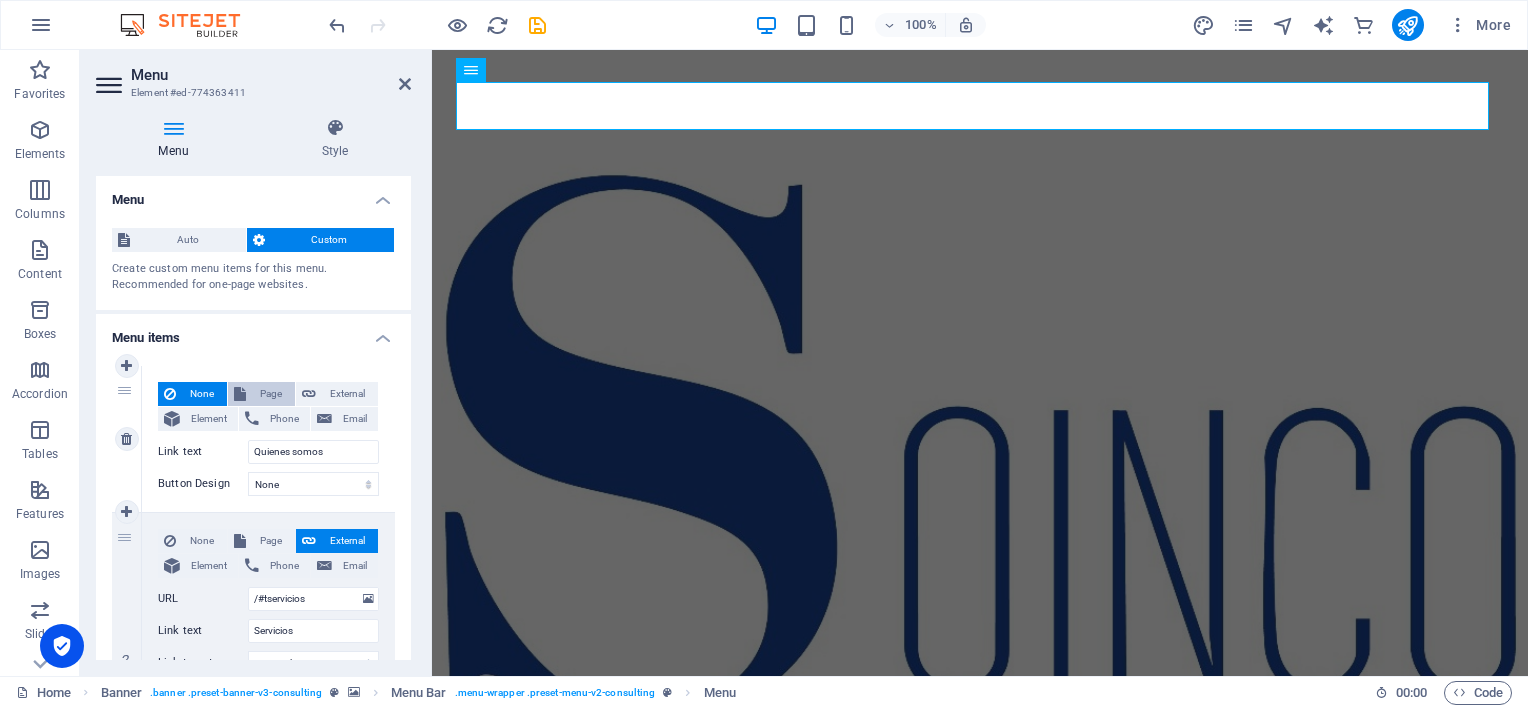 click on "Page" at bounding box center (270, 394) 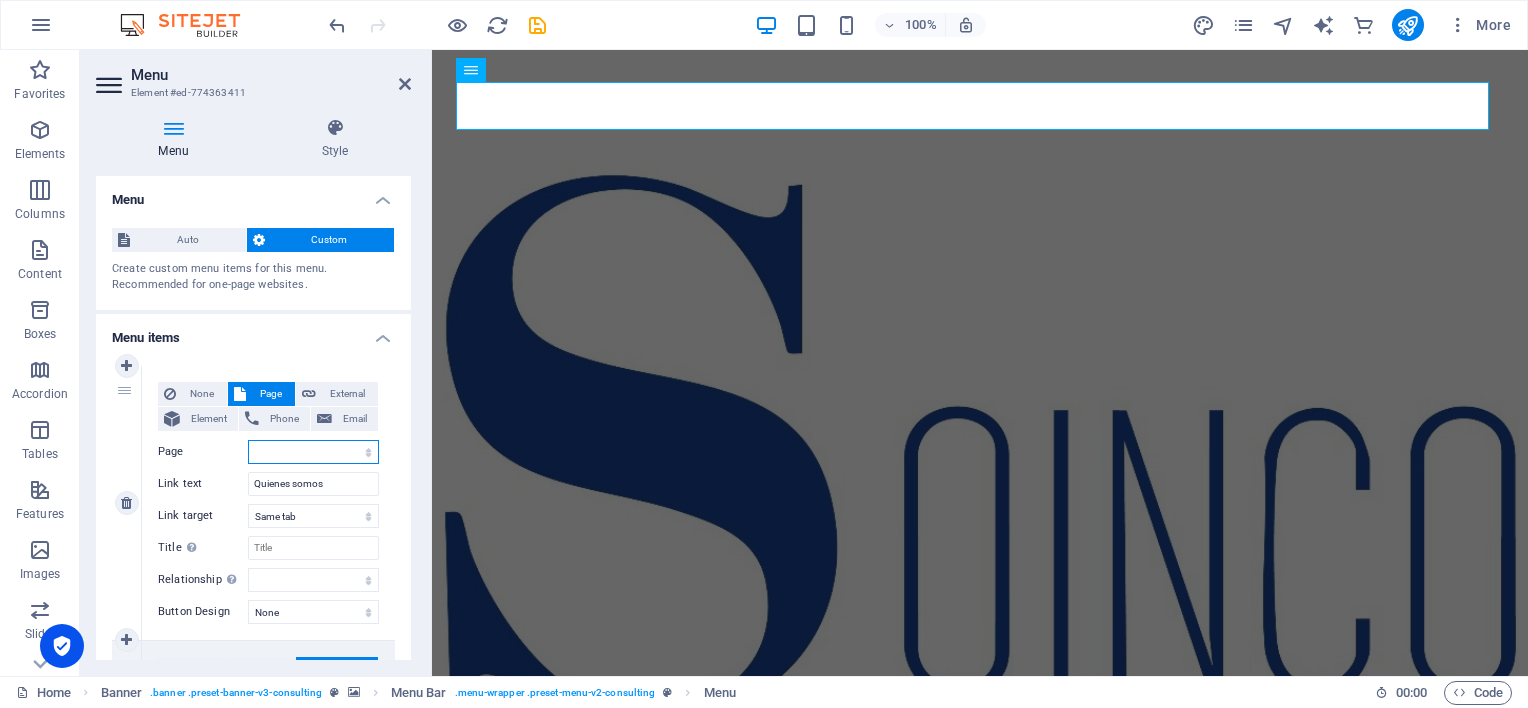 click on "Home Subpage Legal Notice Privacy" at bounding box center (313, 452) 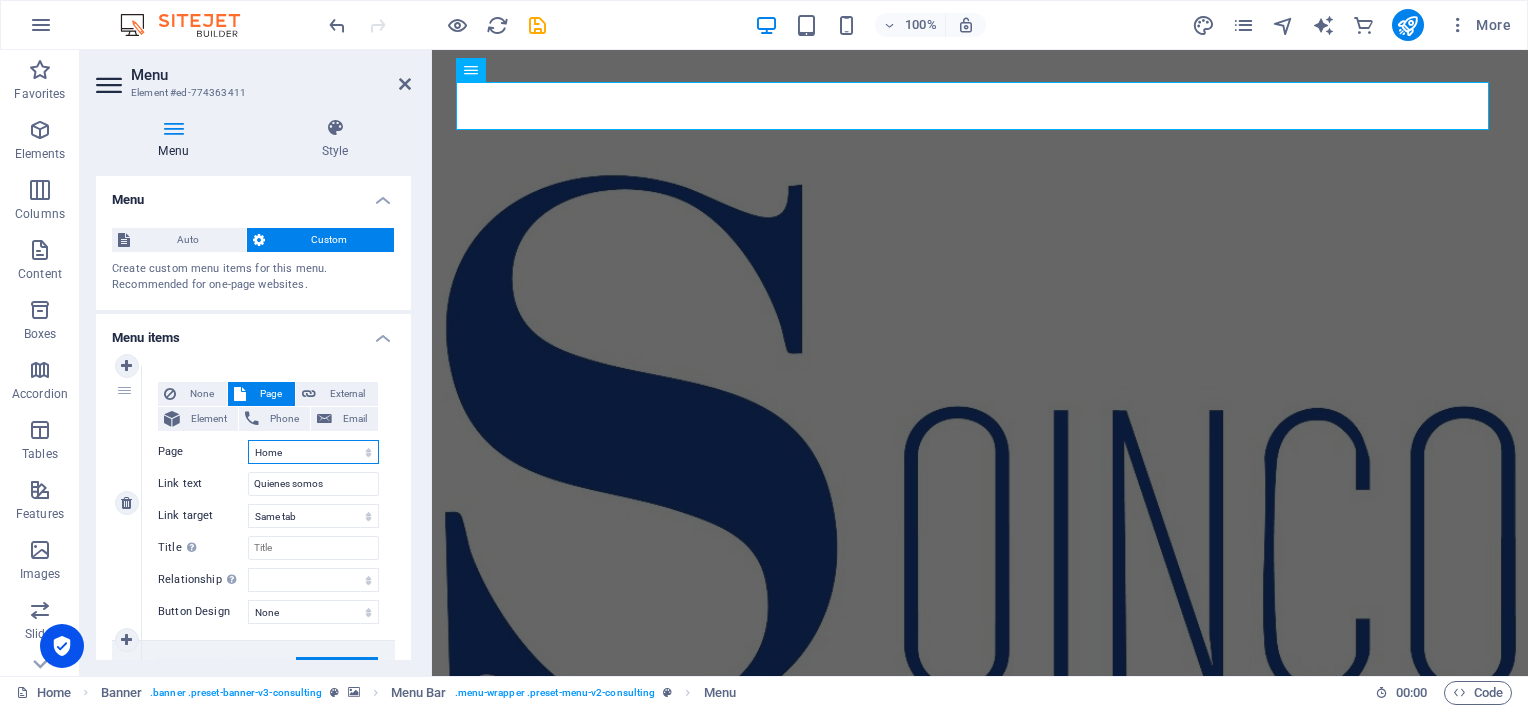click on "Home Subpage Legal Notice Privacy" at bounding box center [313, 452] 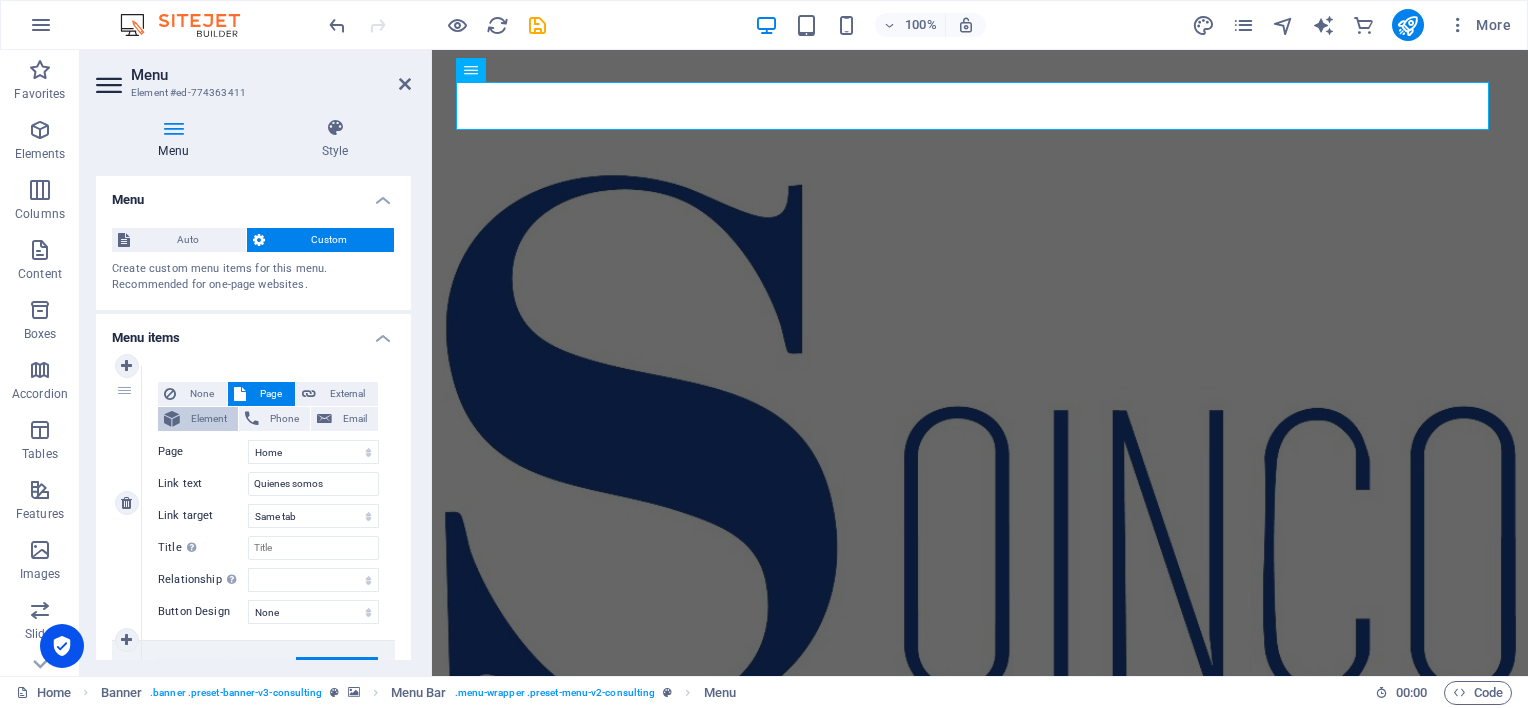 click on "Element" at bounding box center [209, 419] 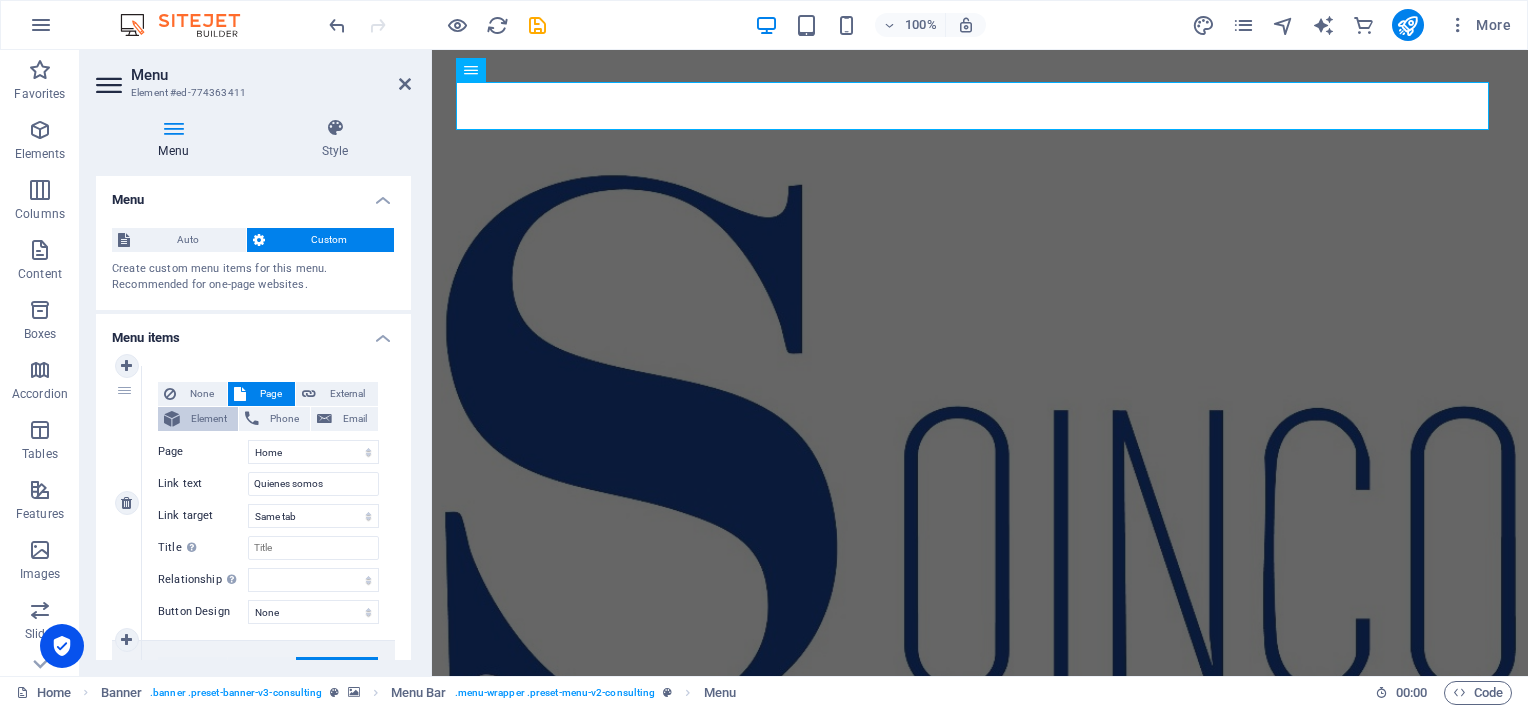 select 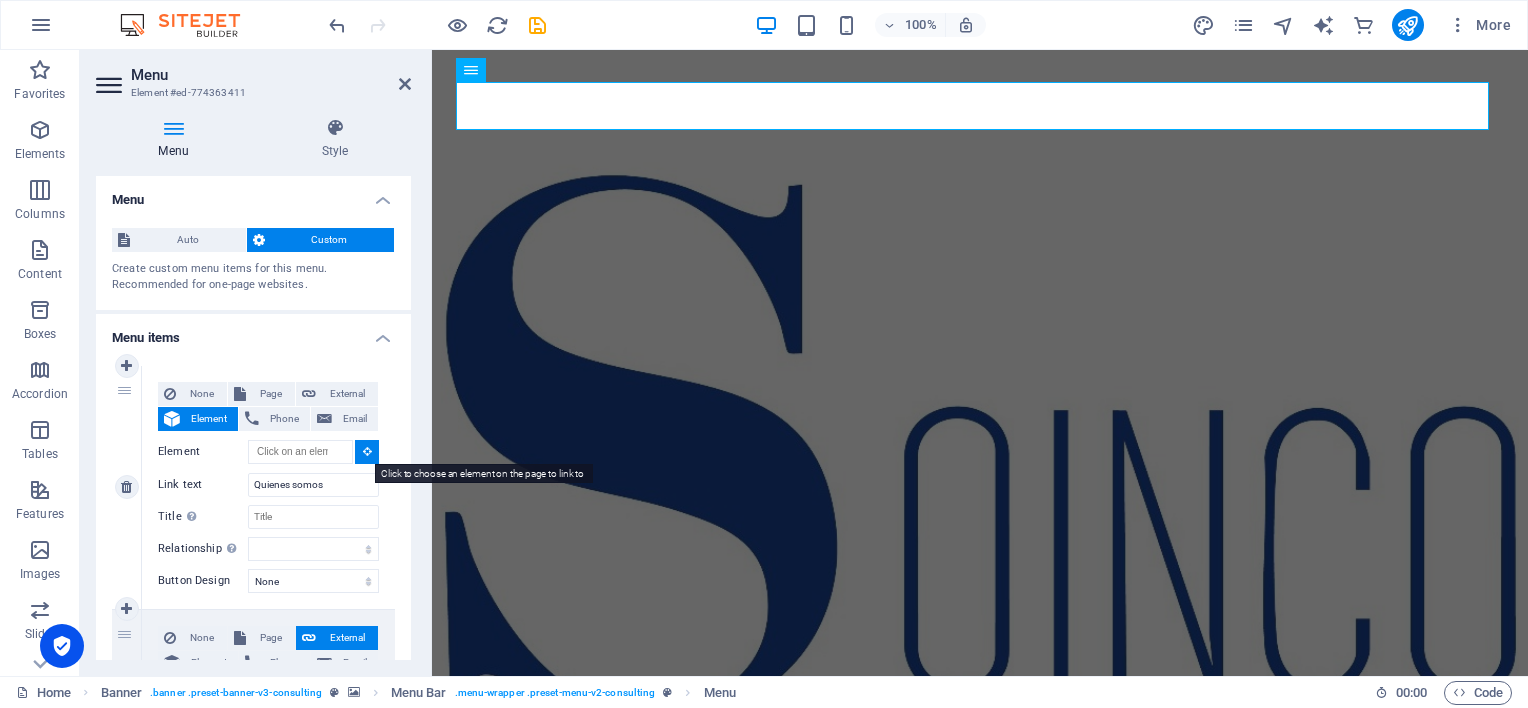click at bounding box center (367, 452) 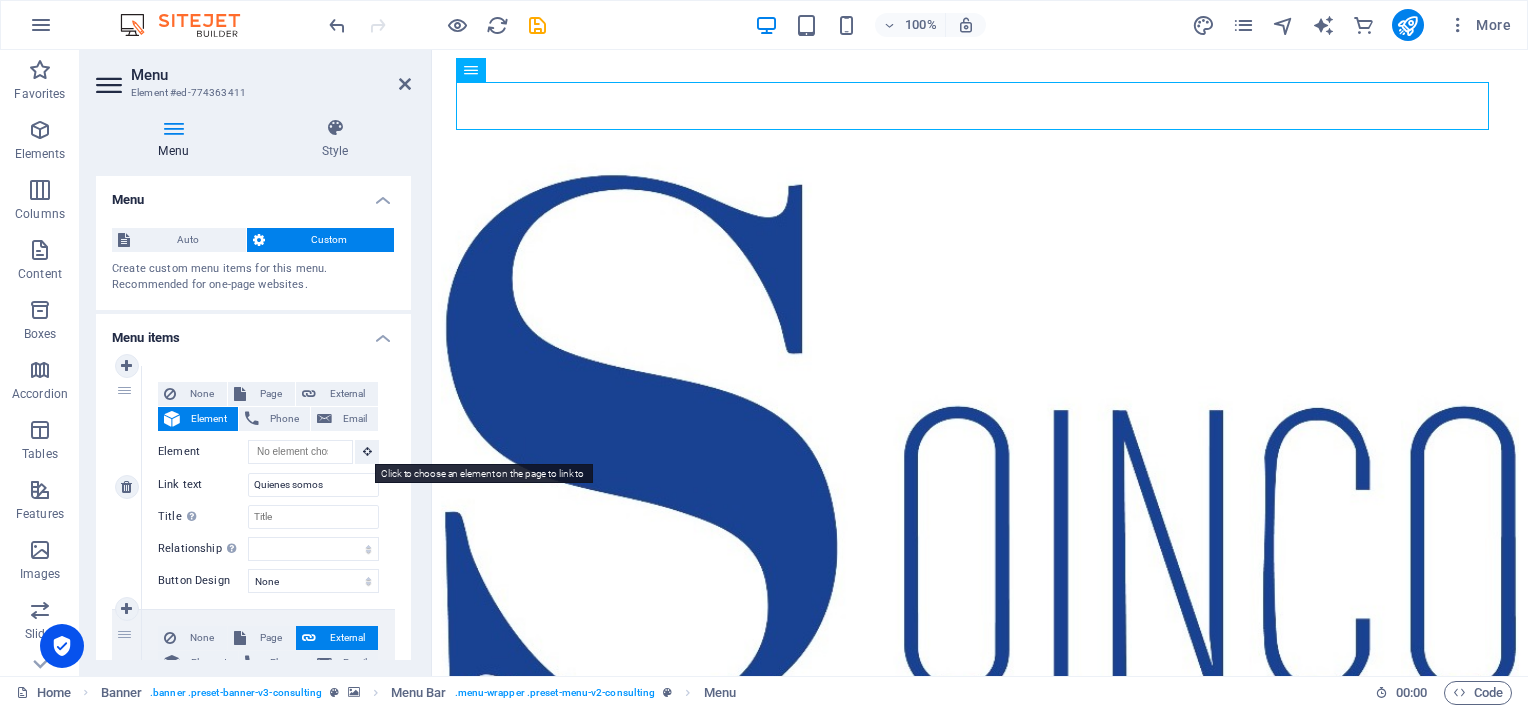 click on "None Page External Element Phone Email Page Home Subpage Legal Notice Privacy Element
URL /#Quienes somos Phone Email Link text Quienes somos Link target New tab Same tab Overlay Title Additional link description, should not be the same as the link text. The title is most often shown as a tooltip text when the mouse moves over the element. Leave empty if uncertain. Relationship Sets the  relationship of this link to the link target . For example, the value "nofollow" instructs search engines not to follow the link. Can be left empty. alternate author bookmark external help license next nofollow noreferrer noopener prev search tag Button Design None Default Primary Secondary" at bounding box center (268, 487) 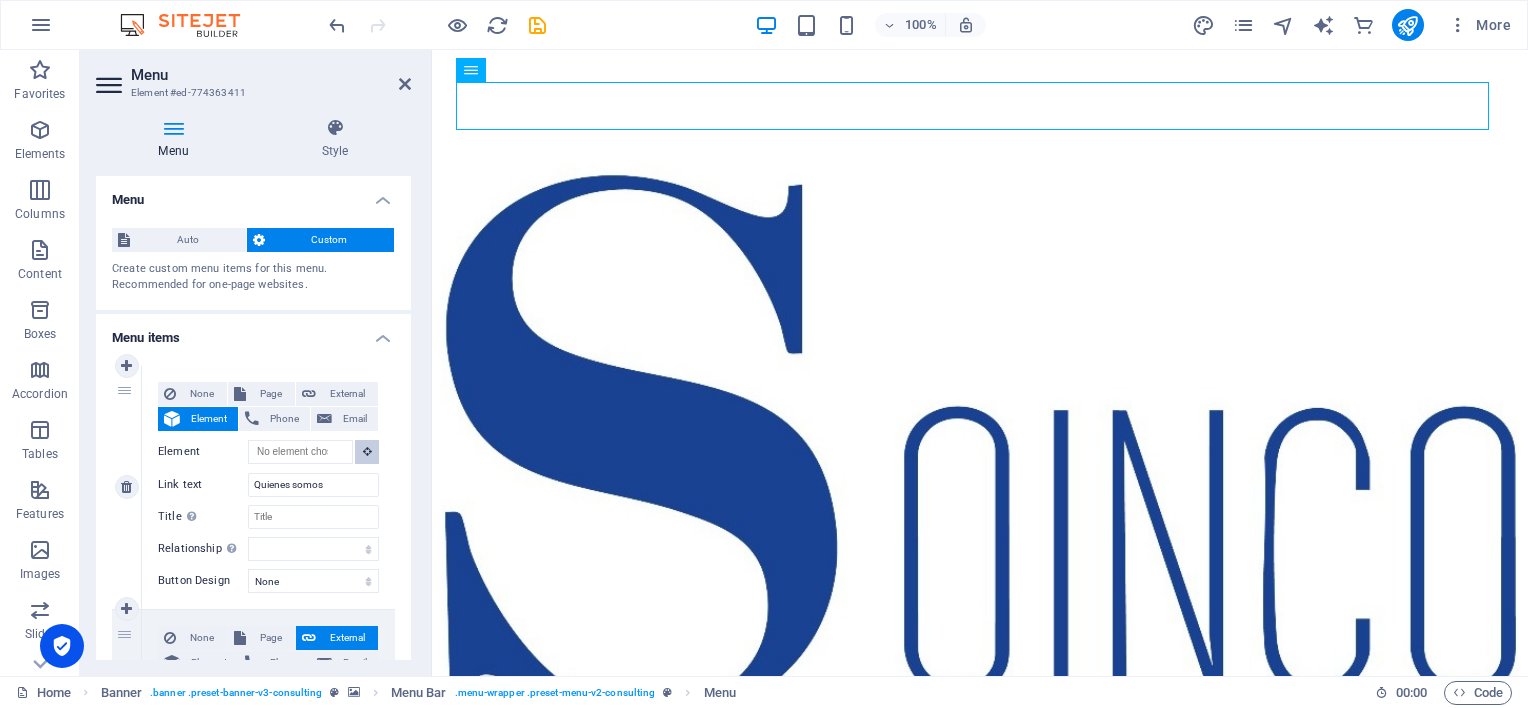 click at bounding box center (367, 451) 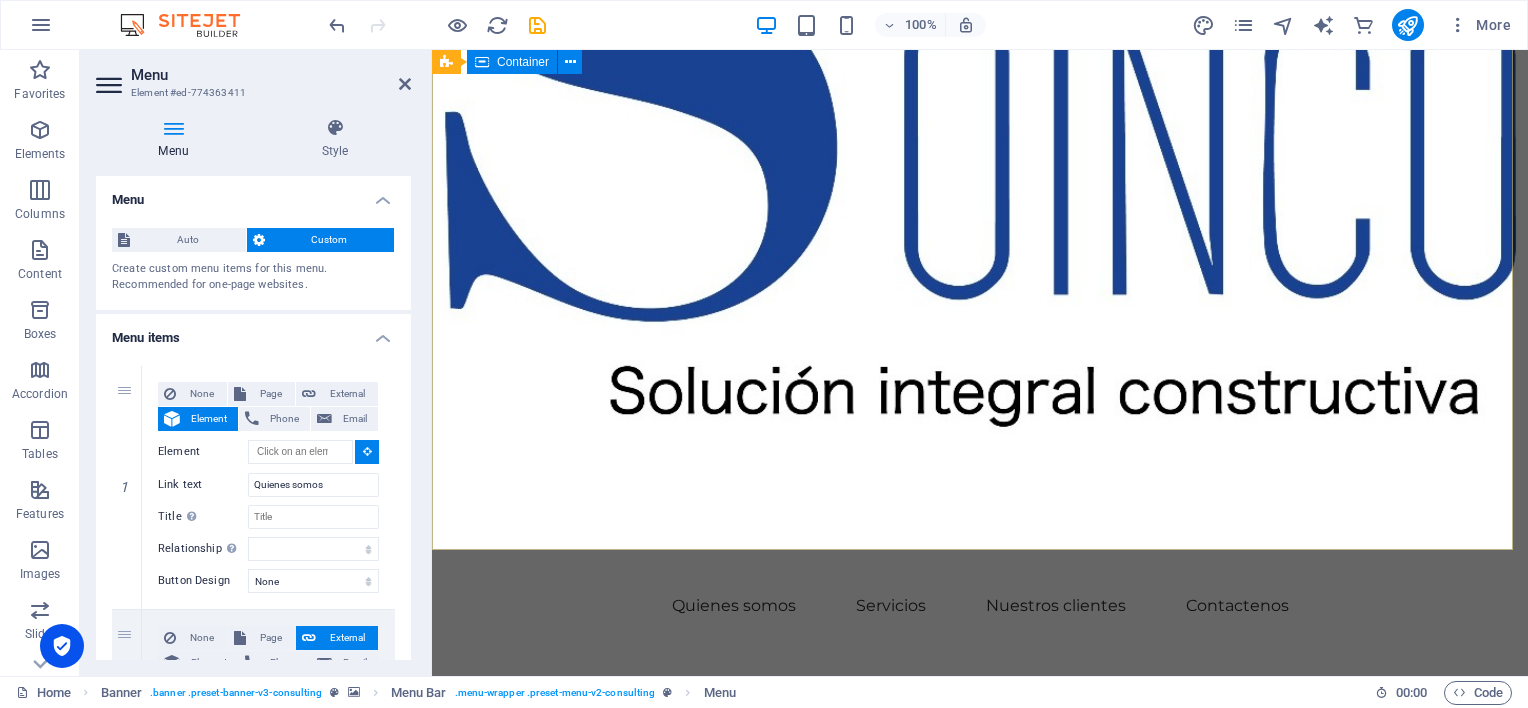 scroll, scrollTop: 900, scrollLeft: 0, axis: vertical 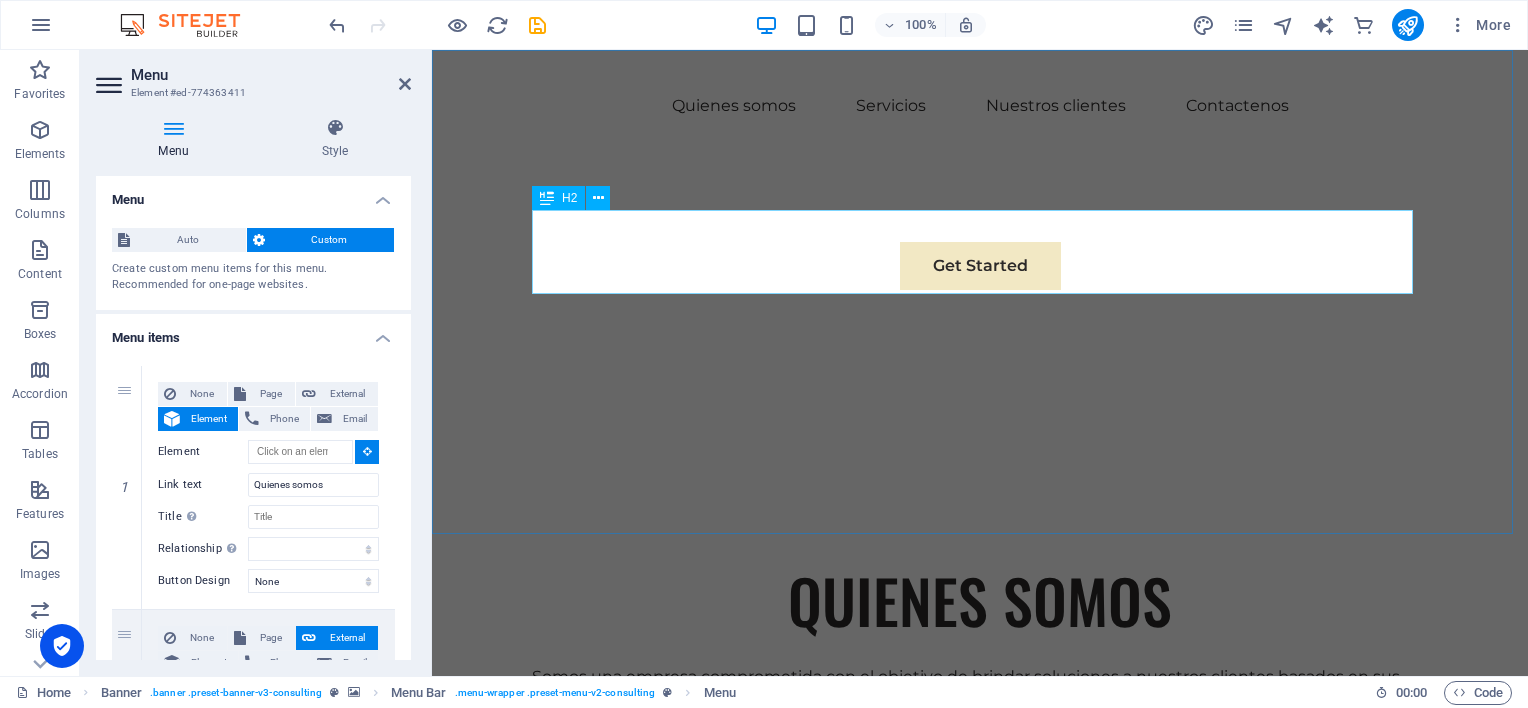 click on "QUIENES SOMOS" at bounding box center [980, 600] 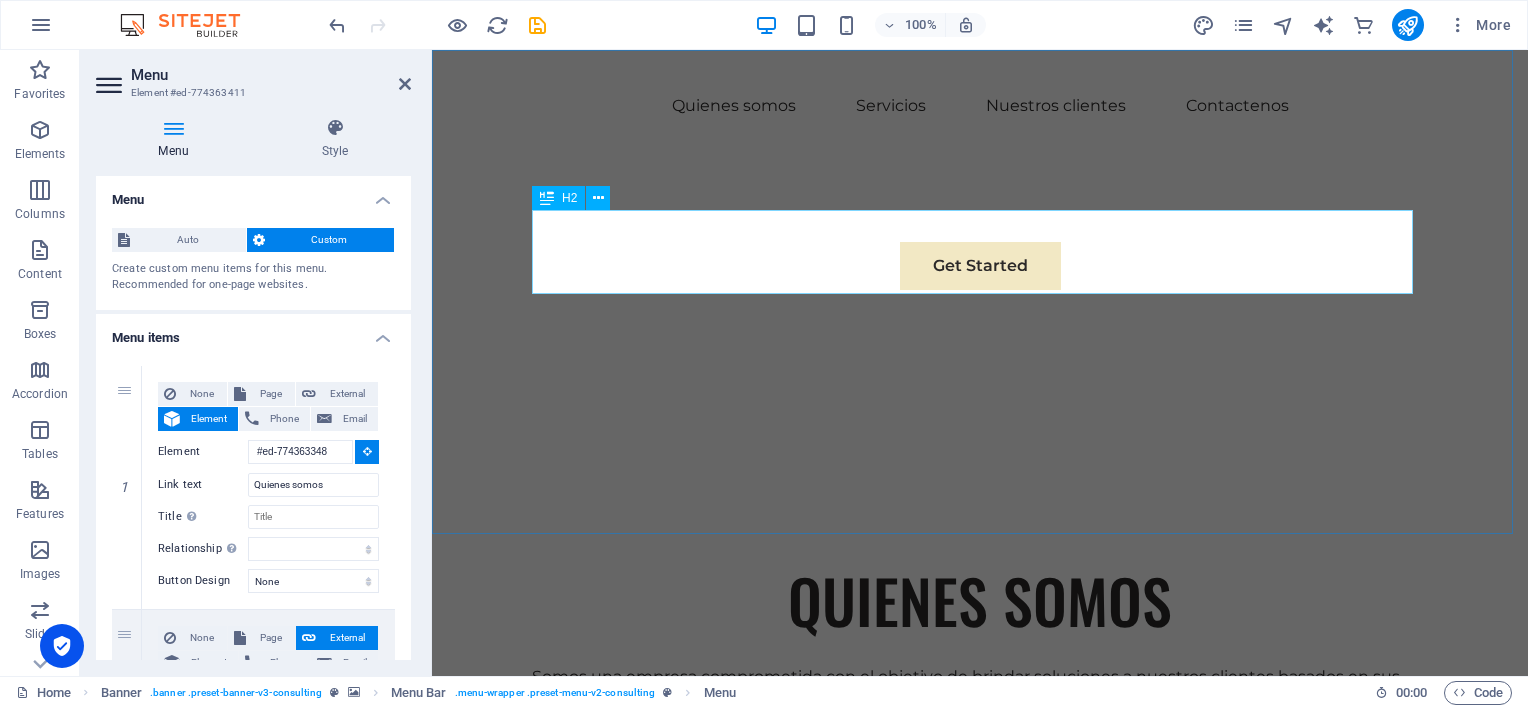 select 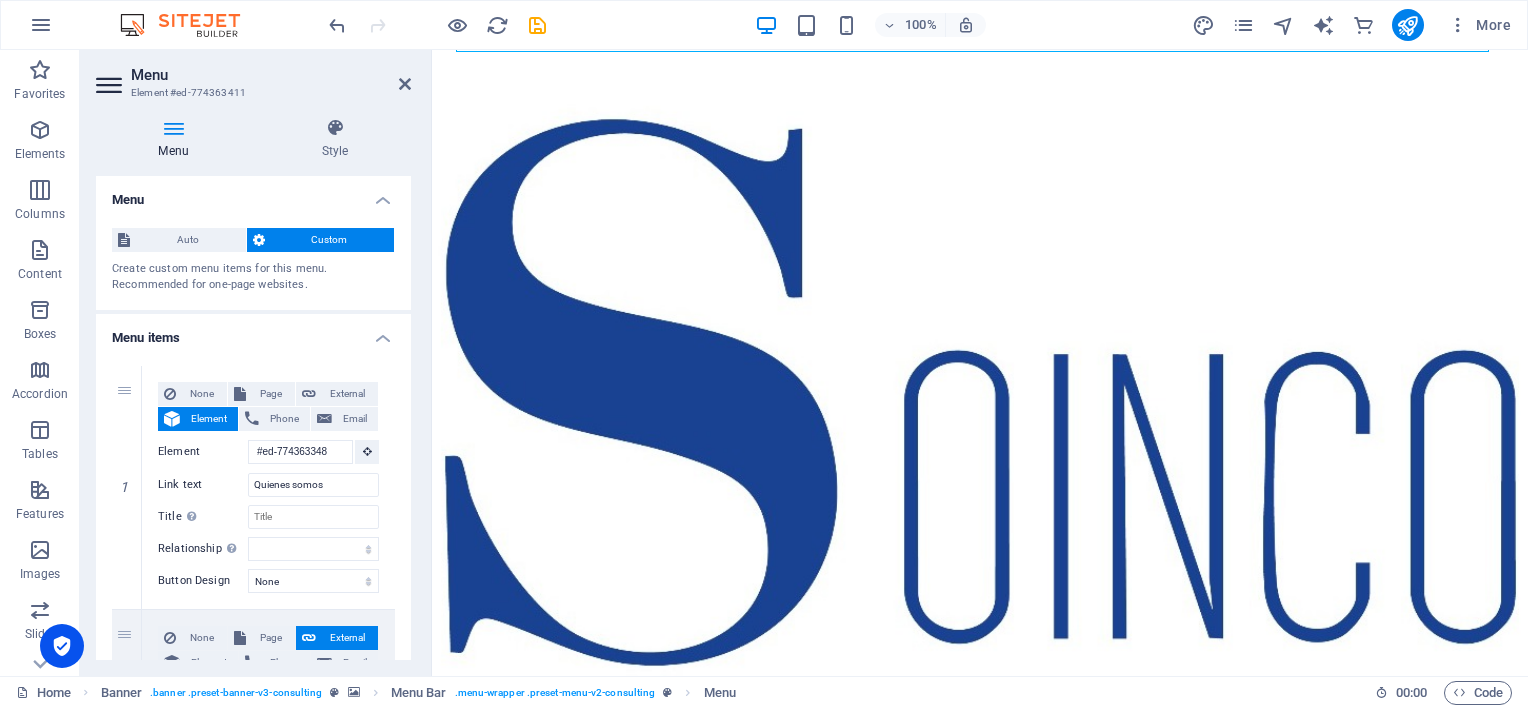 scroll, scrollTop: 0, scrollLeft: 0, axis: both 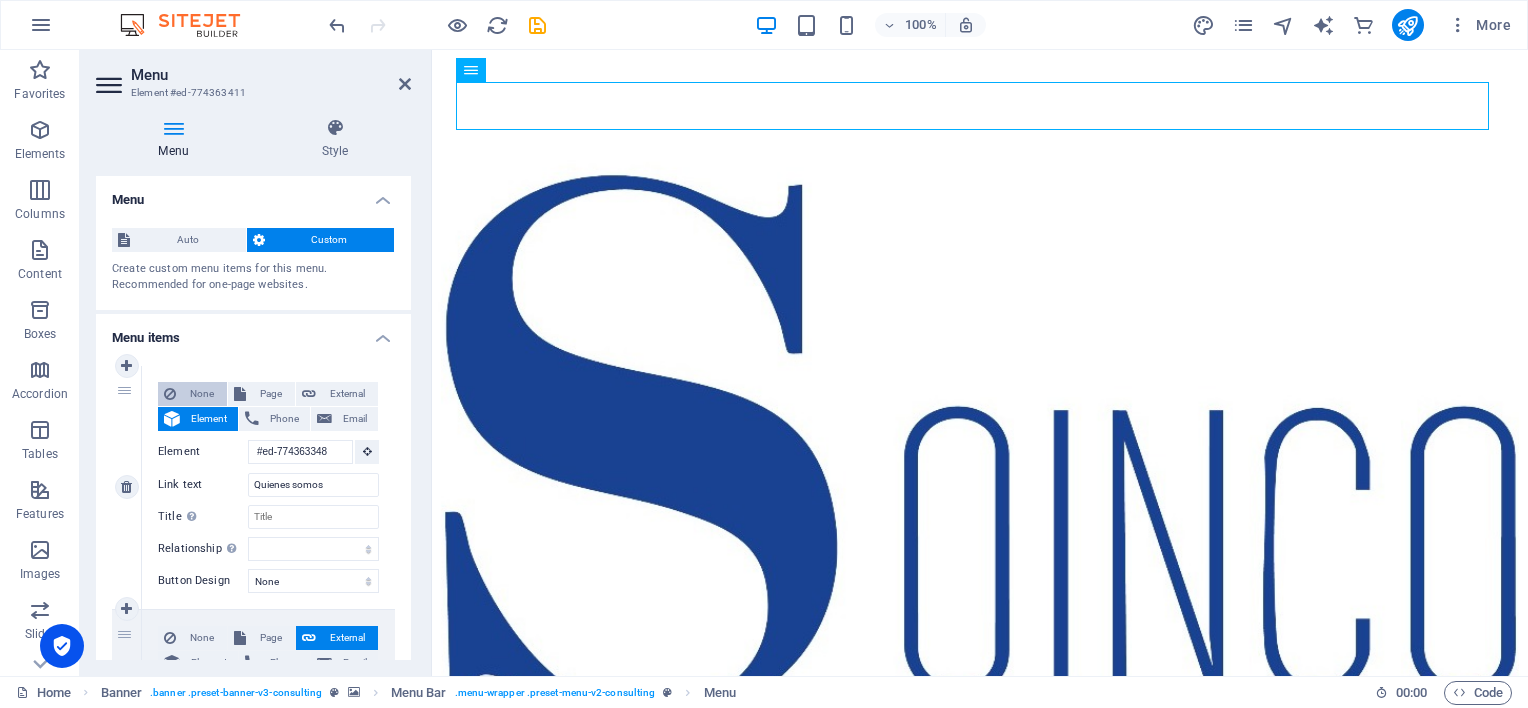 click on "None" at bounding box center [201, 394] 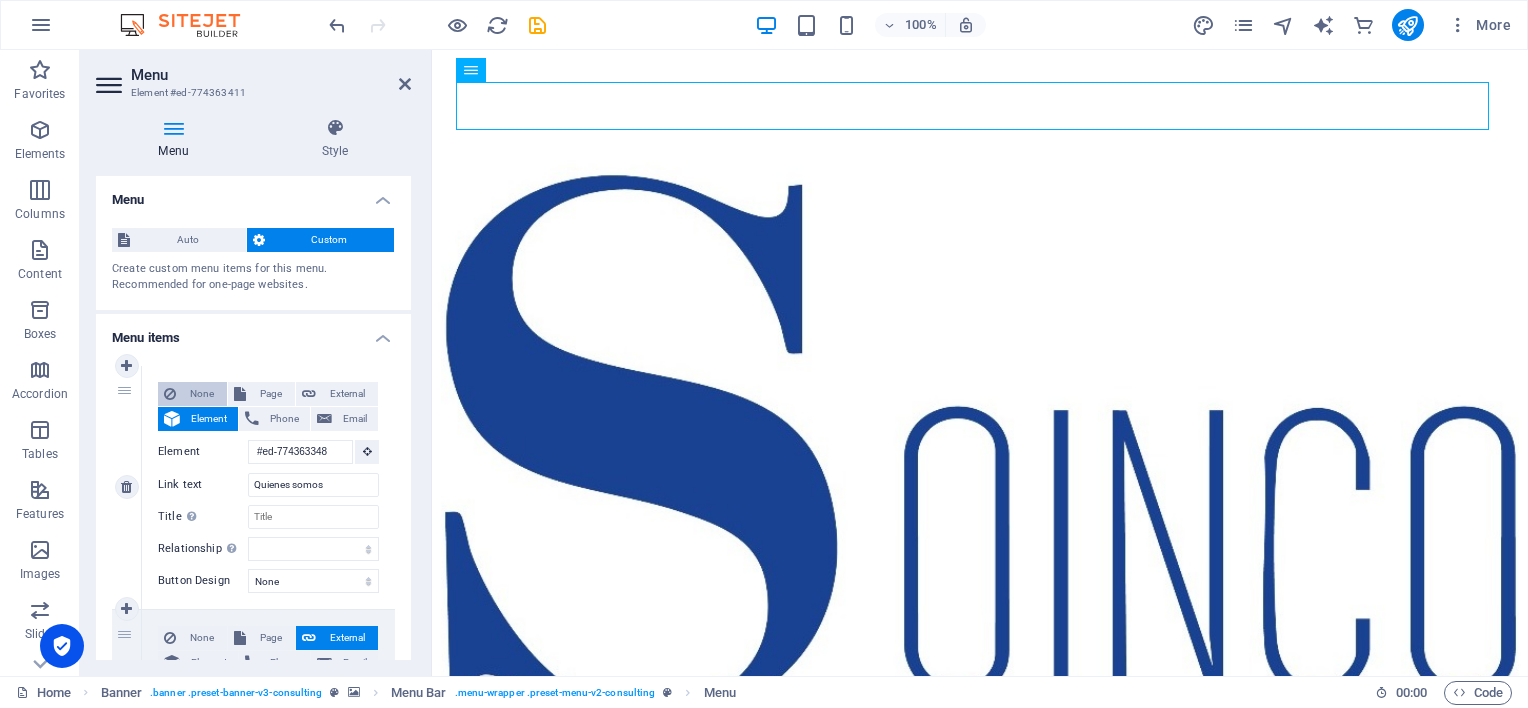 select 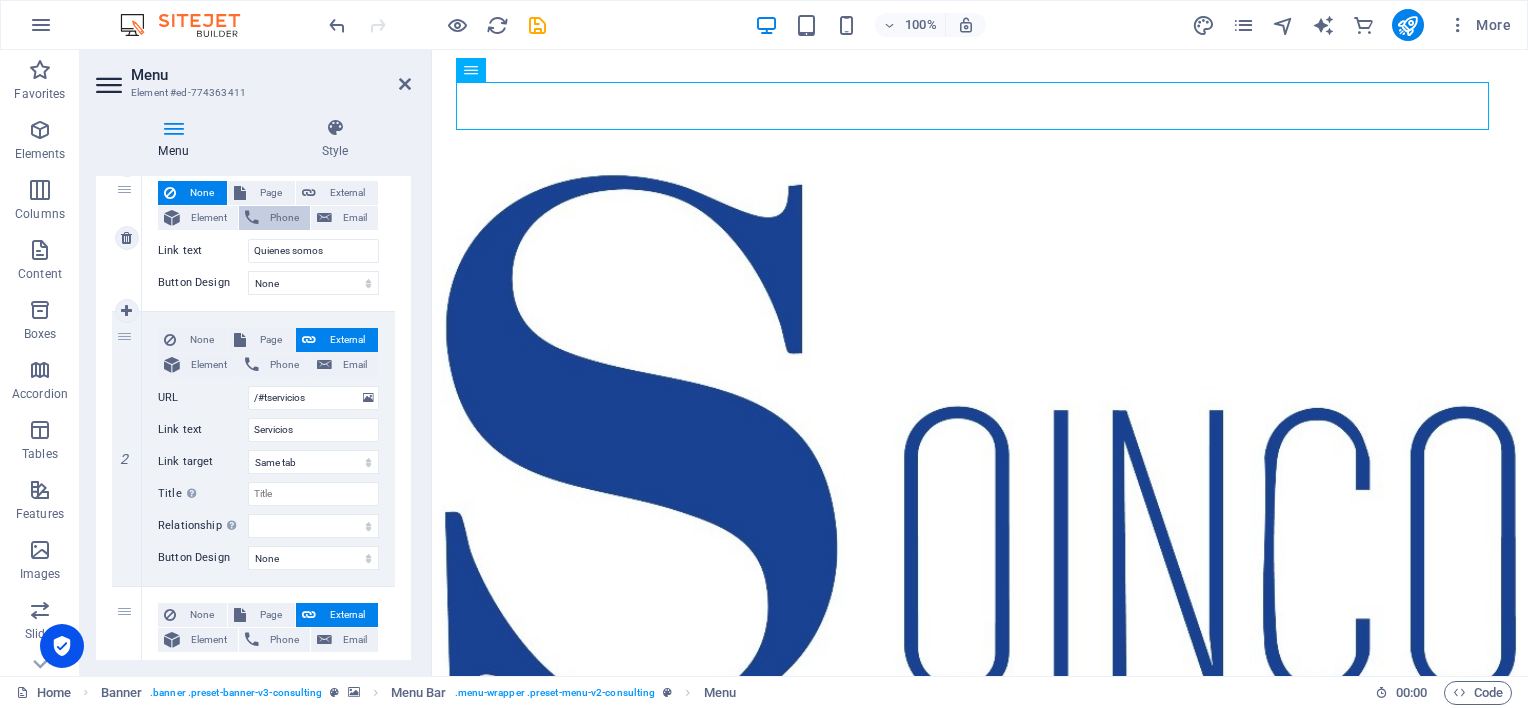 scroll, scrollTop: 200, scrollLeft: 0, axis: vertical 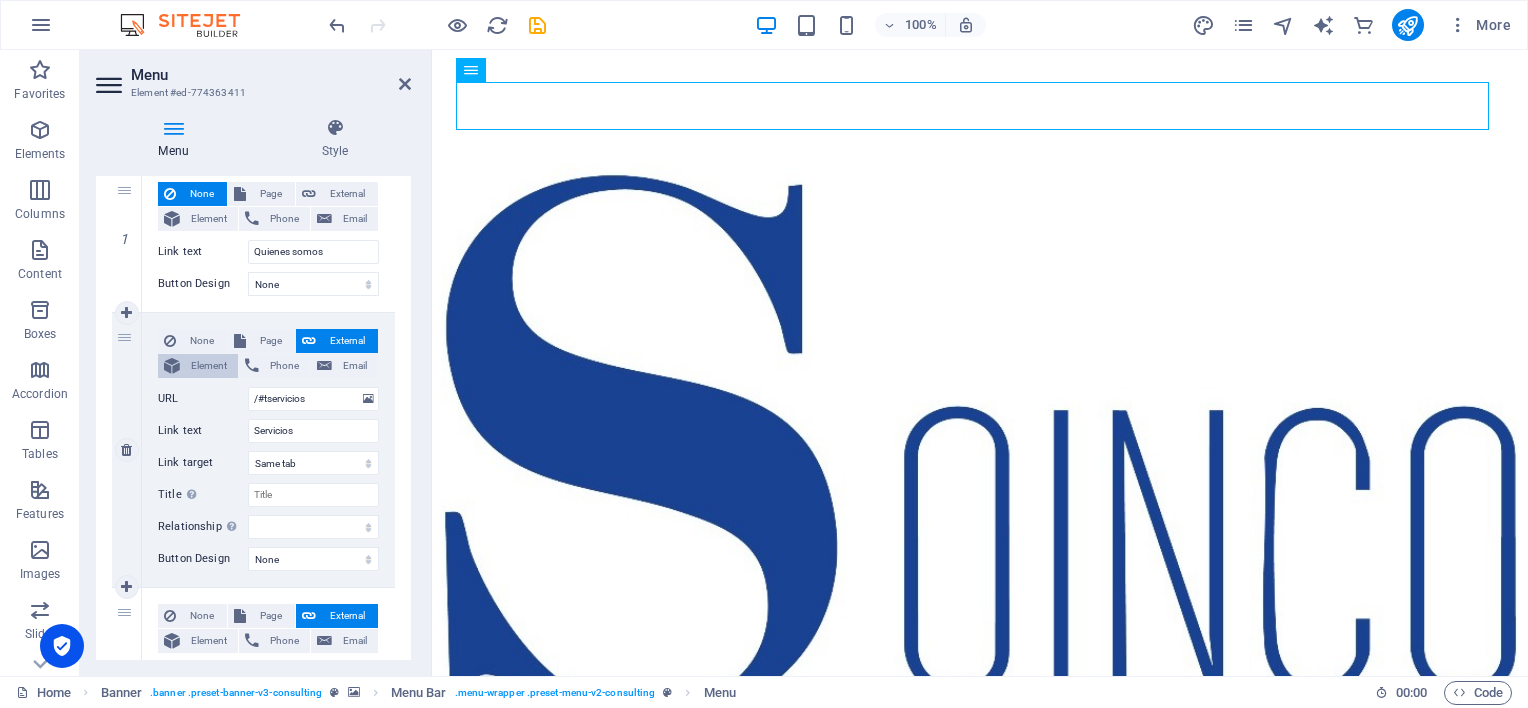 click on "Element" at bounding box center (209, 366) 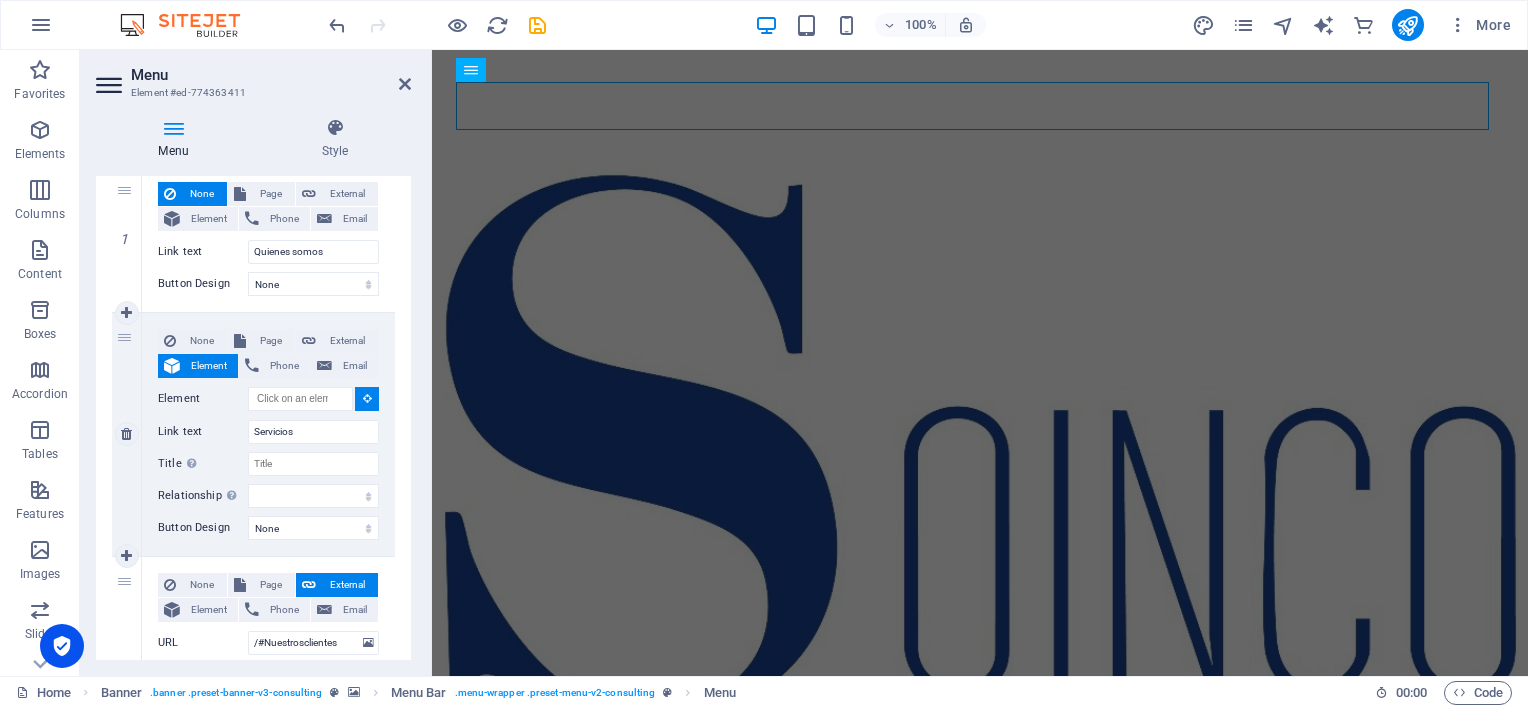 click at bounding box center (367, 398) 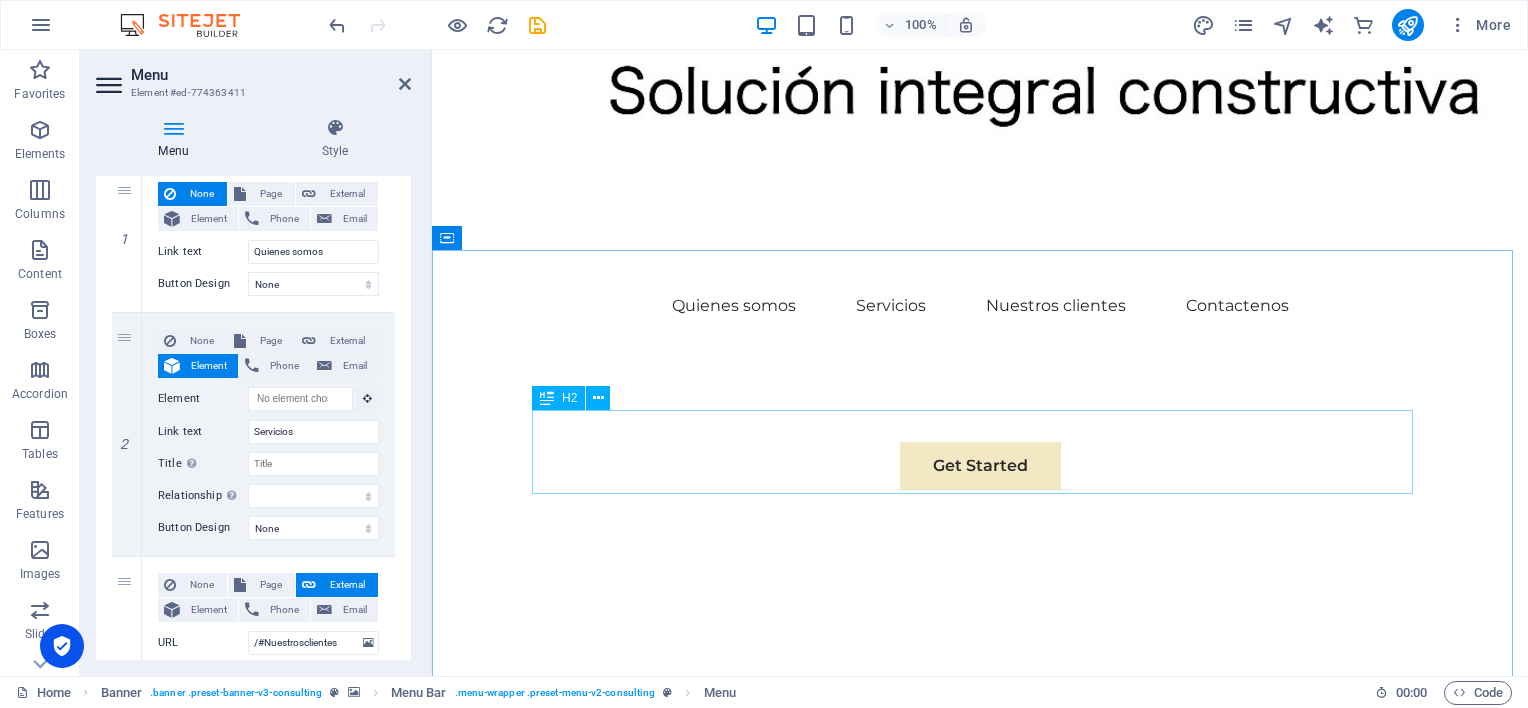 scroll, scrollTop: 1100, scrollLeft: 0, axis: vertical 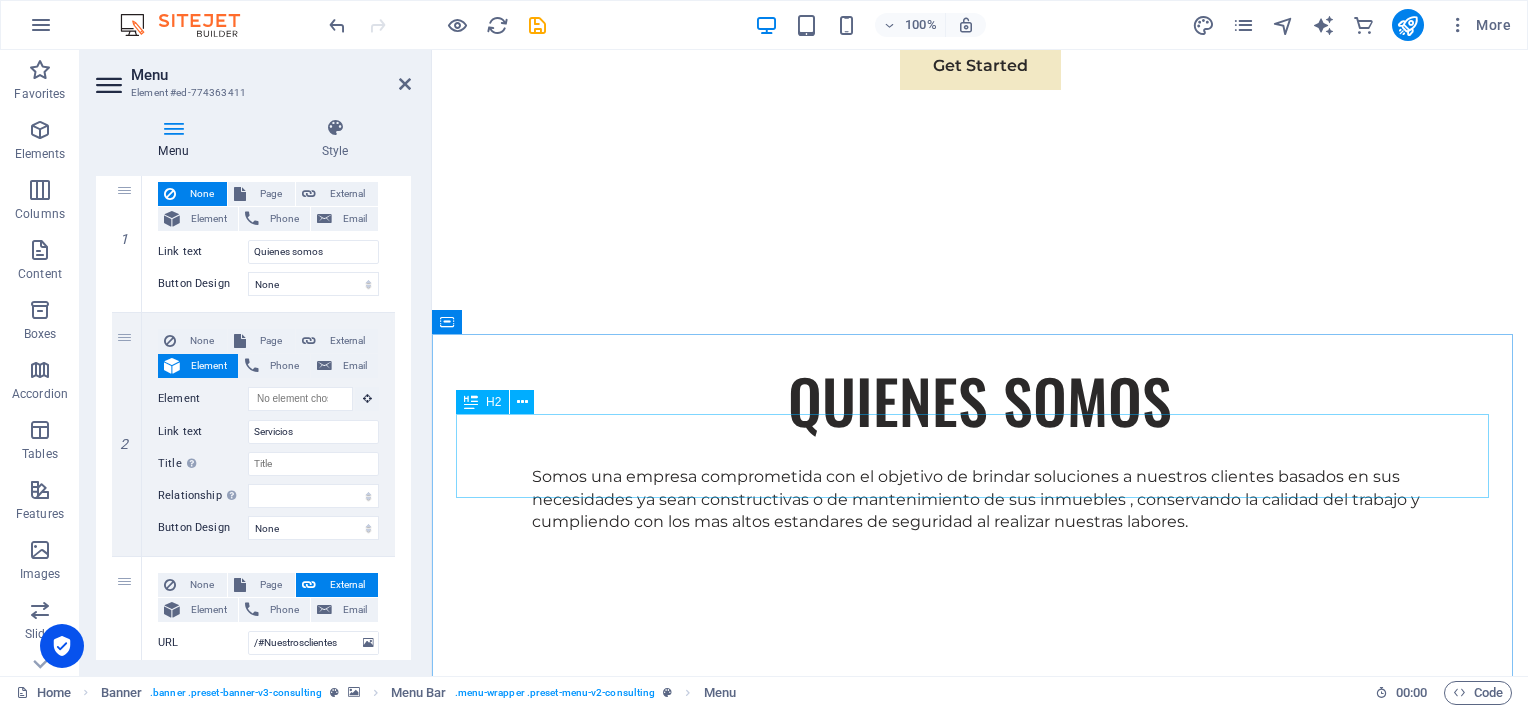 click on "Servicios" at bounding box center (980, 760) 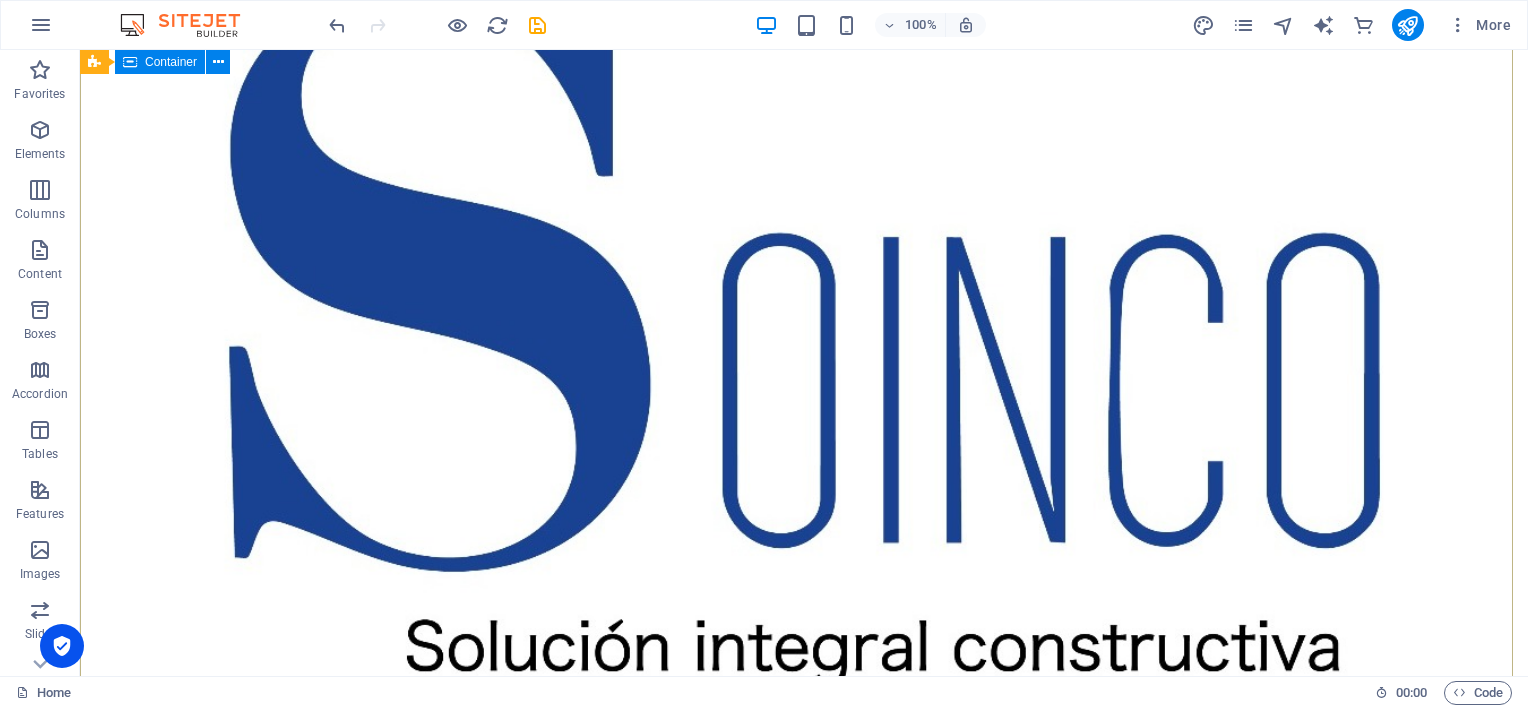 scroll, scrollTop: 0, scrollLeft: 0, axis: both 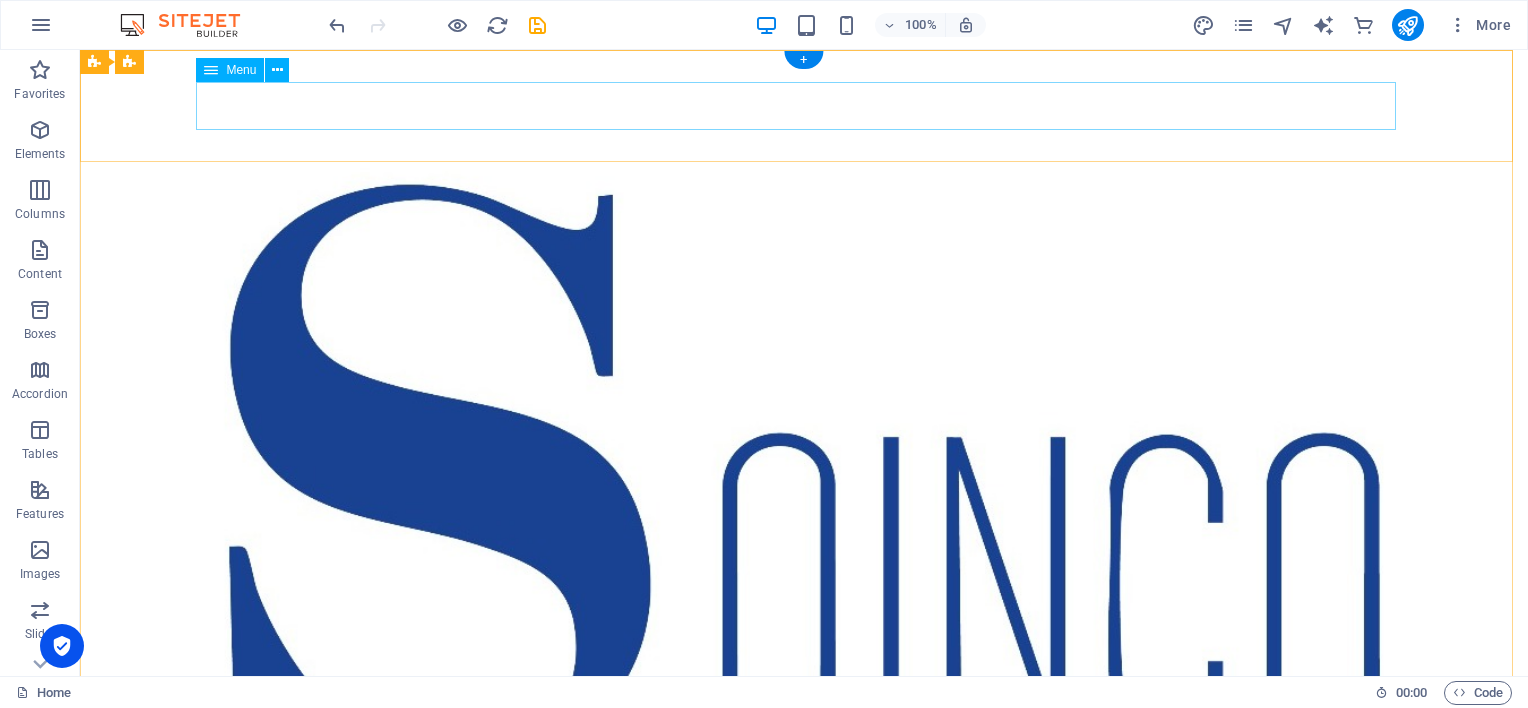 click on "Quienes somos  Servicios  Nuestros clientes  Contactenos" at bounding box center (804, 1006) 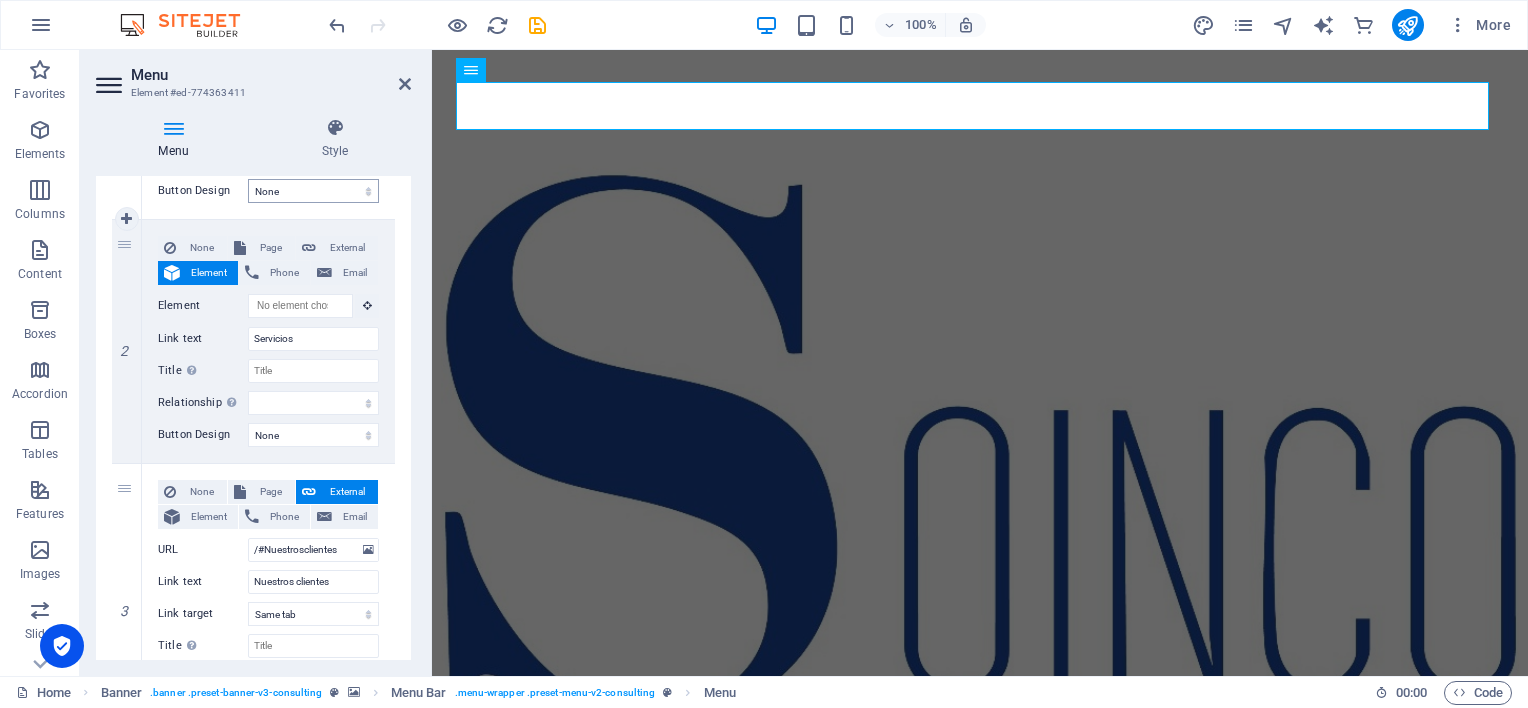 scroll, scrollTop: 300, scrollLeft: 0, axis: vertical 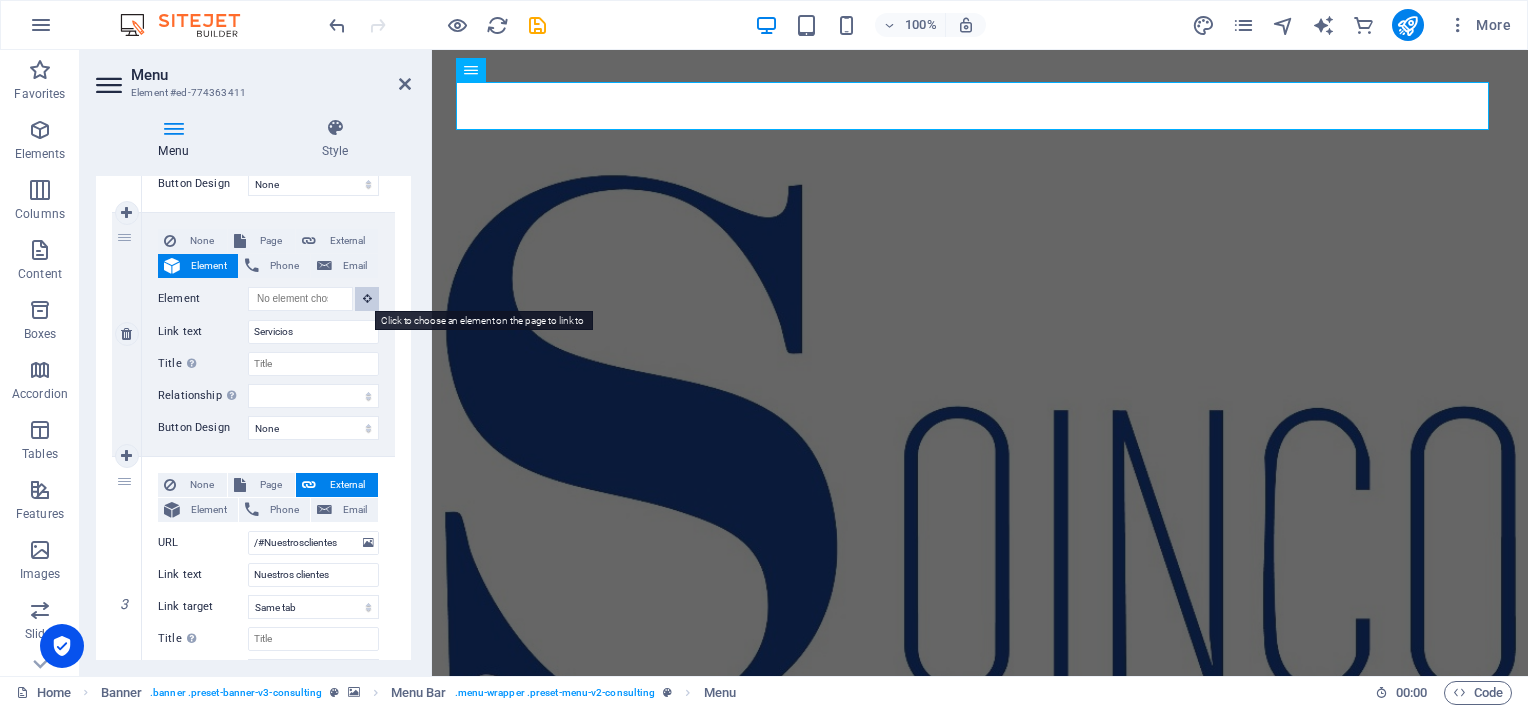 click at bounding box center [367, 299] 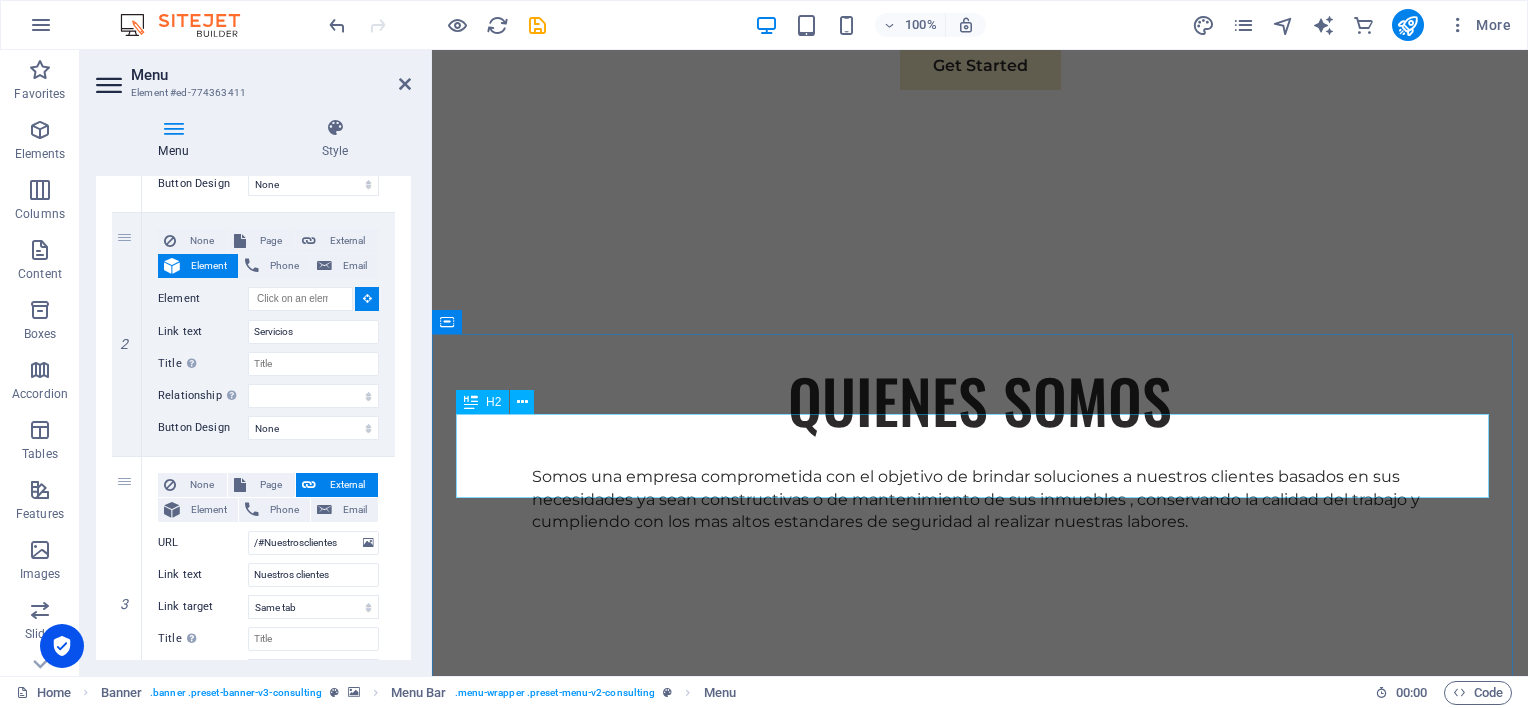 click on "Servicios" at bounding box center (980, 760) 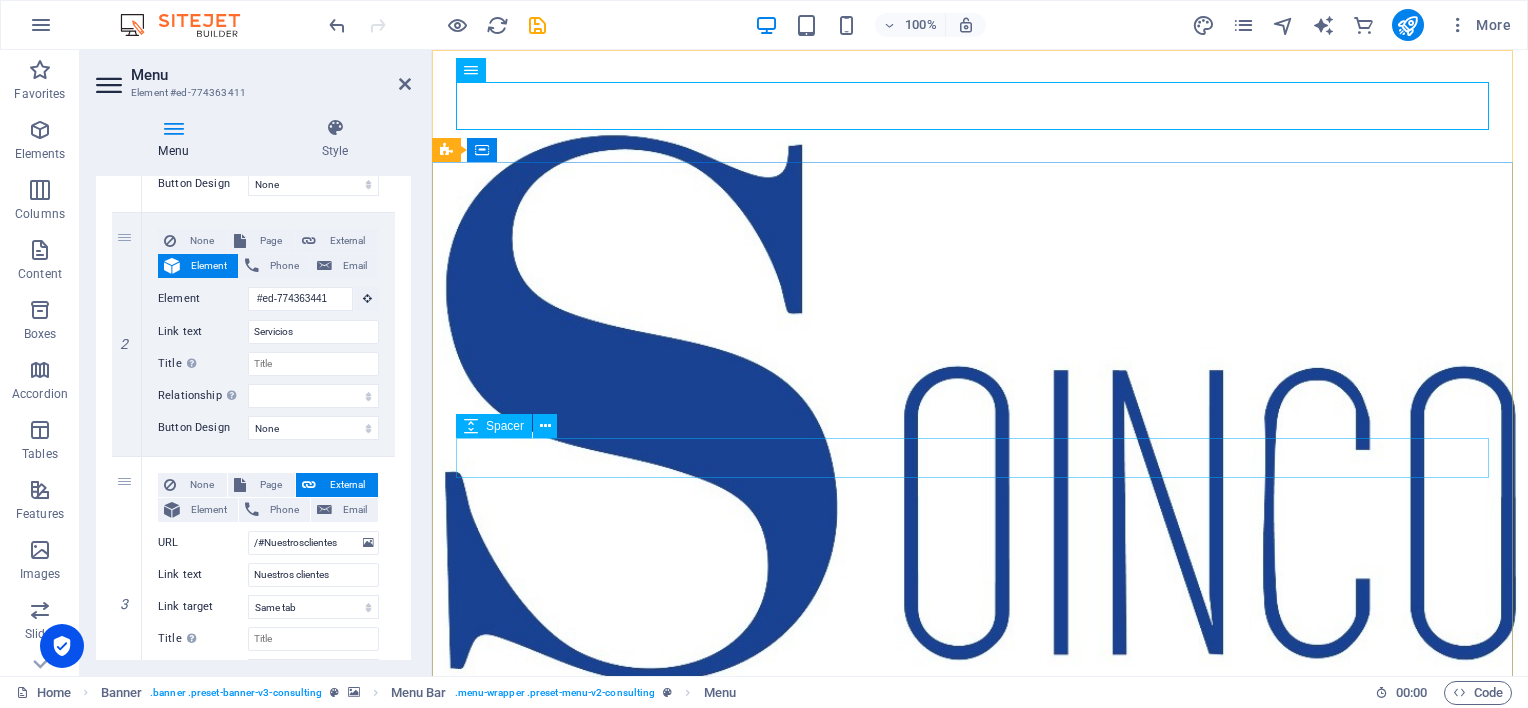 scroll, scrollTop: 0, scrollLeft: 0, axis: both 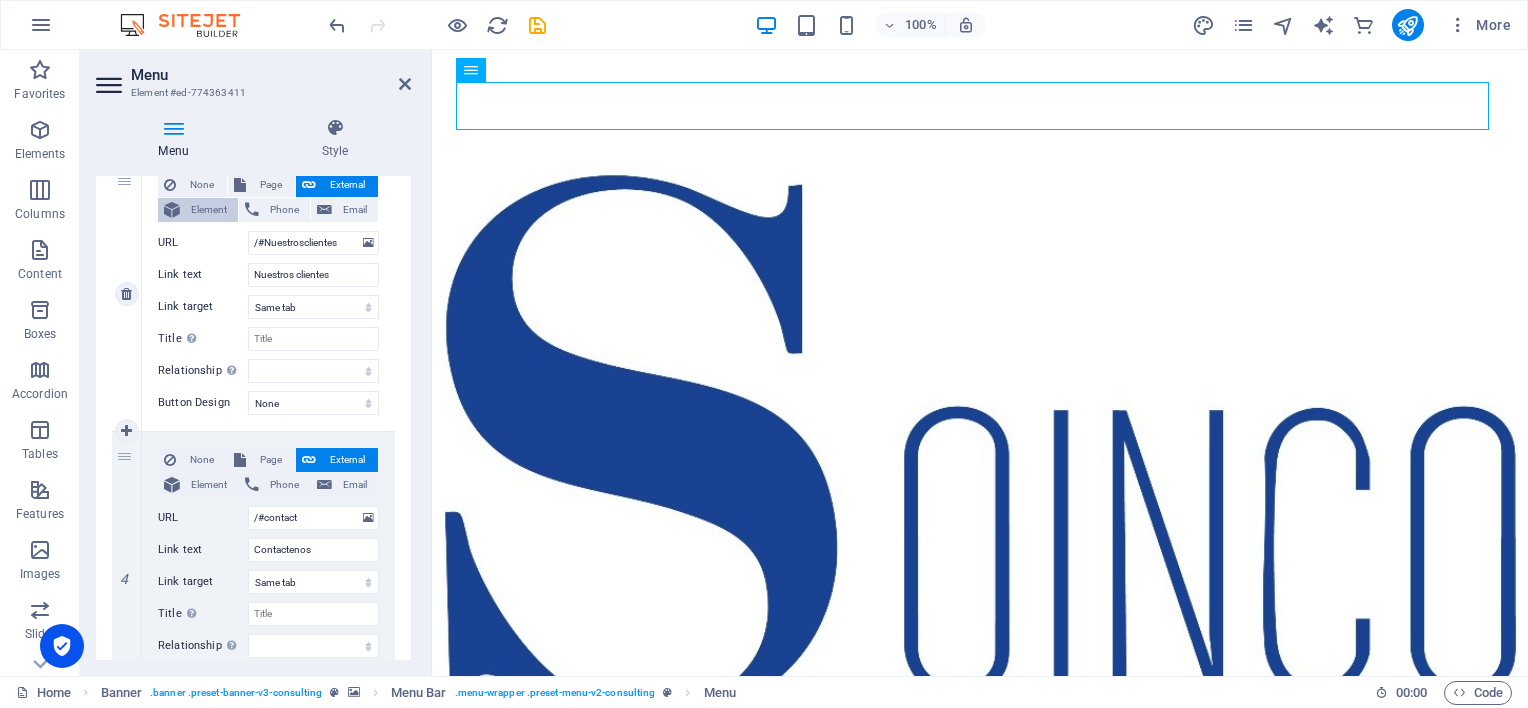 click on "Element" at bounding box center (209, 210) 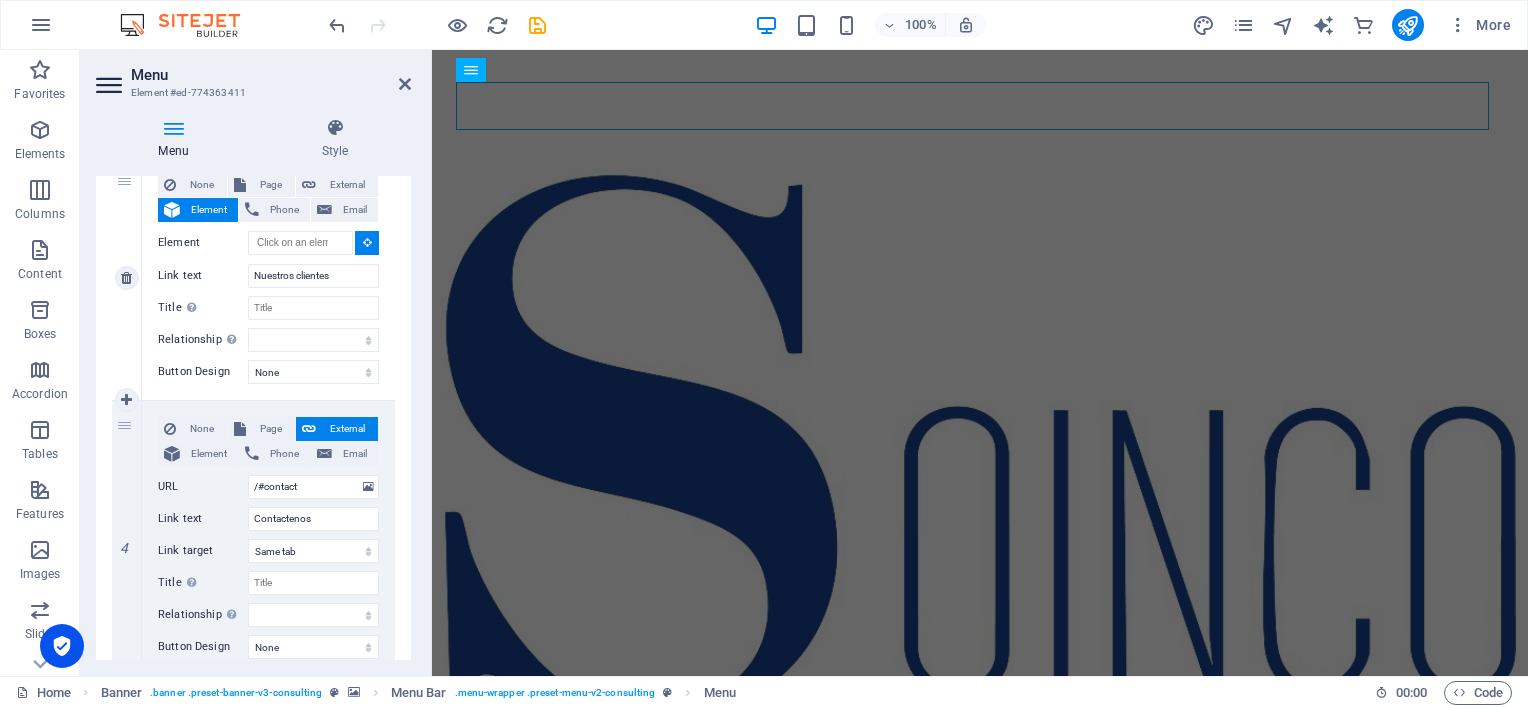 click at bounding box center [367, 243] 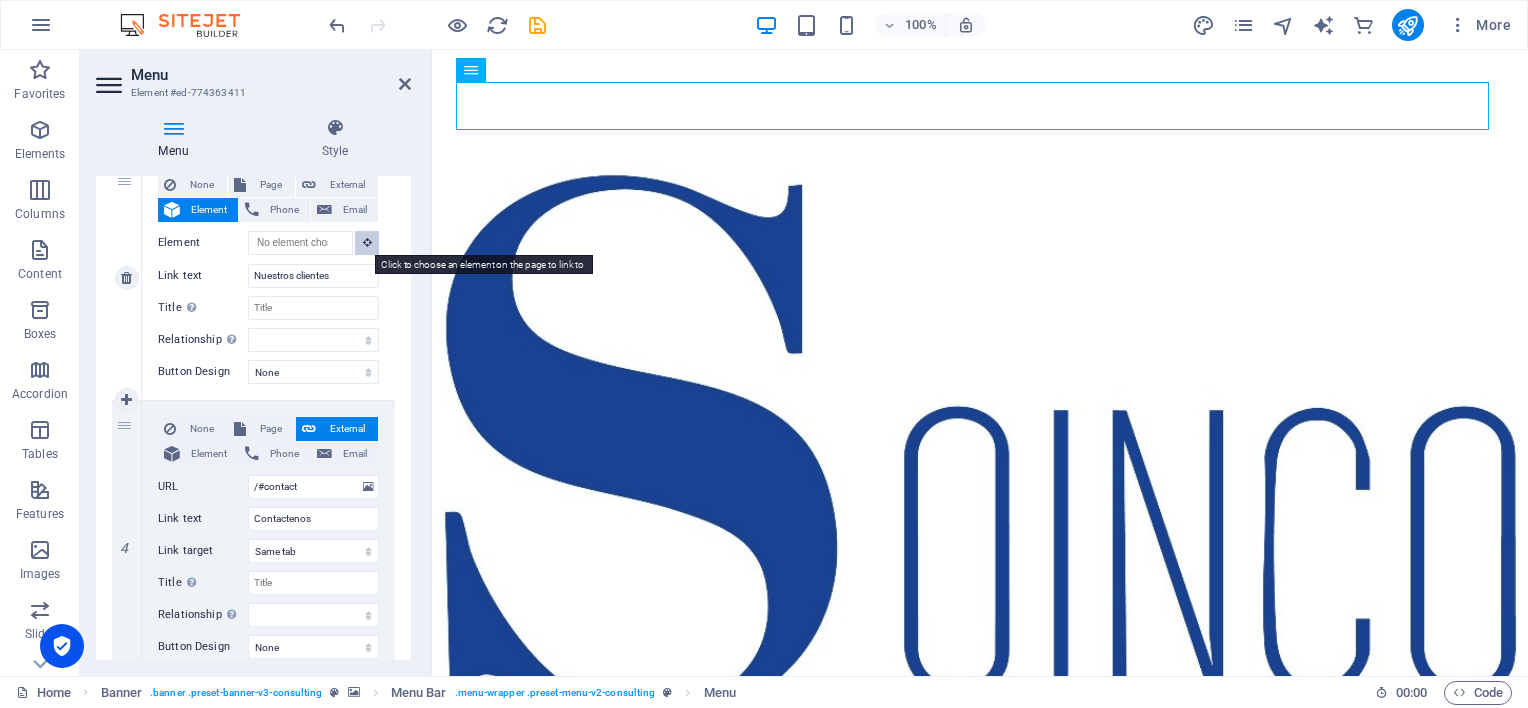 click at bounding box center [367, 243] 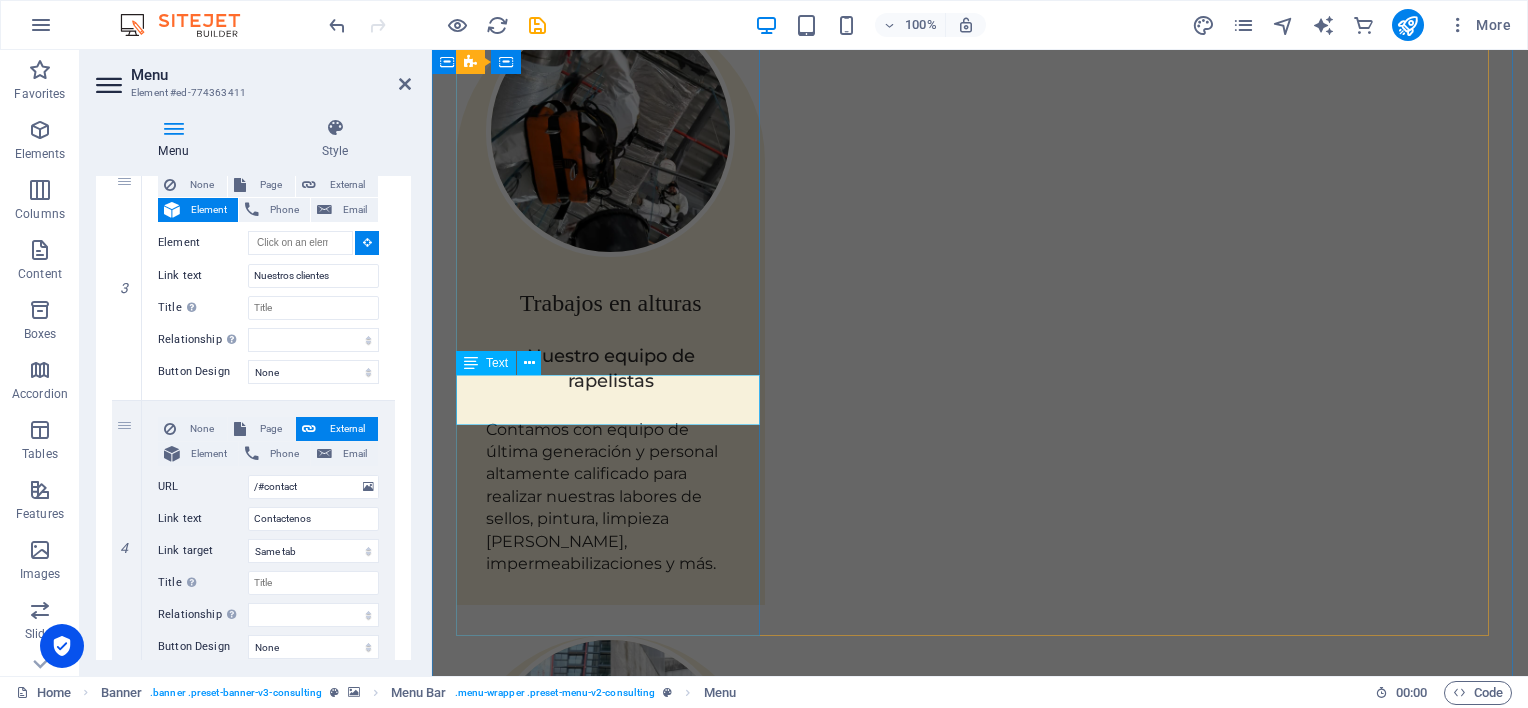 scroll, scrollTop: 2100, scrollLeft: 0, axis: vertical 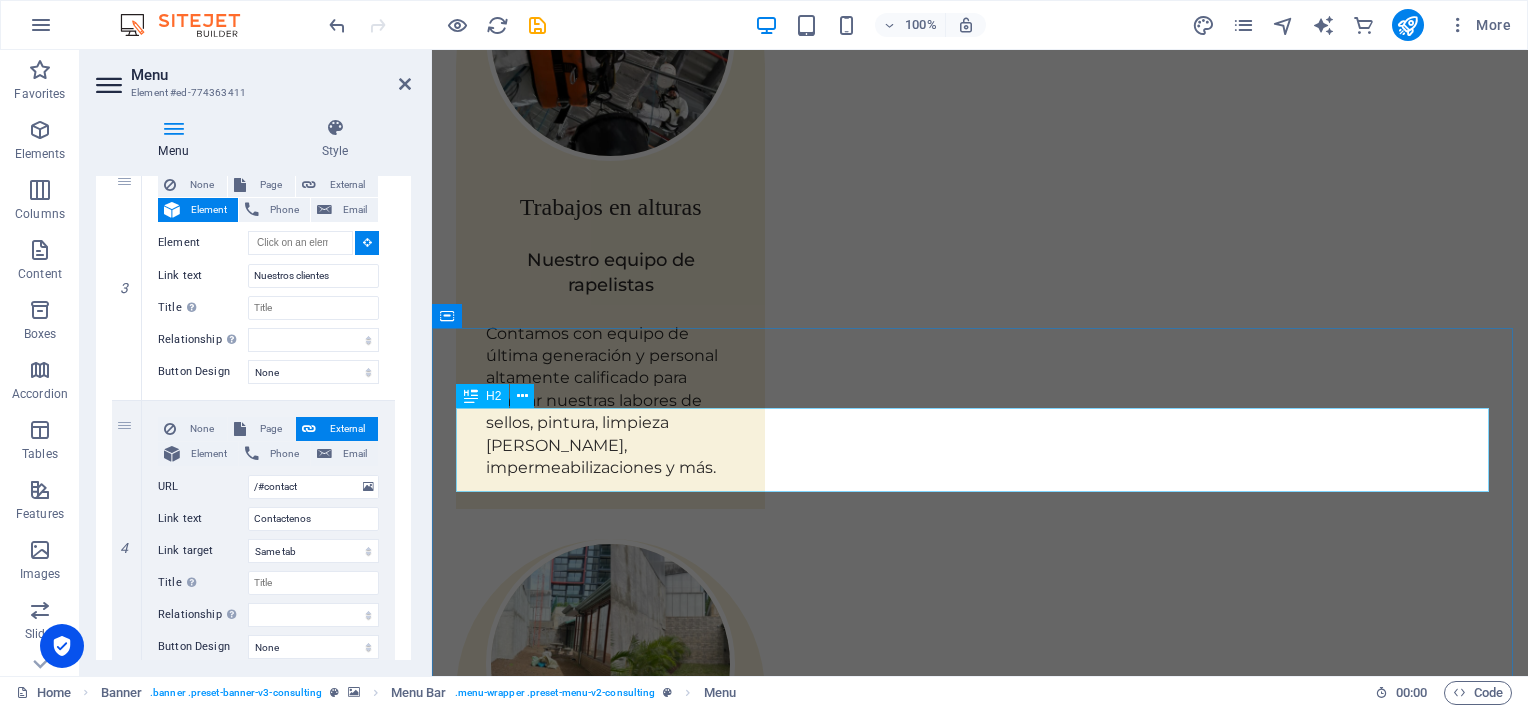 click on "Nuestros clientes" at bounding box center (980, 1778) 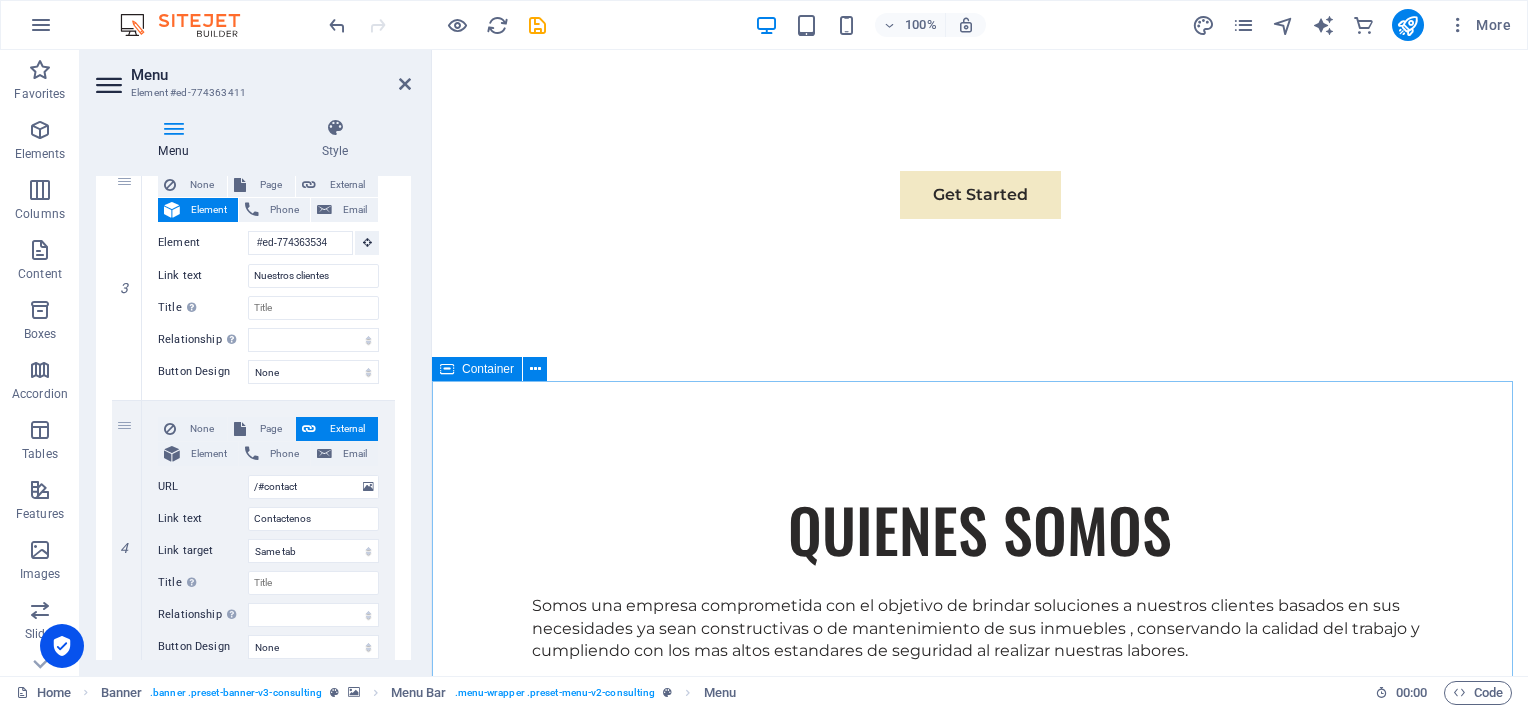 scroll, scrollTop: 0, scrollLeft: 0, axis: both 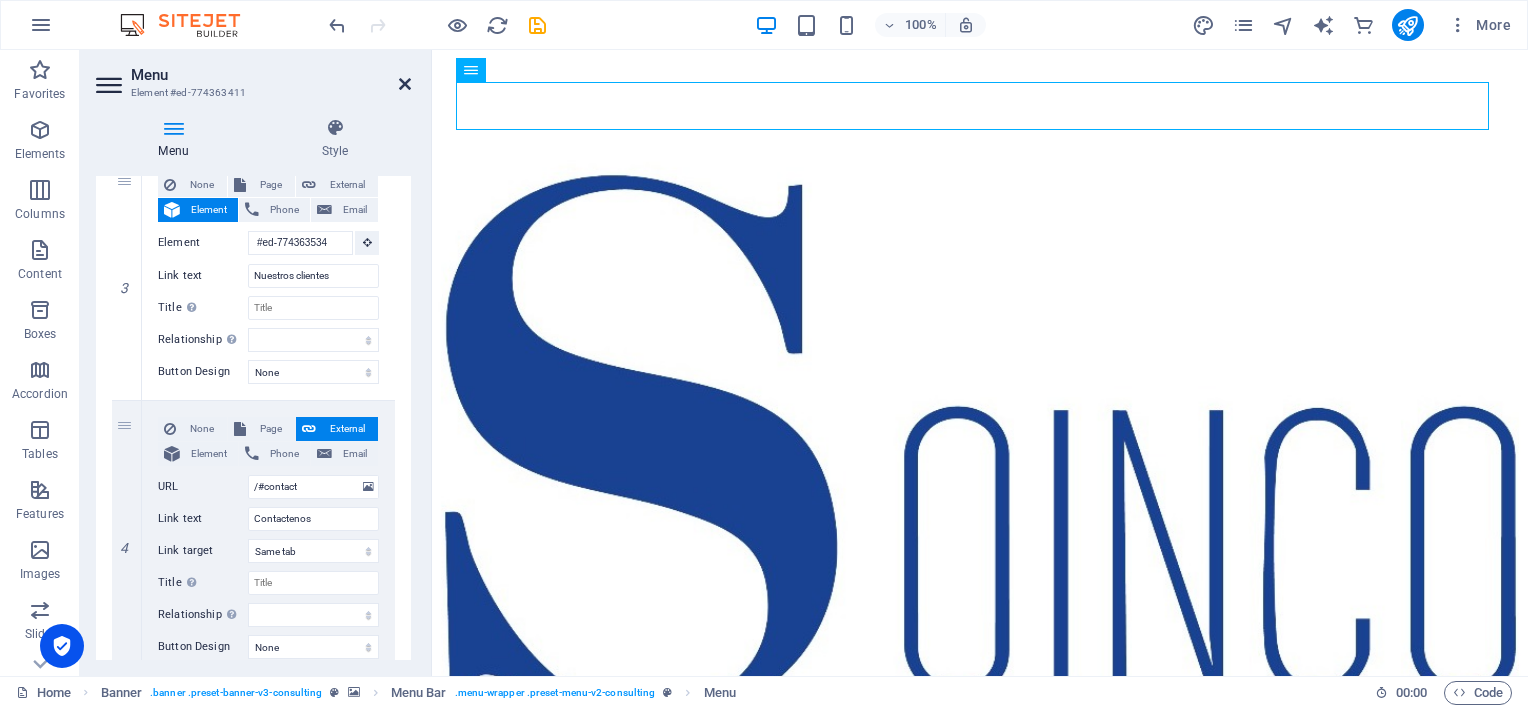 click at bounding box center [405, 84] 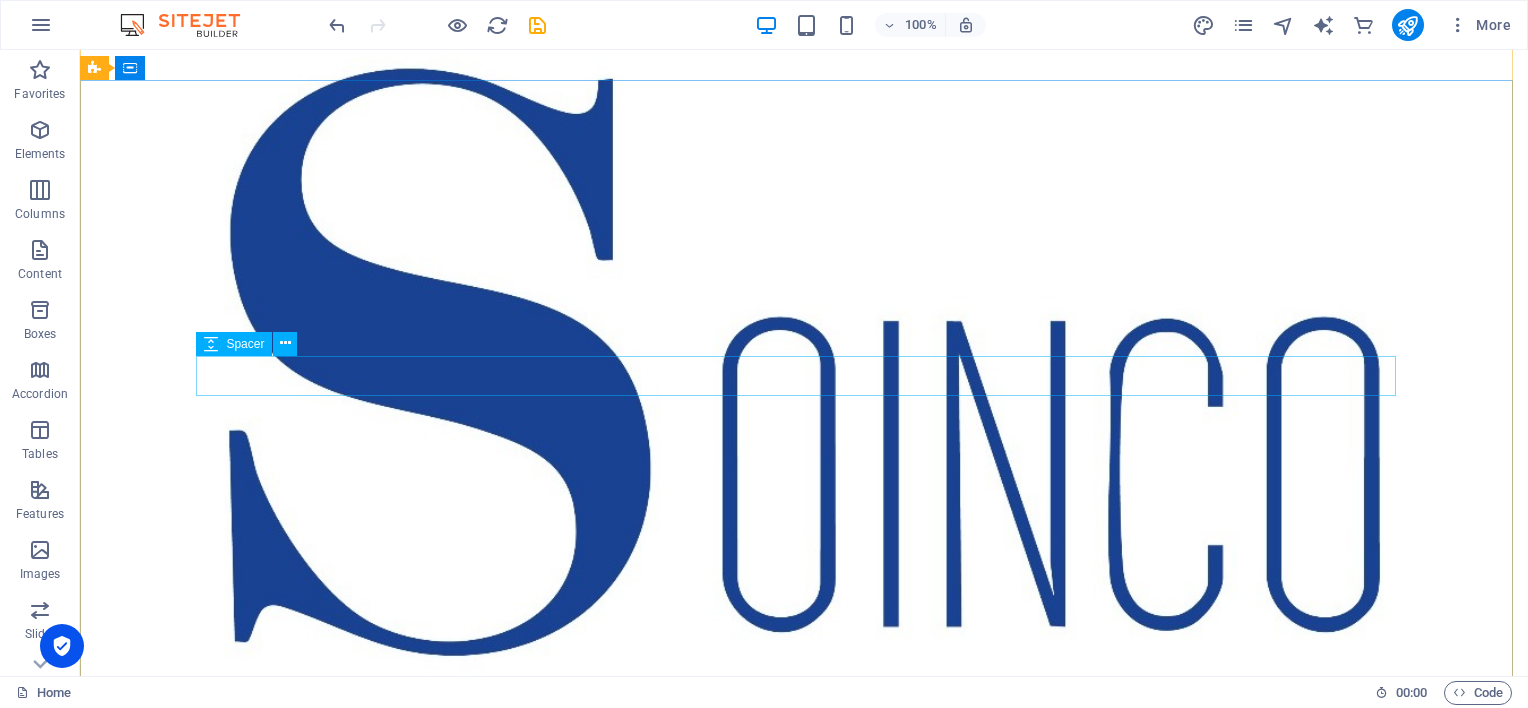 scroll, scrollTop: 0, scrollLeft: 0, axis: both 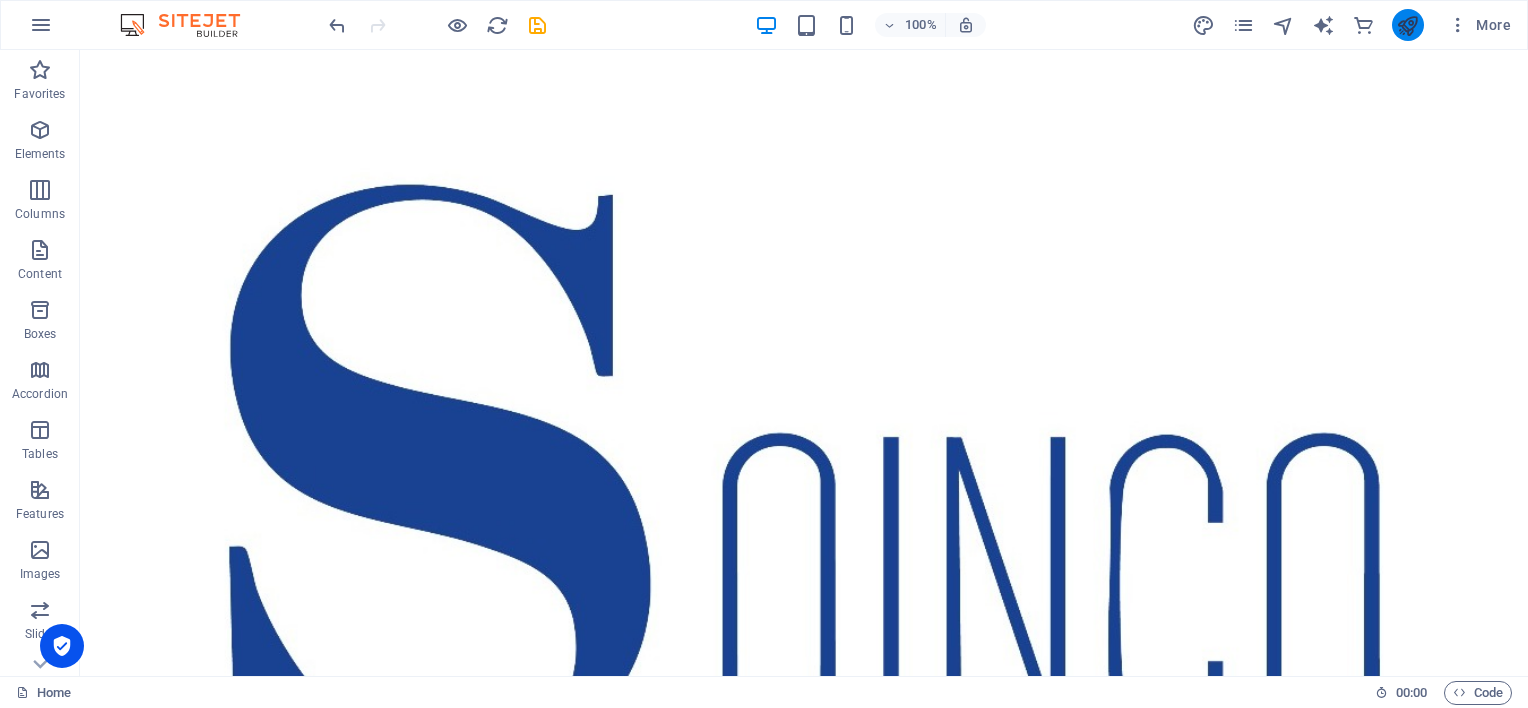 click at bounding box center [1407, 25] 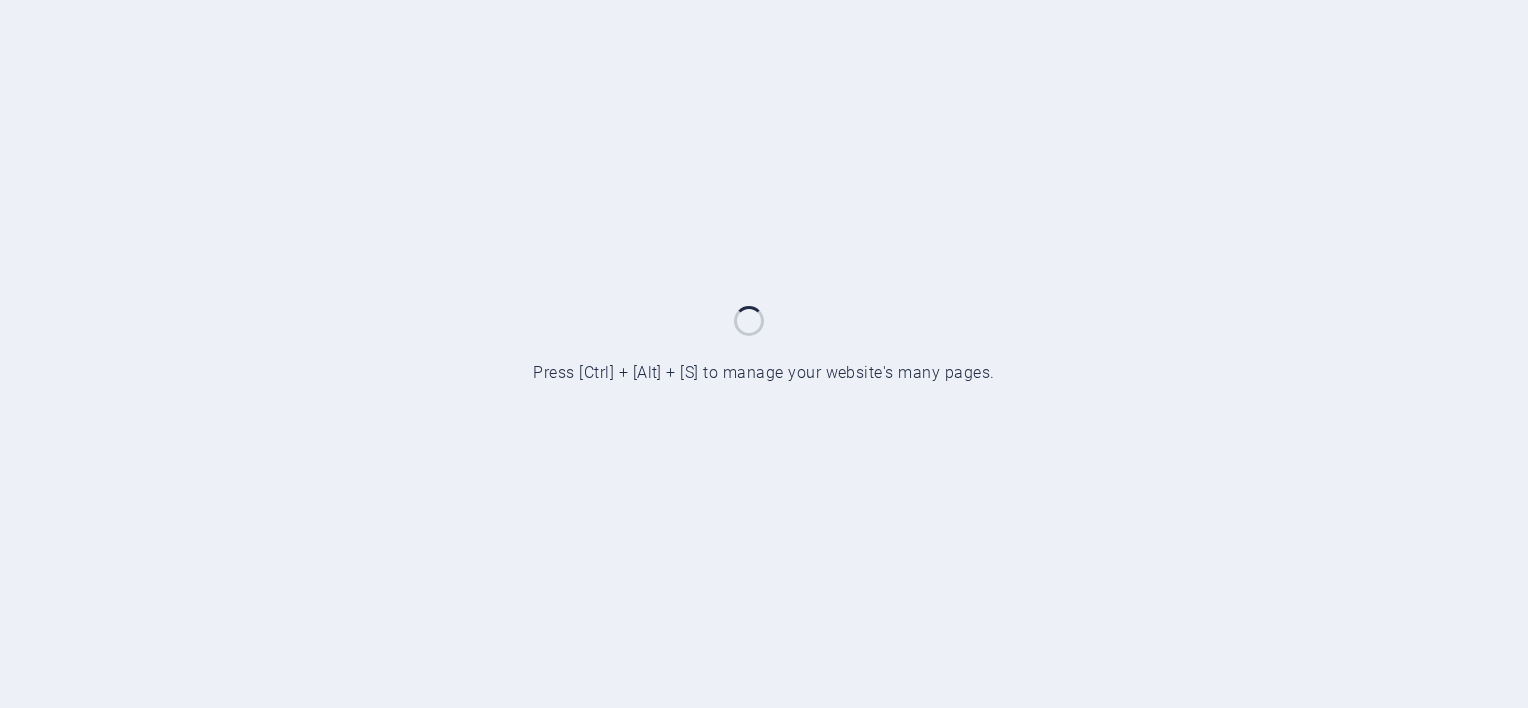 scroll, scrollTop: 0, scrollLeft: 0, axis: both 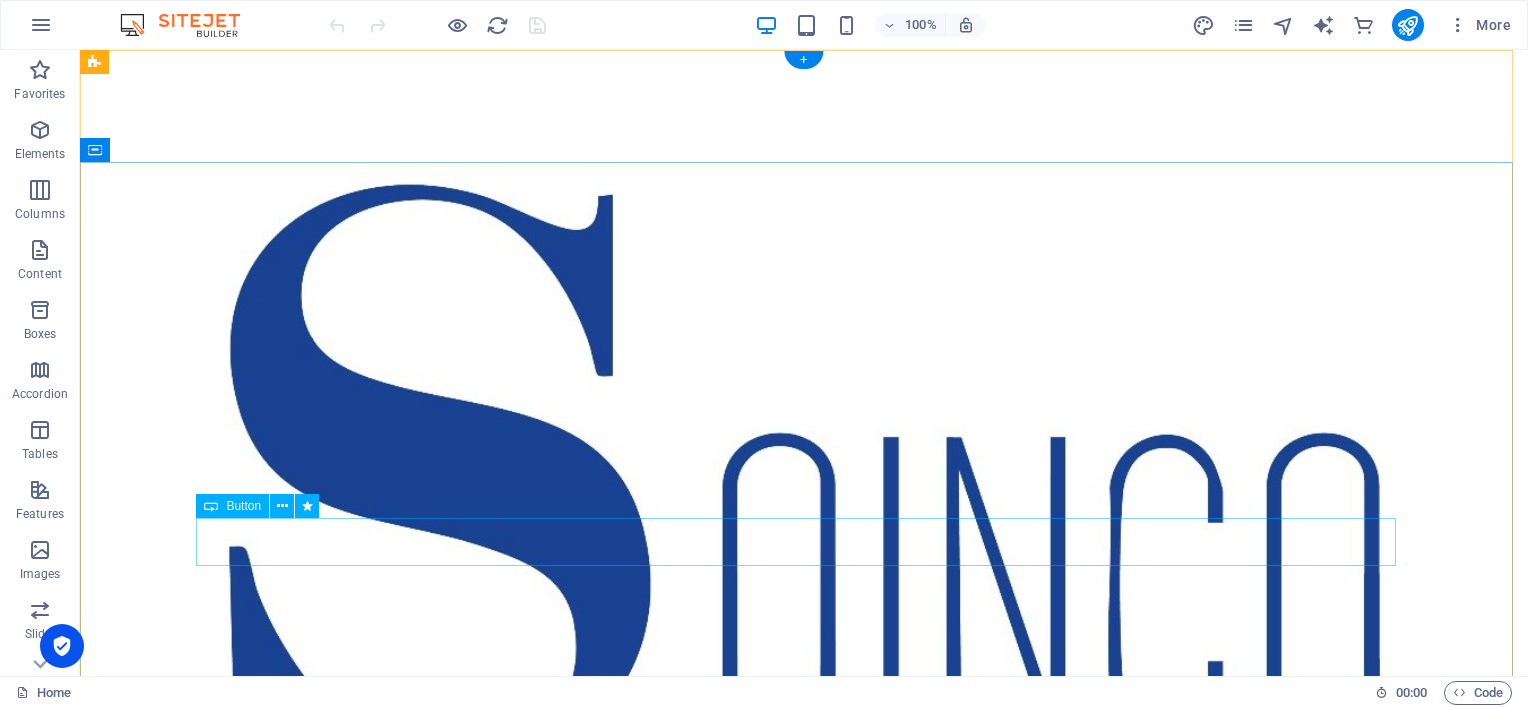 click on "Get Started" at bounding box center (804, 1166) 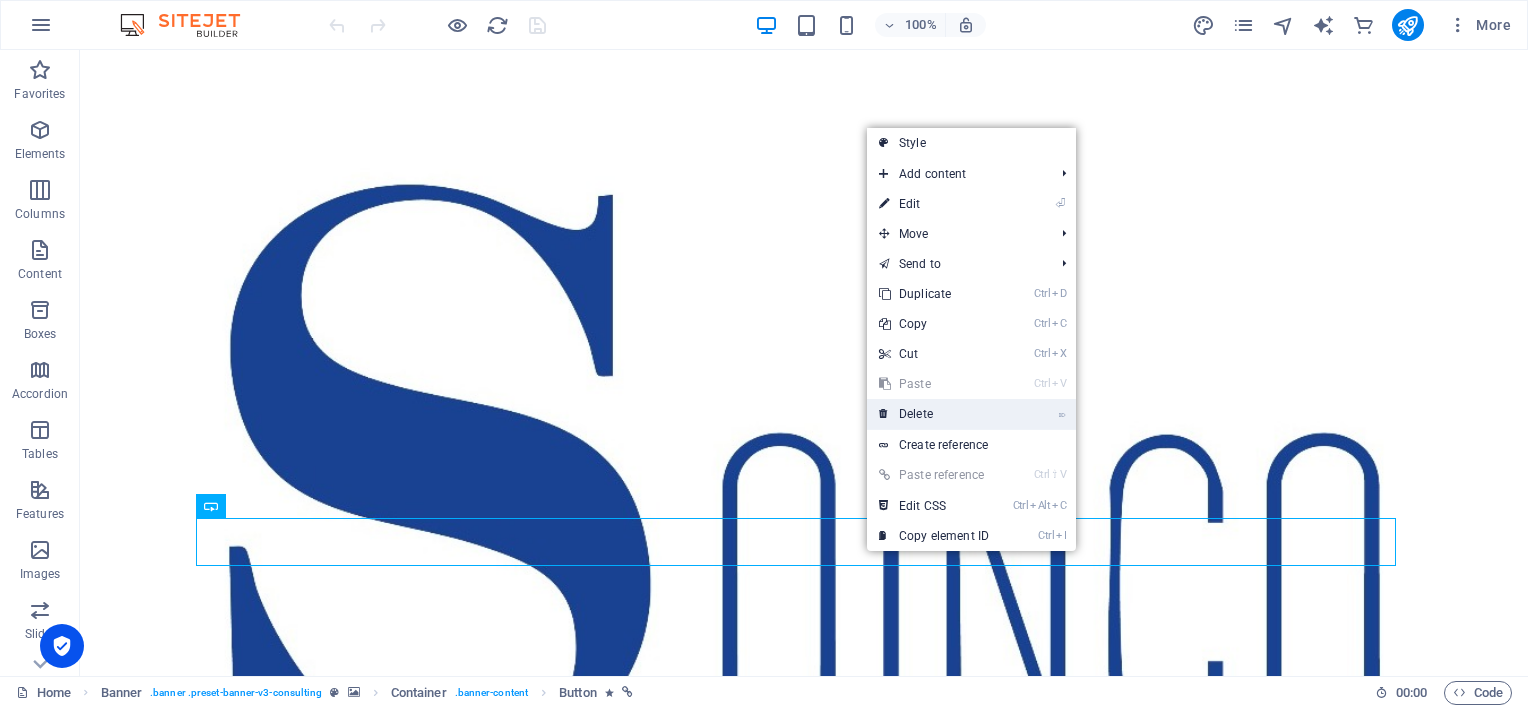 click on "⌦  Delete" at bounding box center (934, 414) 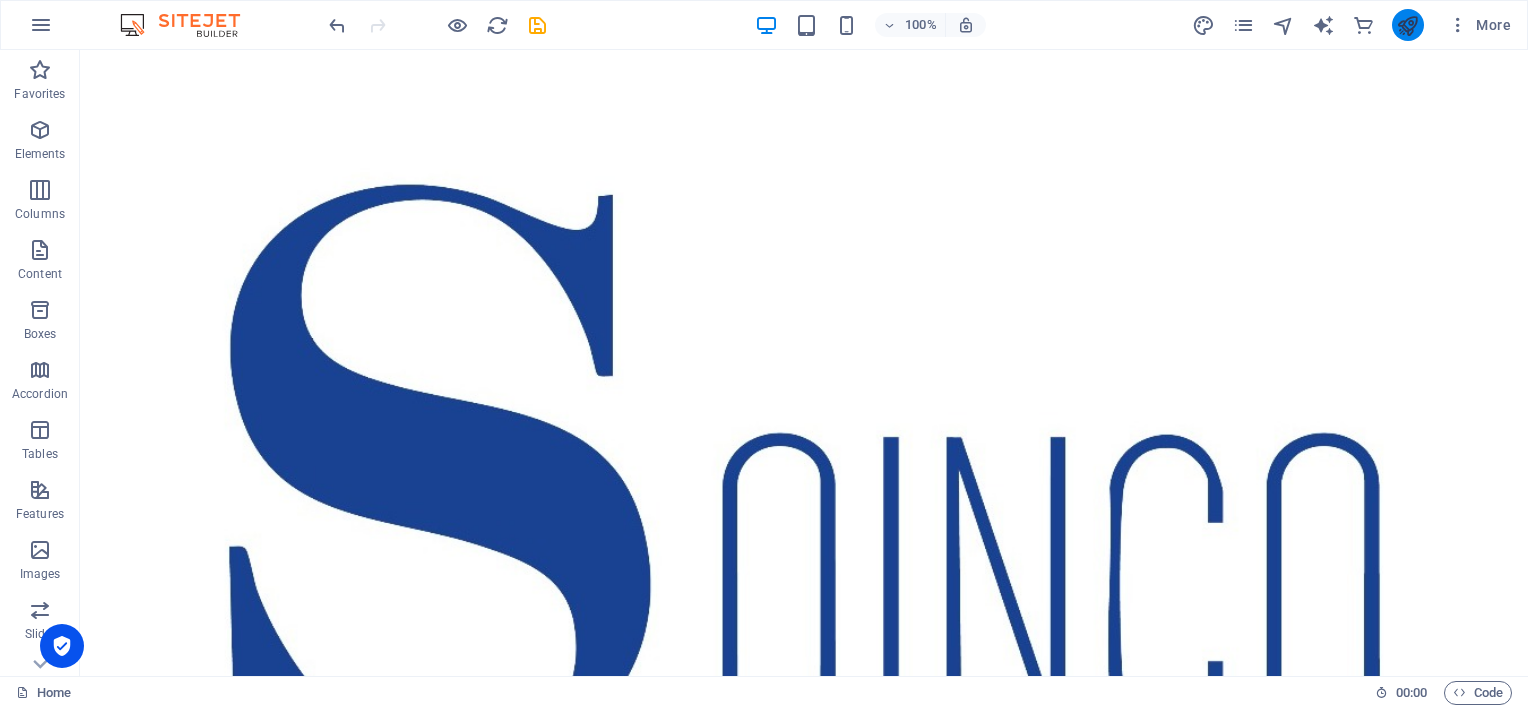 click at bounding box center [1407, 25] 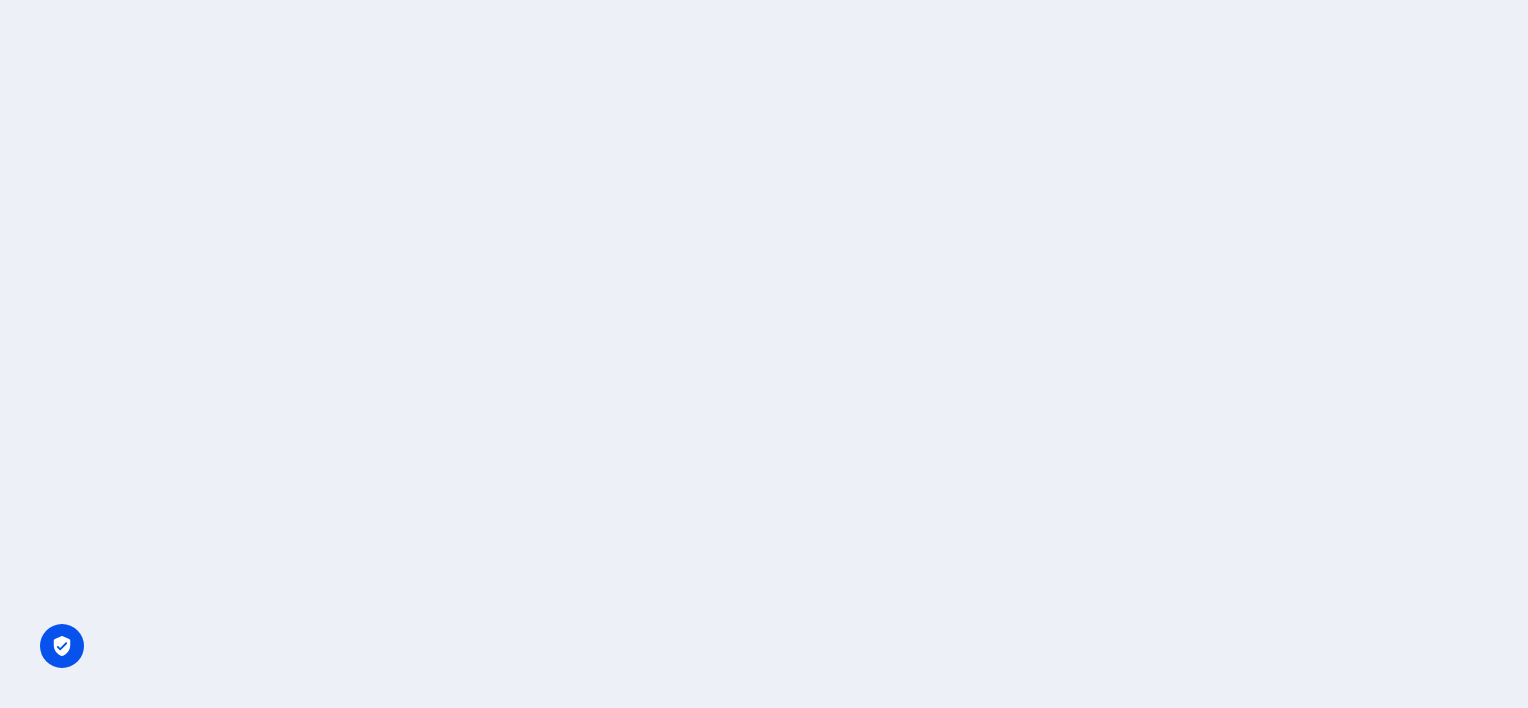 scroll, scrollTop: 0, scrollLeft: 0, axis: both 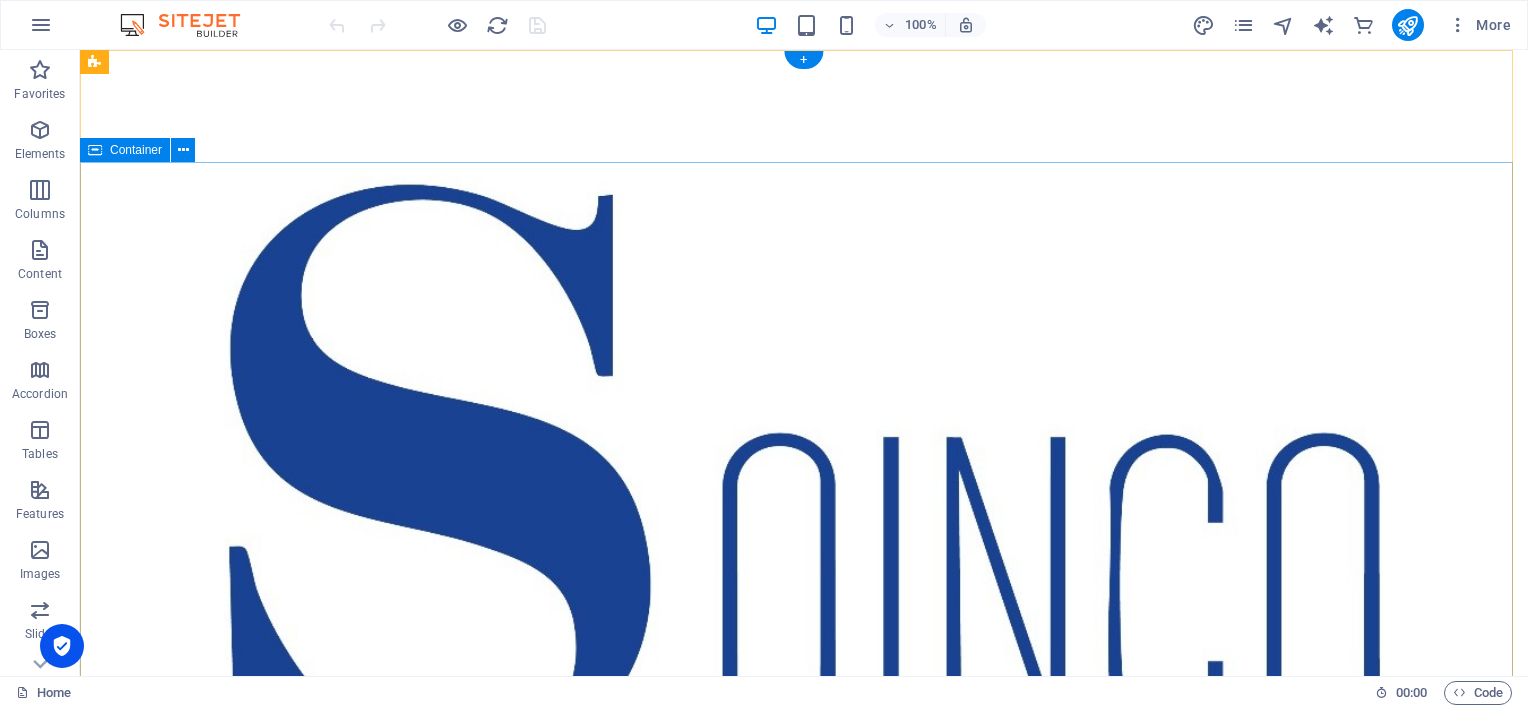 drag, startPoint x: 728, startPoint y: 239, endPoint x: 697, endPoint y: 298, distance: 66.64833 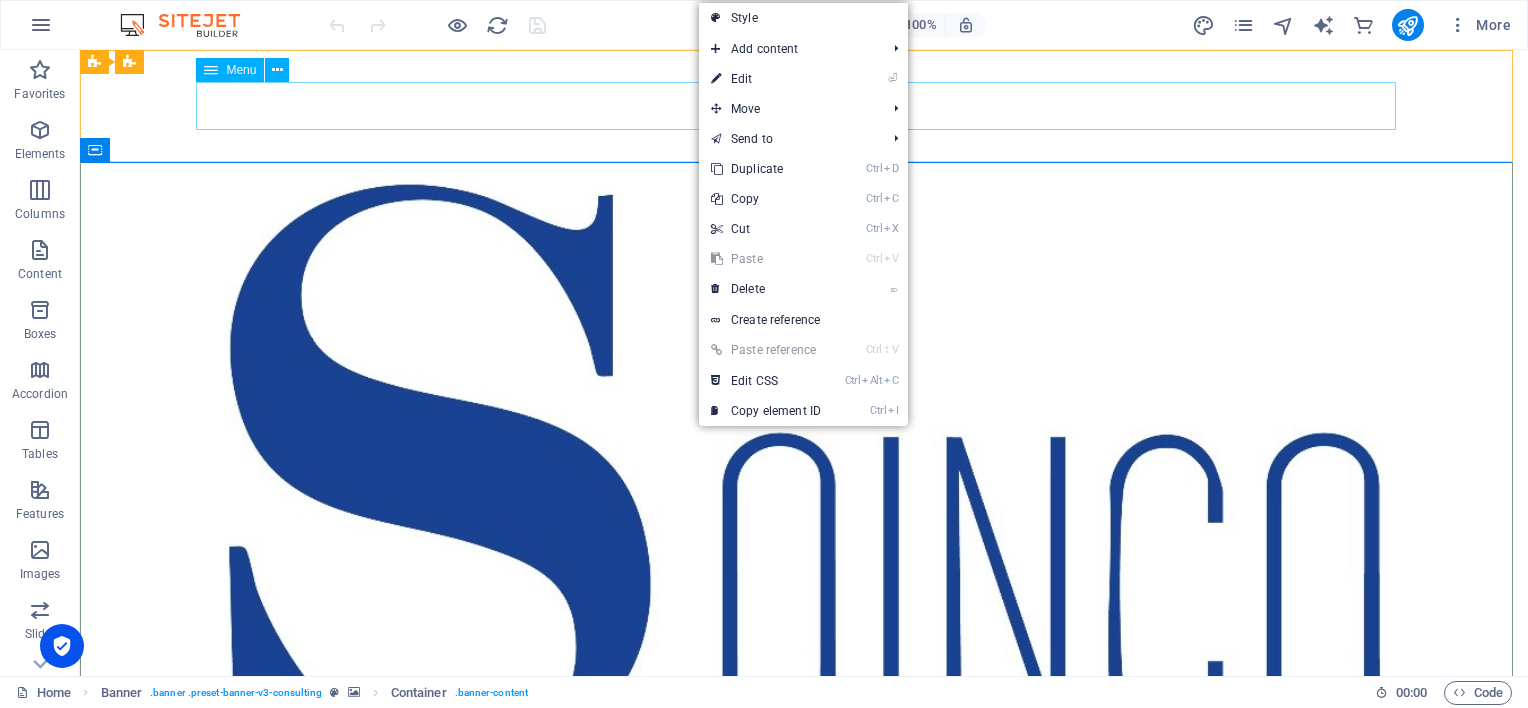 click on "Quienes somos  Servicios  Nuestros clientes  Contactenos" at bounding box center (804, 1006) 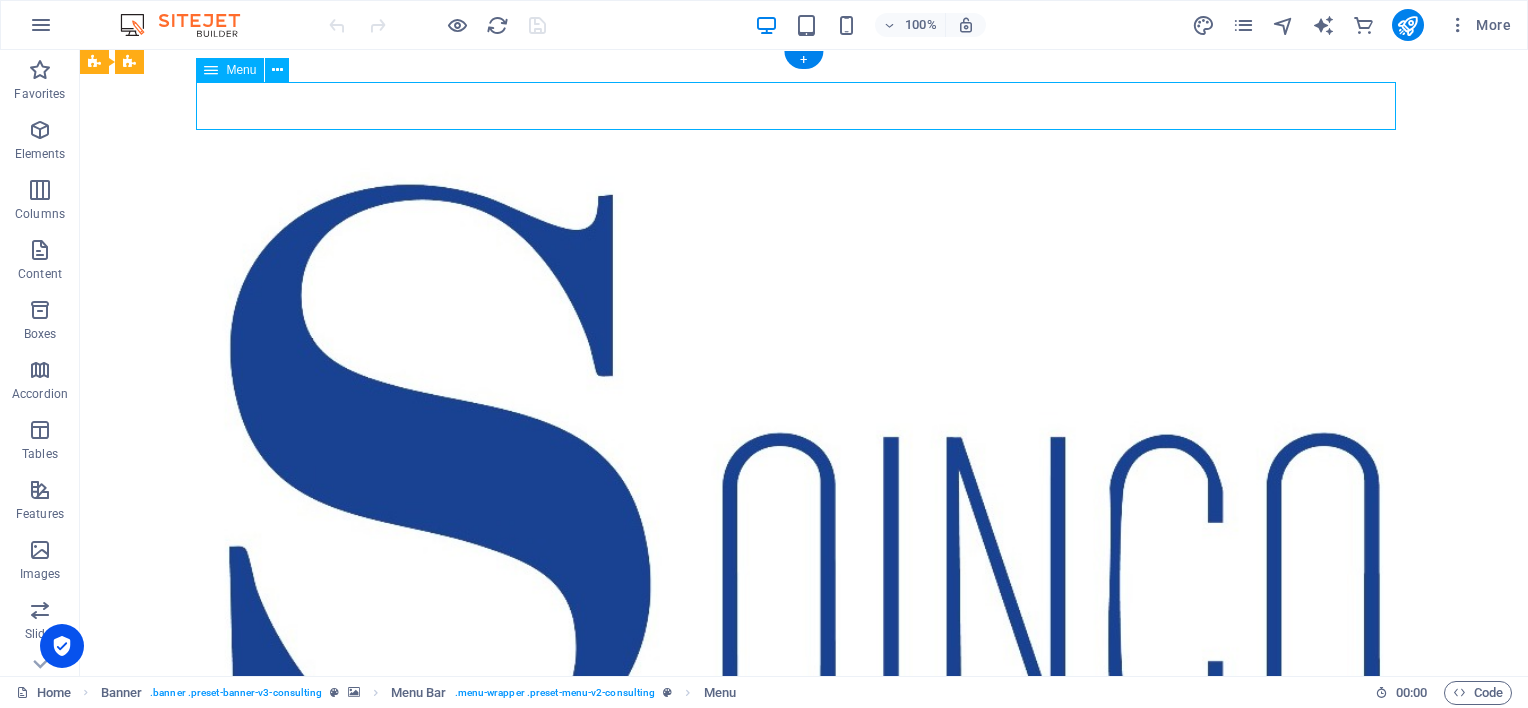 drag, startPoint x: 570, startPoint y: 94, endPoint x: 218, endPoint y: 96, distance: 352.00568 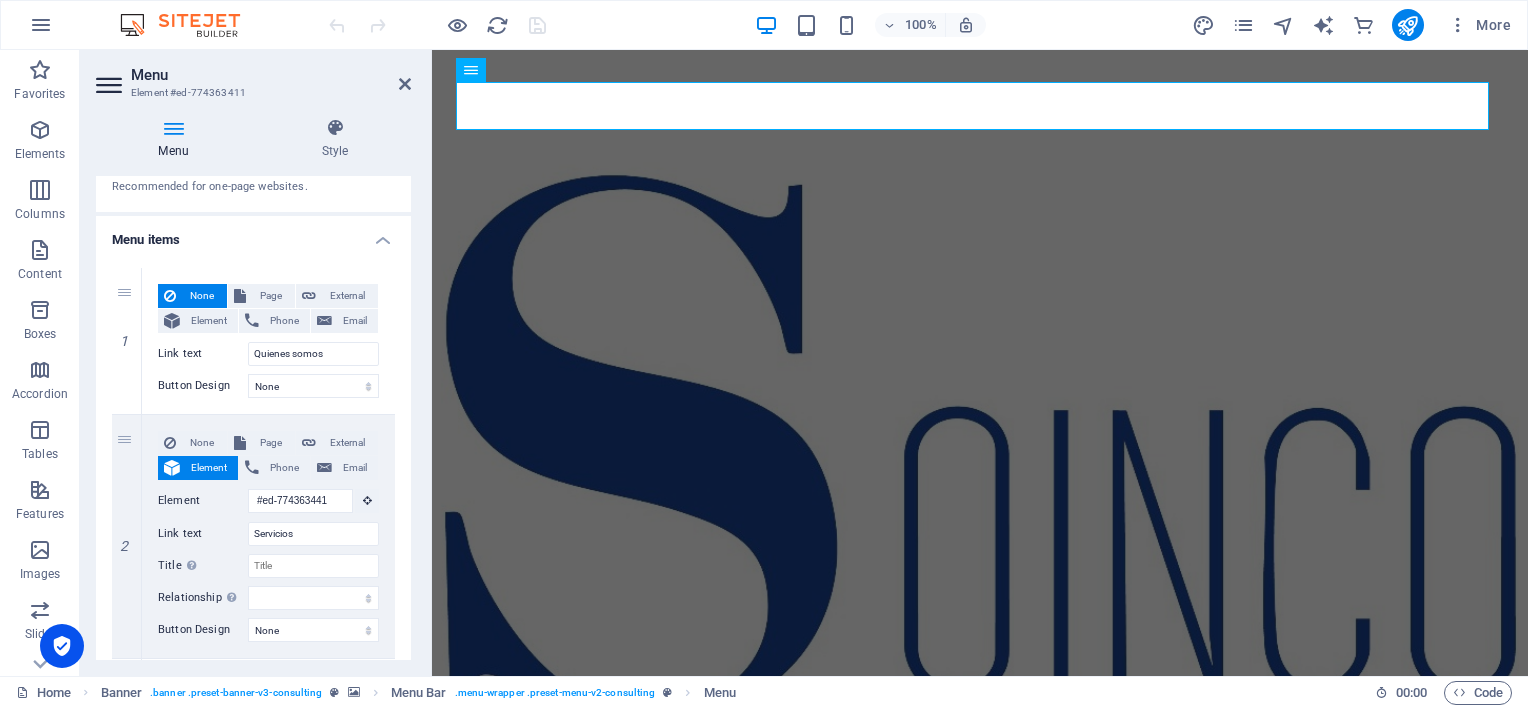 scroll, scrollTop: 100, scrollLeft: 0, axis: vertical 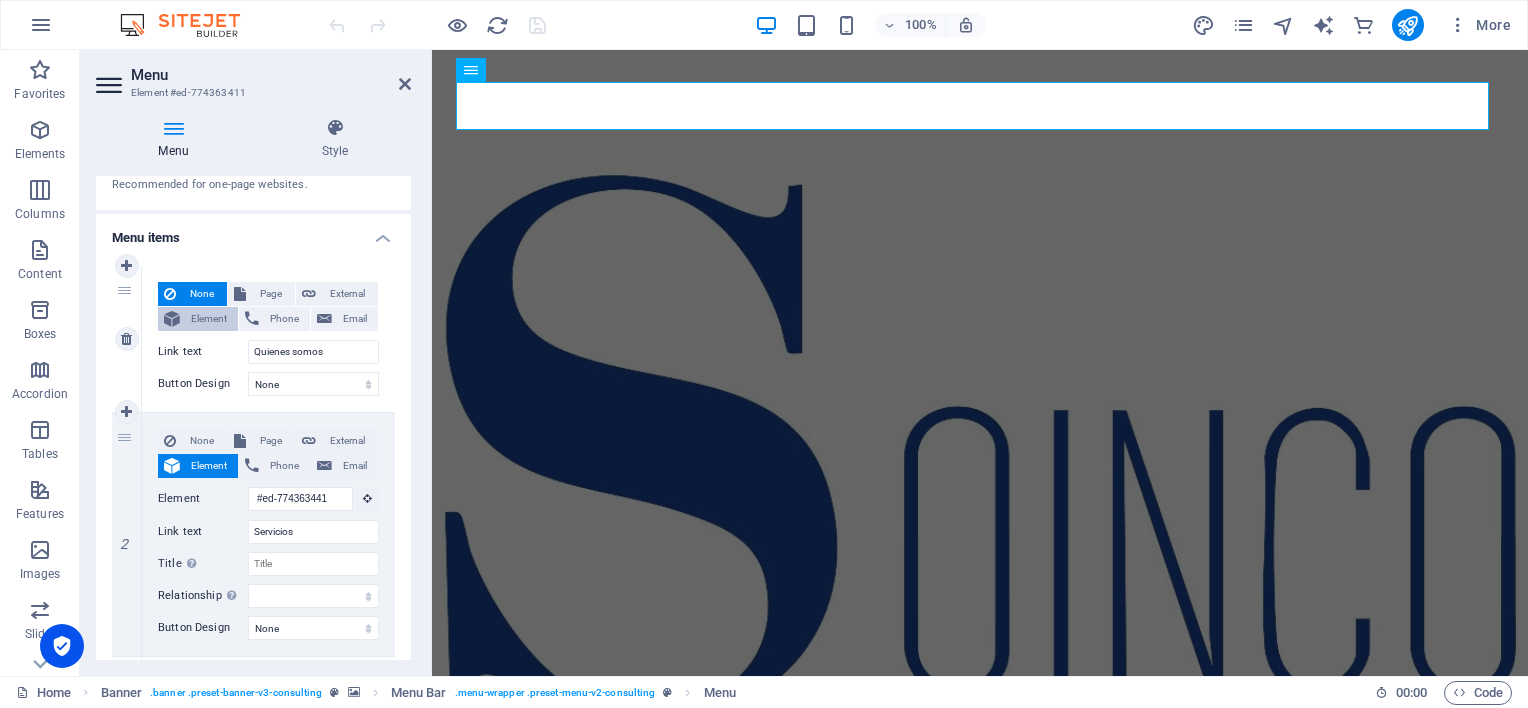 click on "Element" at bounding box center (209, 319) 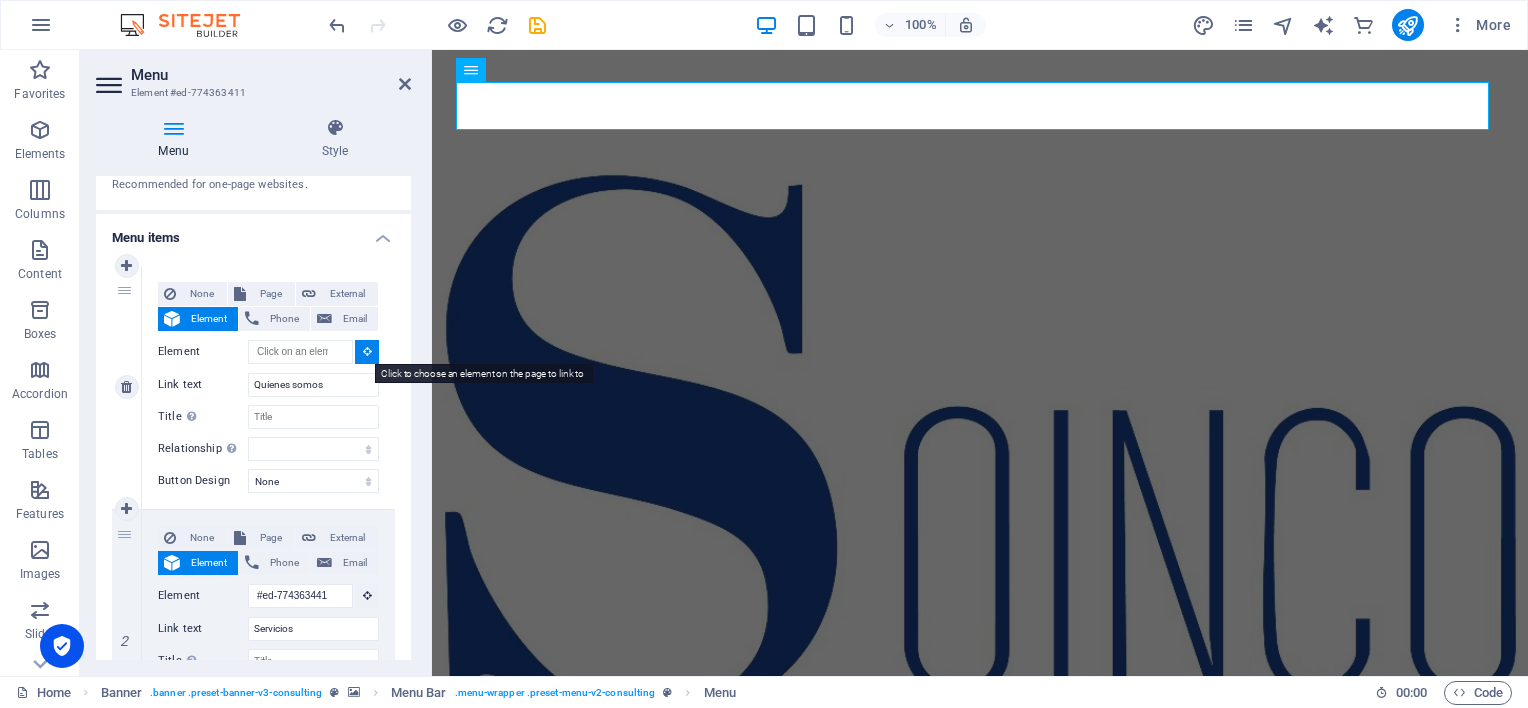 click at bounding box center (367, 352) 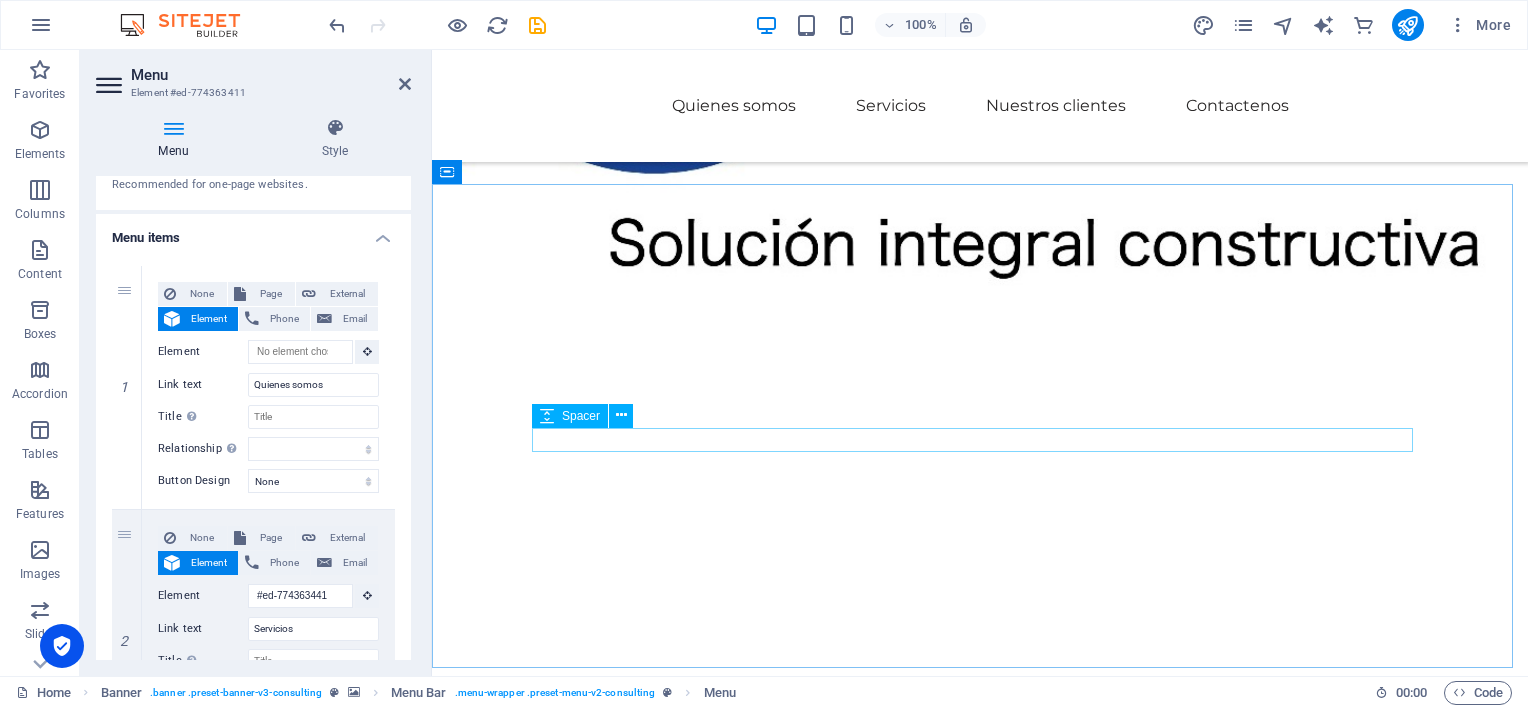 scroll, scrollTop: 800, scrollLeft: 0, axis: vertical 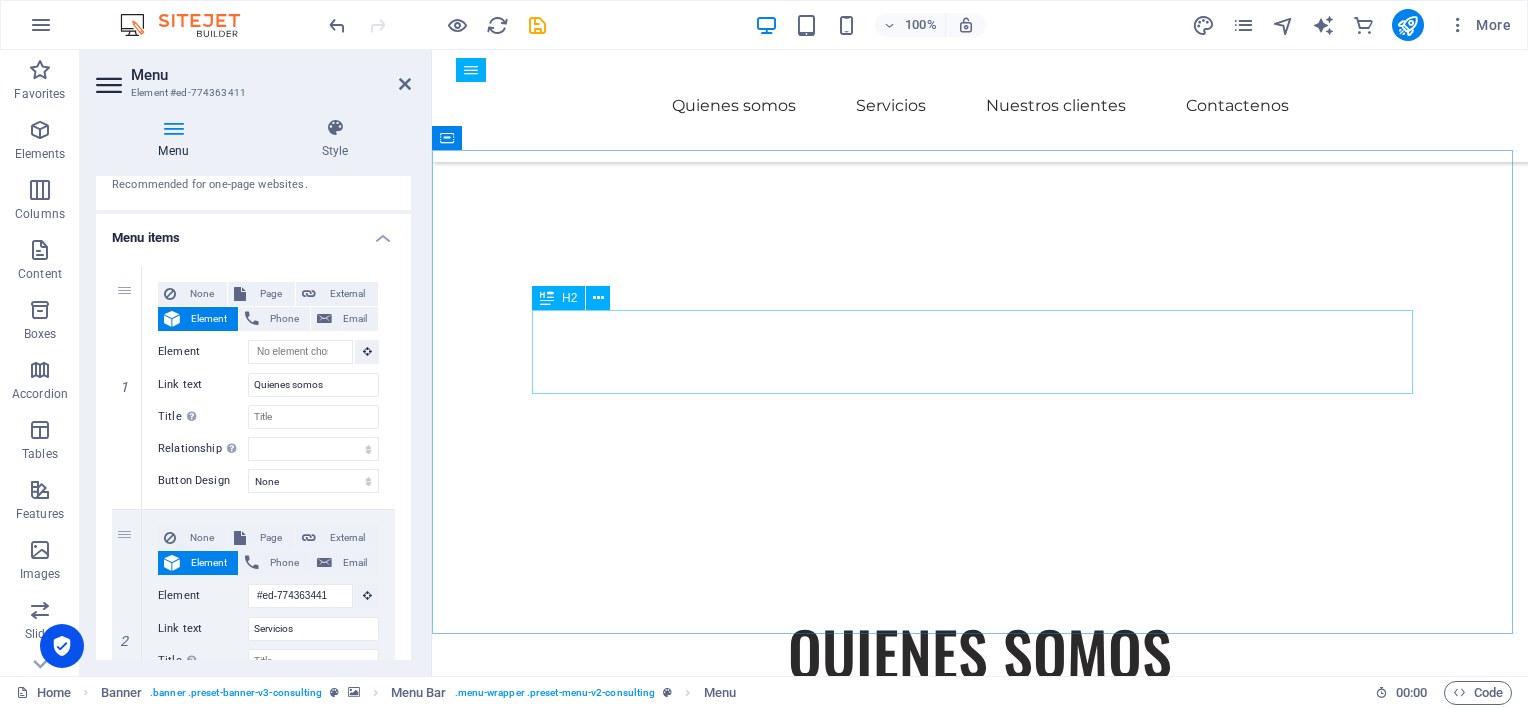 click on "QUIENES SOMOS" at bounding box center [980, 652] 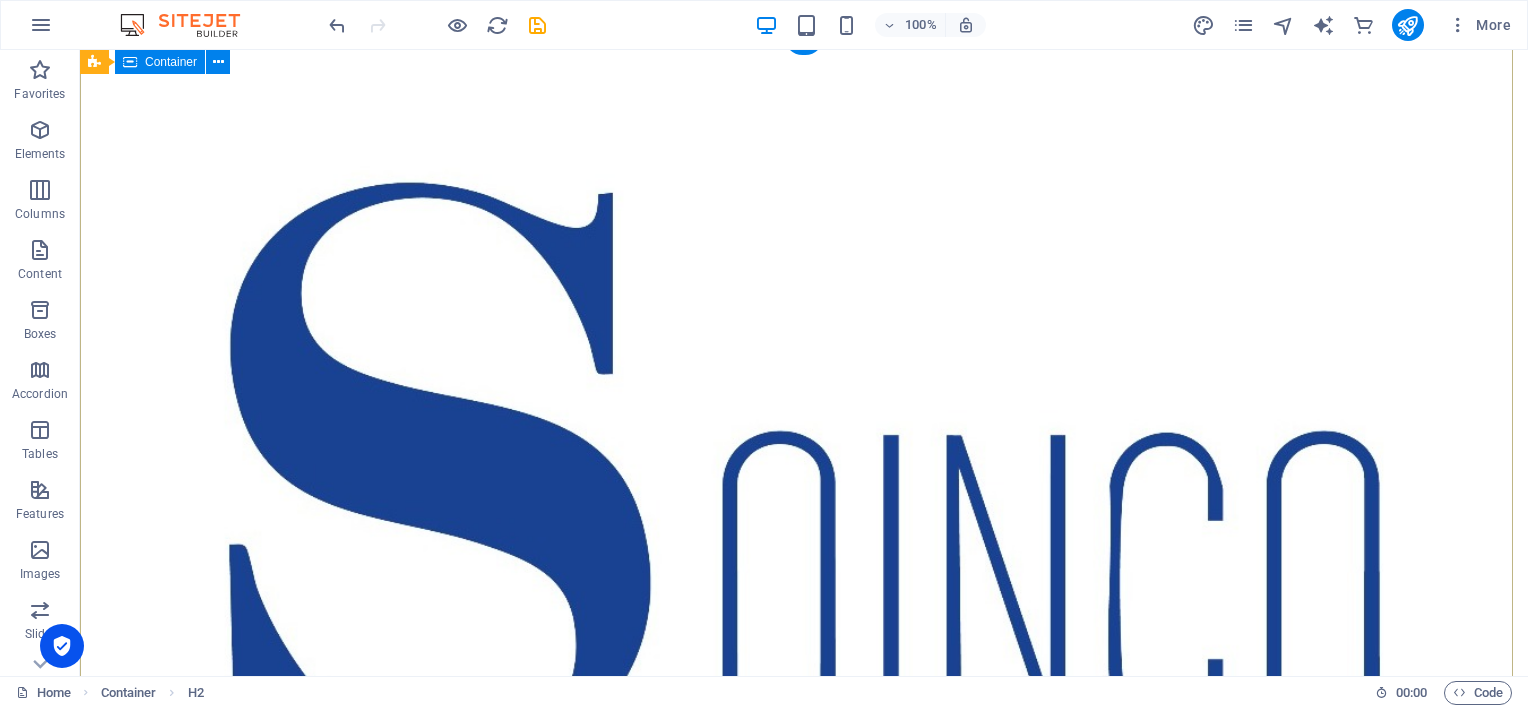scroll, scrollTop: 0, scrollLeft: 0, axis: both 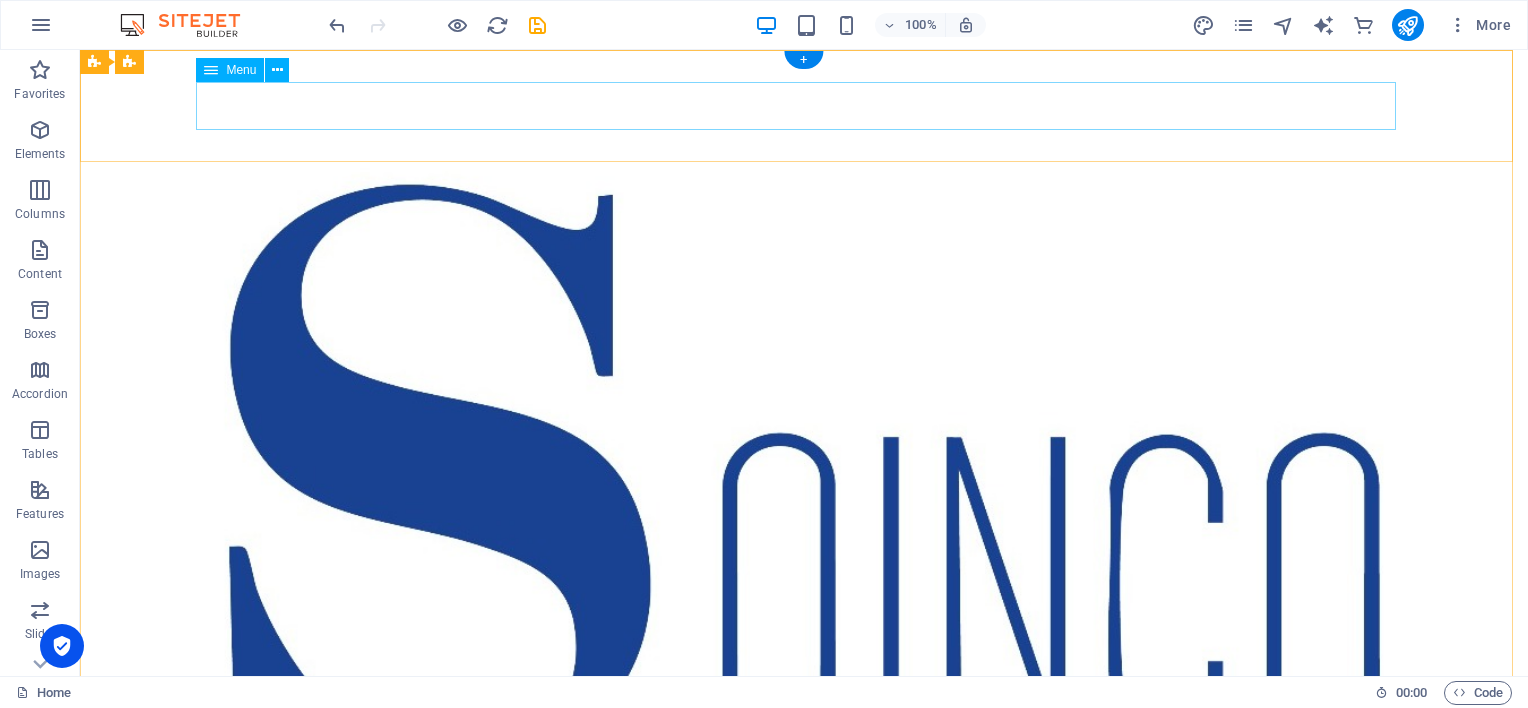 click on "Quienes somos  Servicios  Nuestros clientes  Contactenos" at bounding box center (804, 1006) 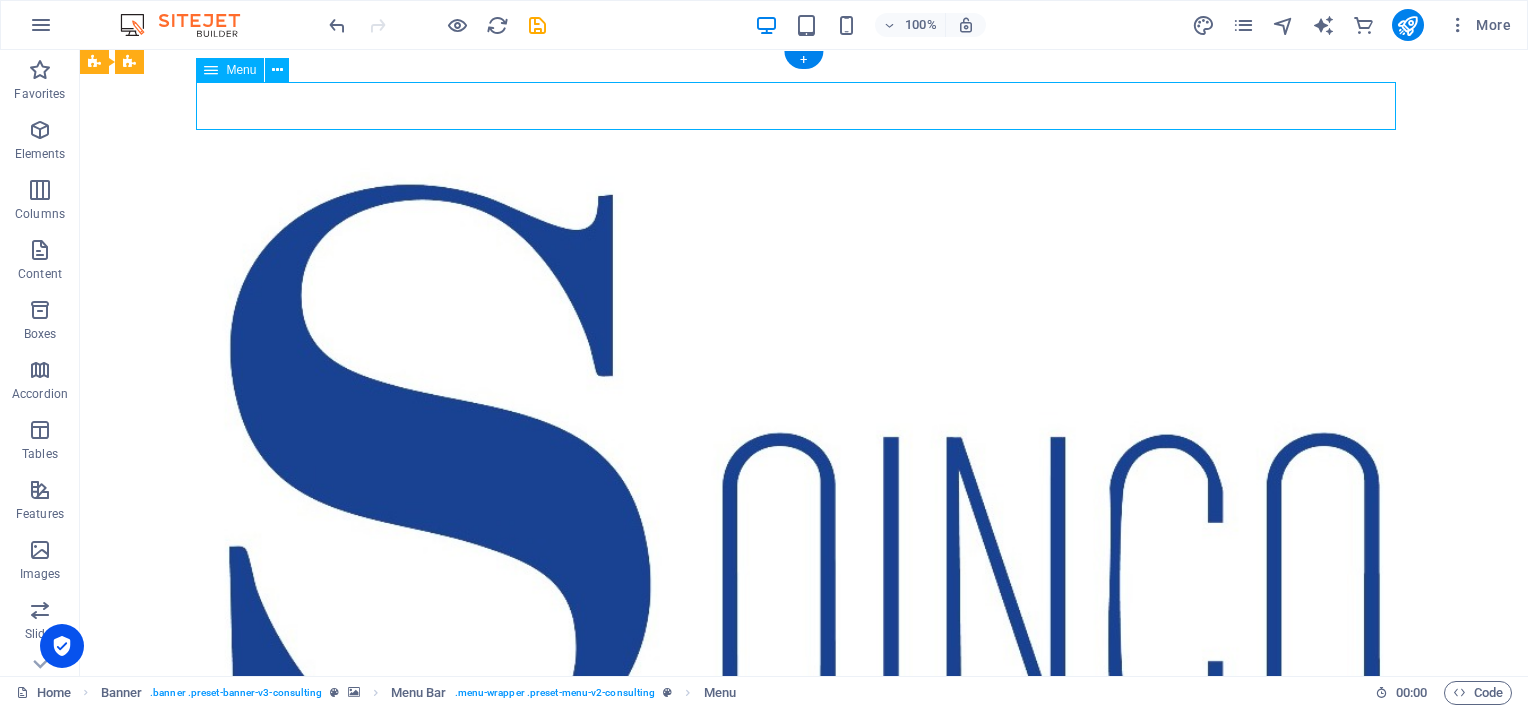 click on "Quienes somos  Servicios  Nuestros clientes  Contactenos" at bounding box center [804, 1006] 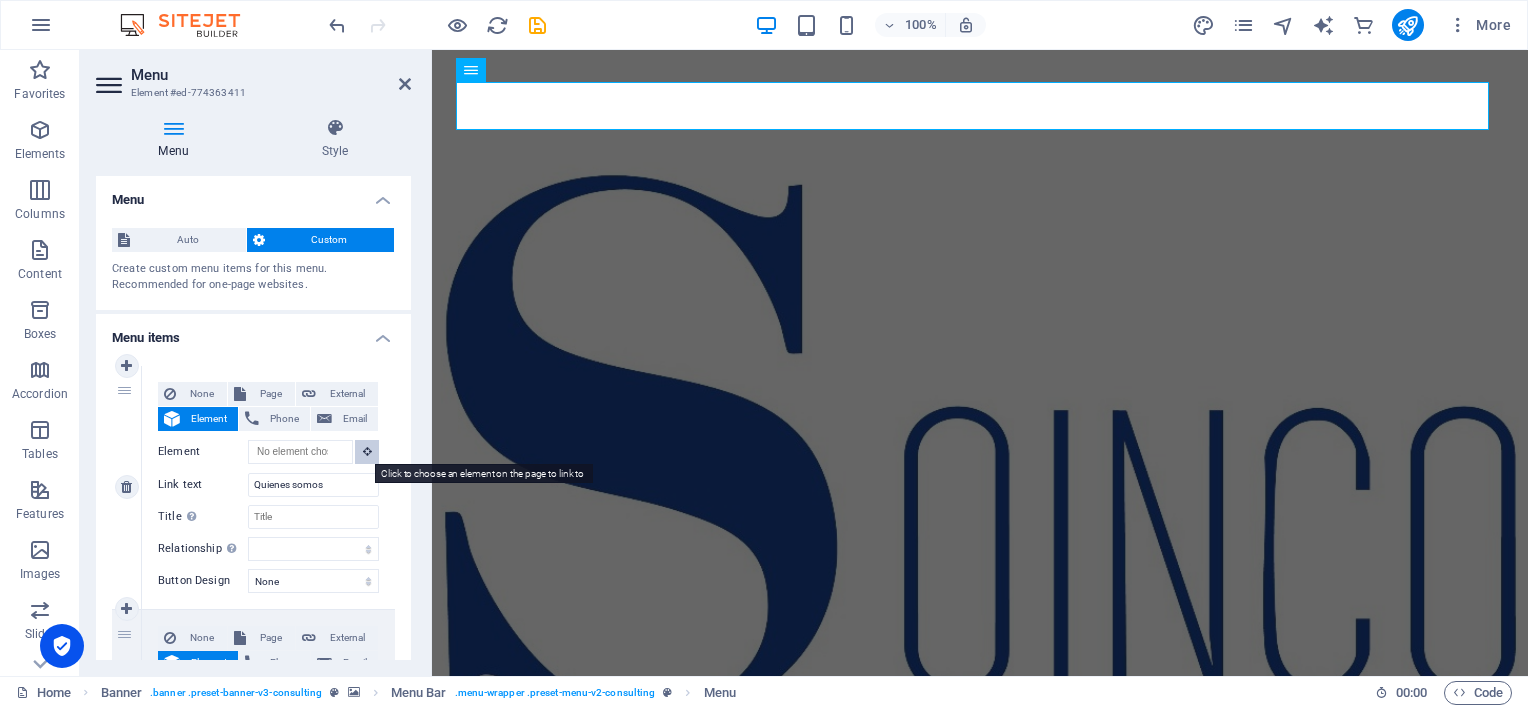 click at bounding box center [367, 452] 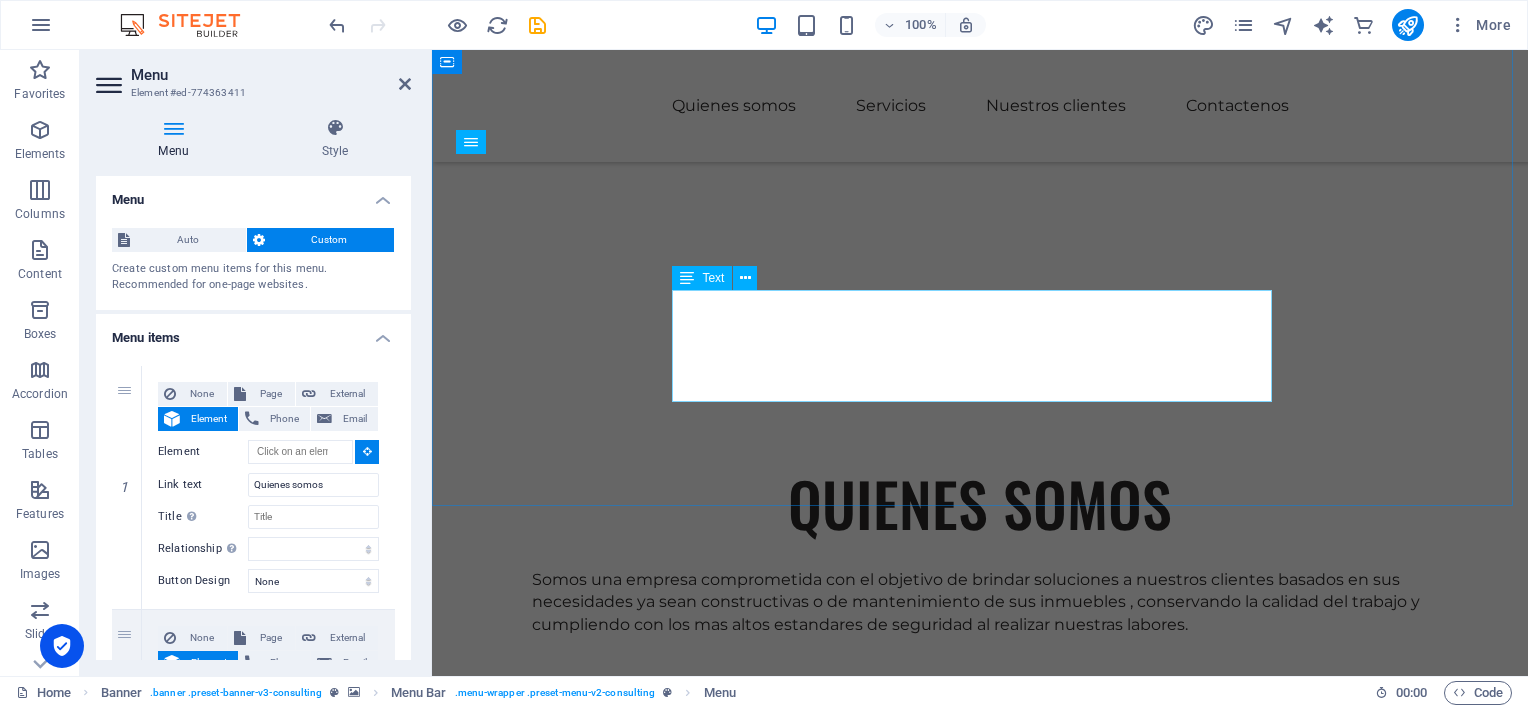 scroll, scrollTop: 800, scrollLeft: 0, axis: vertical 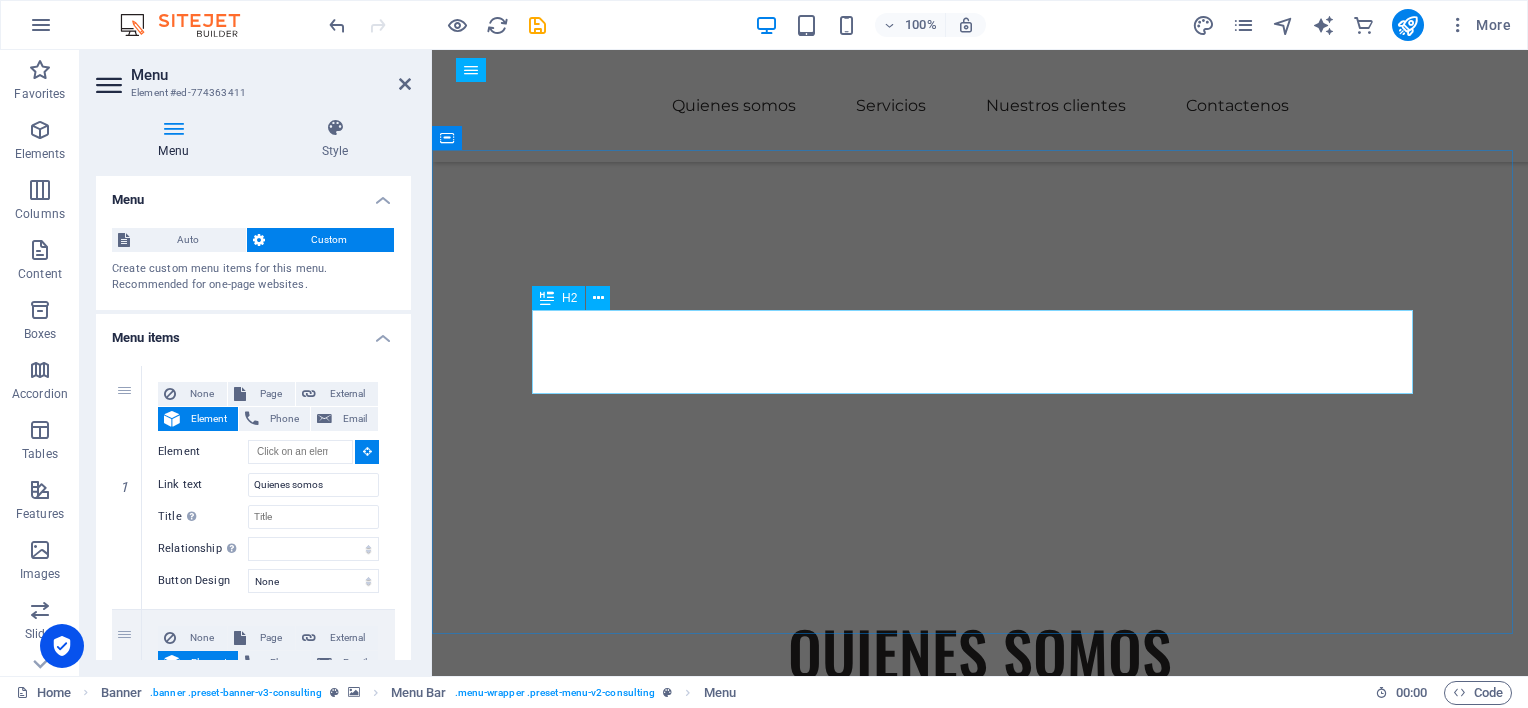 click on "QUIENES SOMOS" at bounding box center [980, 652] 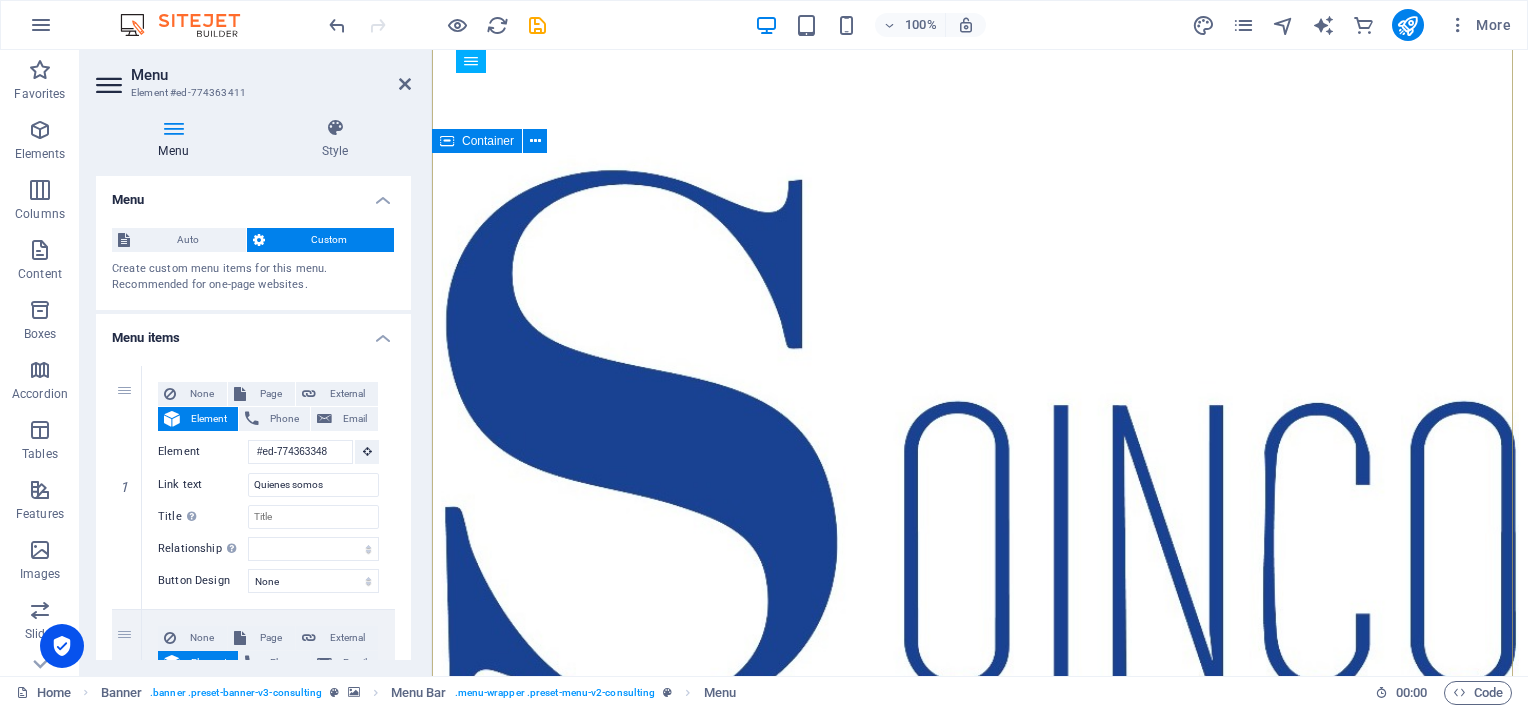 scroll, scrollTop: 0, scrollLeft: 0, axis: both 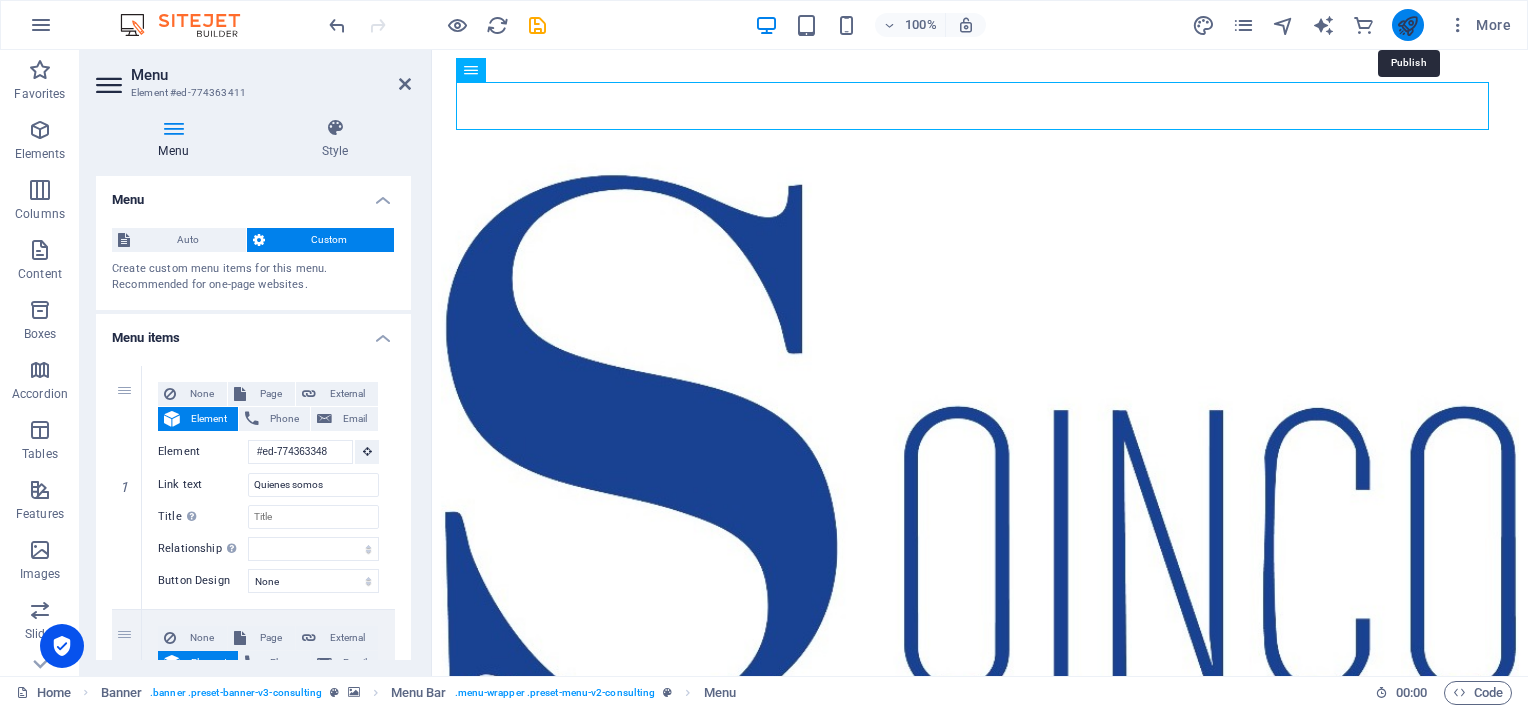click at bounding box center [1407, 25] 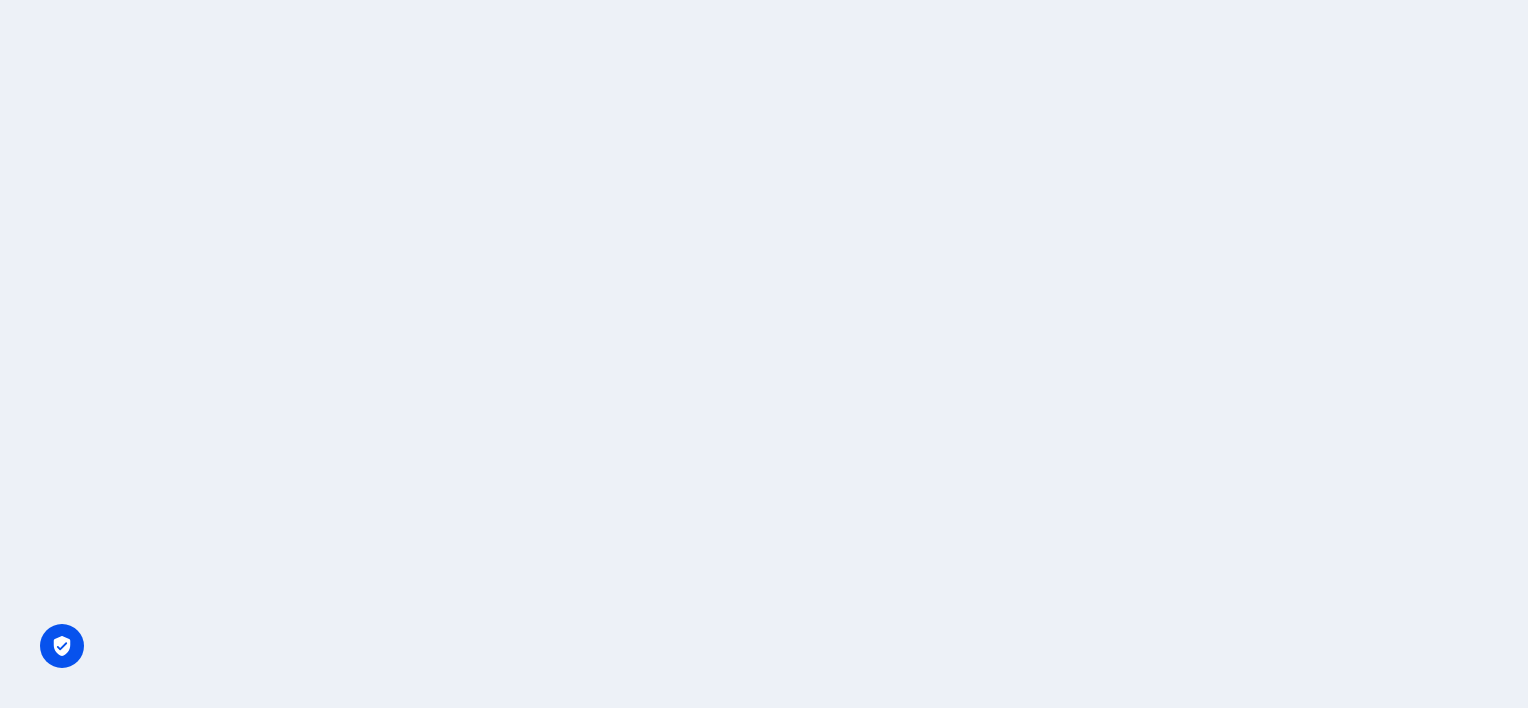 scroll, scrollTop: 0, scrollLeft: 0, axis: both 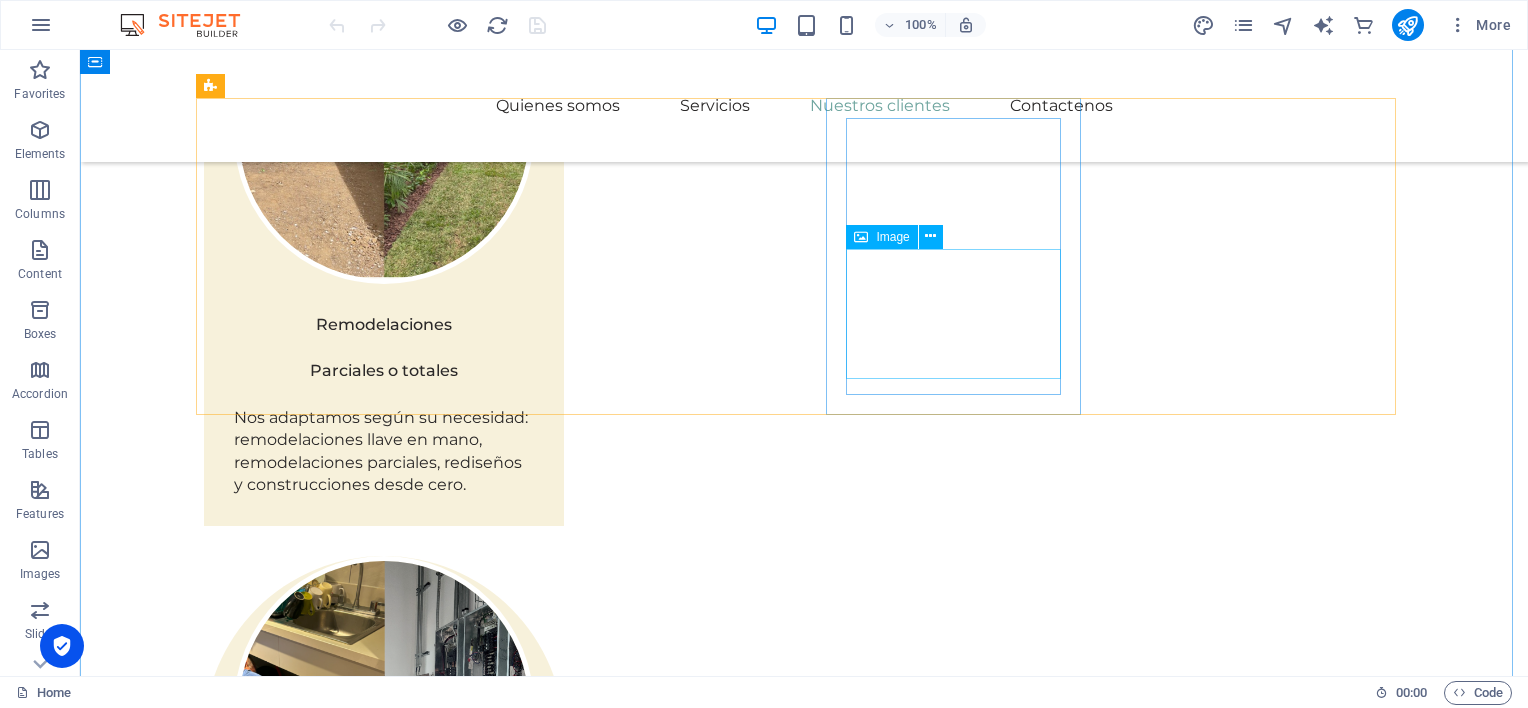 click at bounding box center [331, 3038] 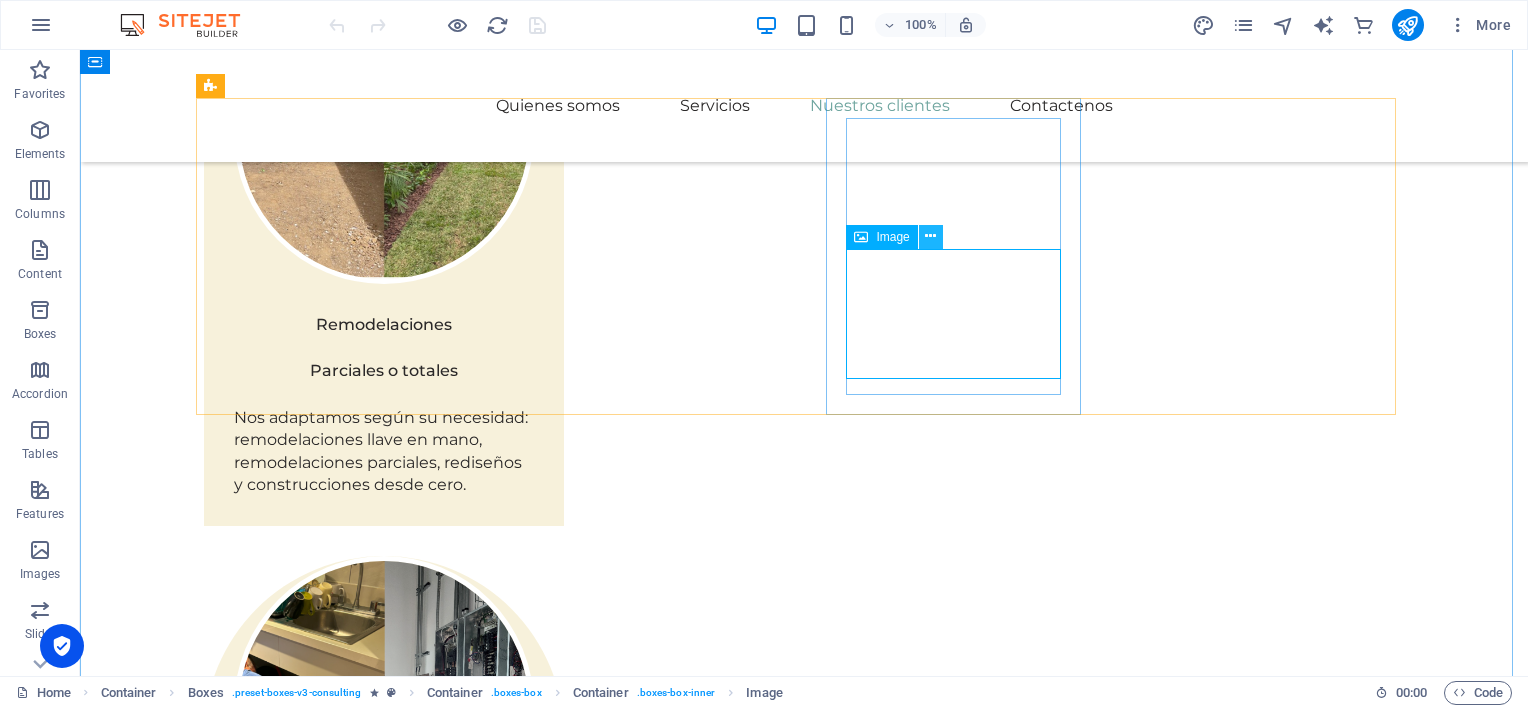 click at bounding box center (930, 236) 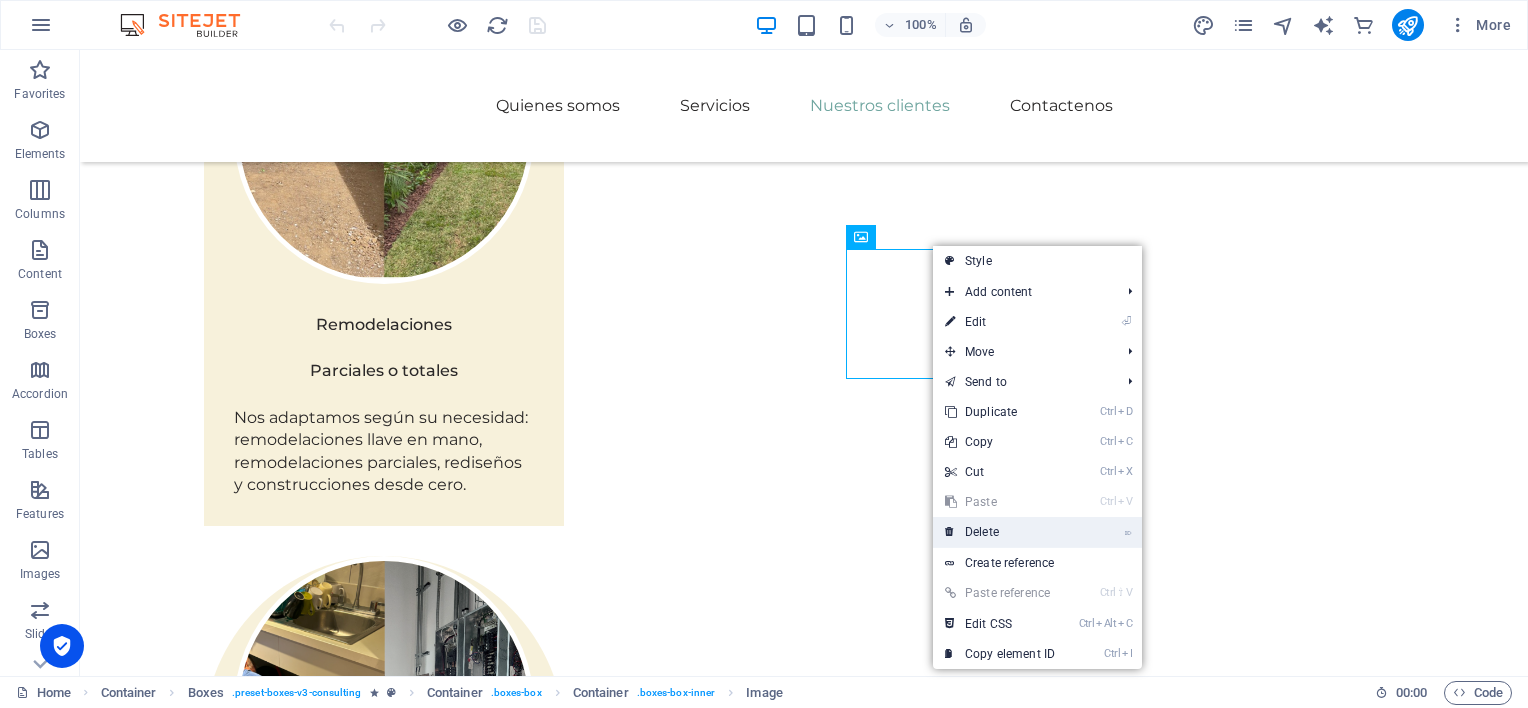 click on "⌦  Delete" at bounding box center [1000, 532] 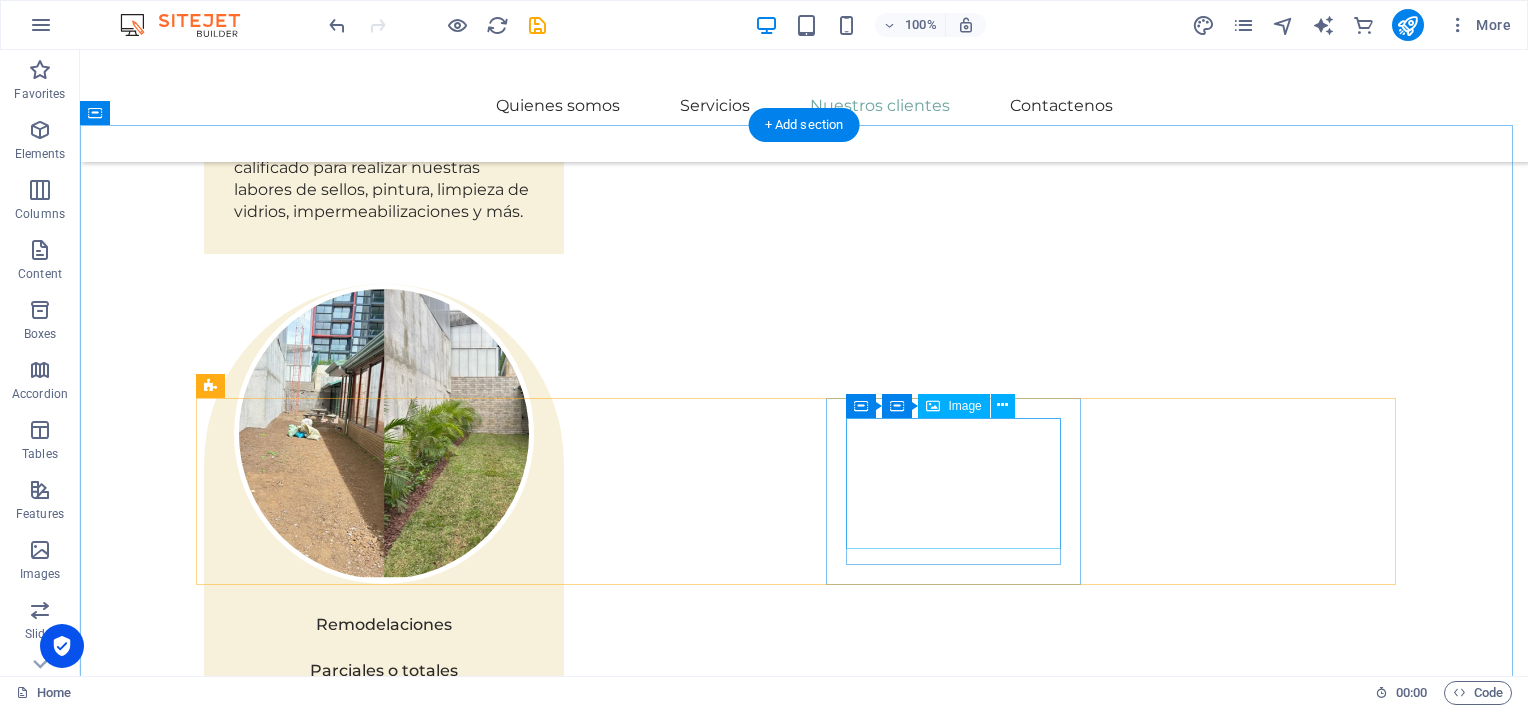 scroll, scrollTop: 2488, scrollLeft: 0, axis: vertical 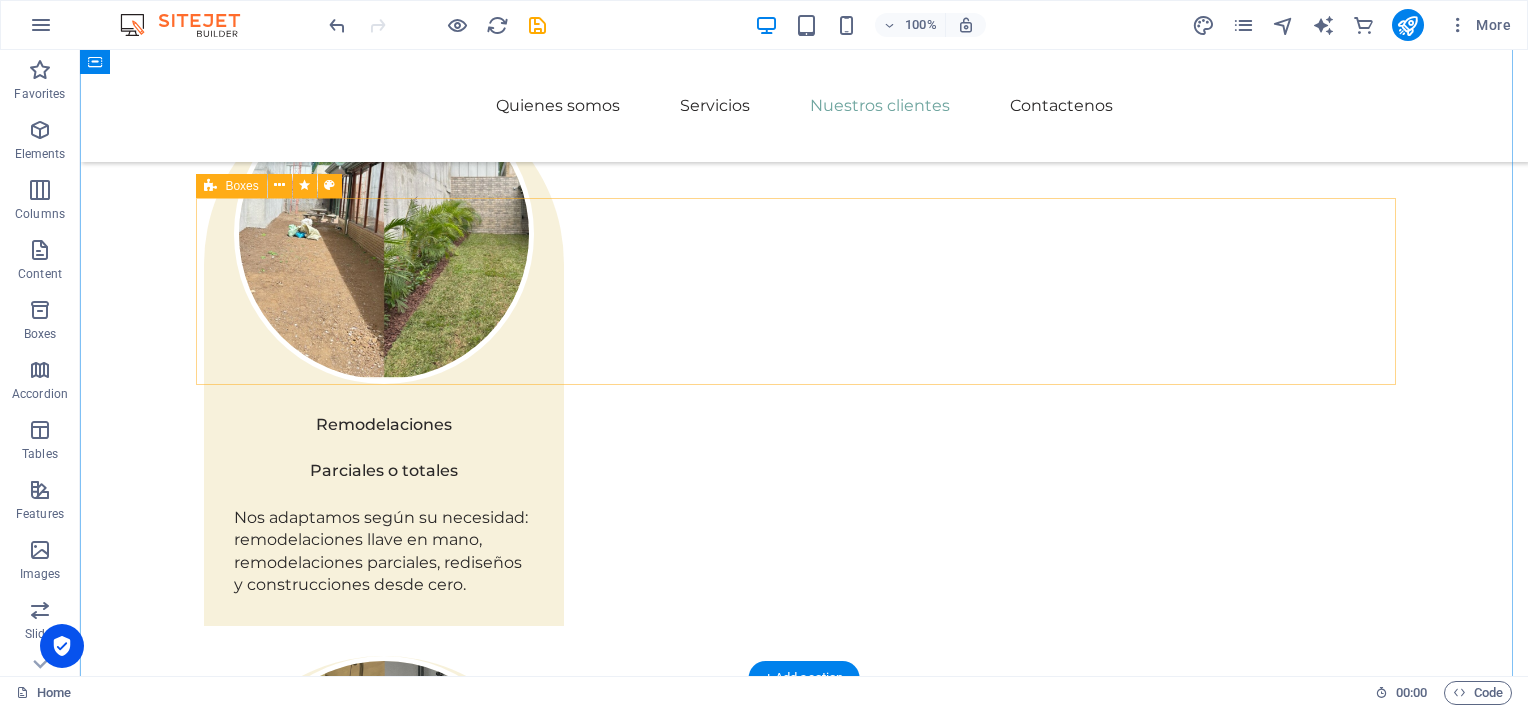 click at bounding box center (331, 1623) 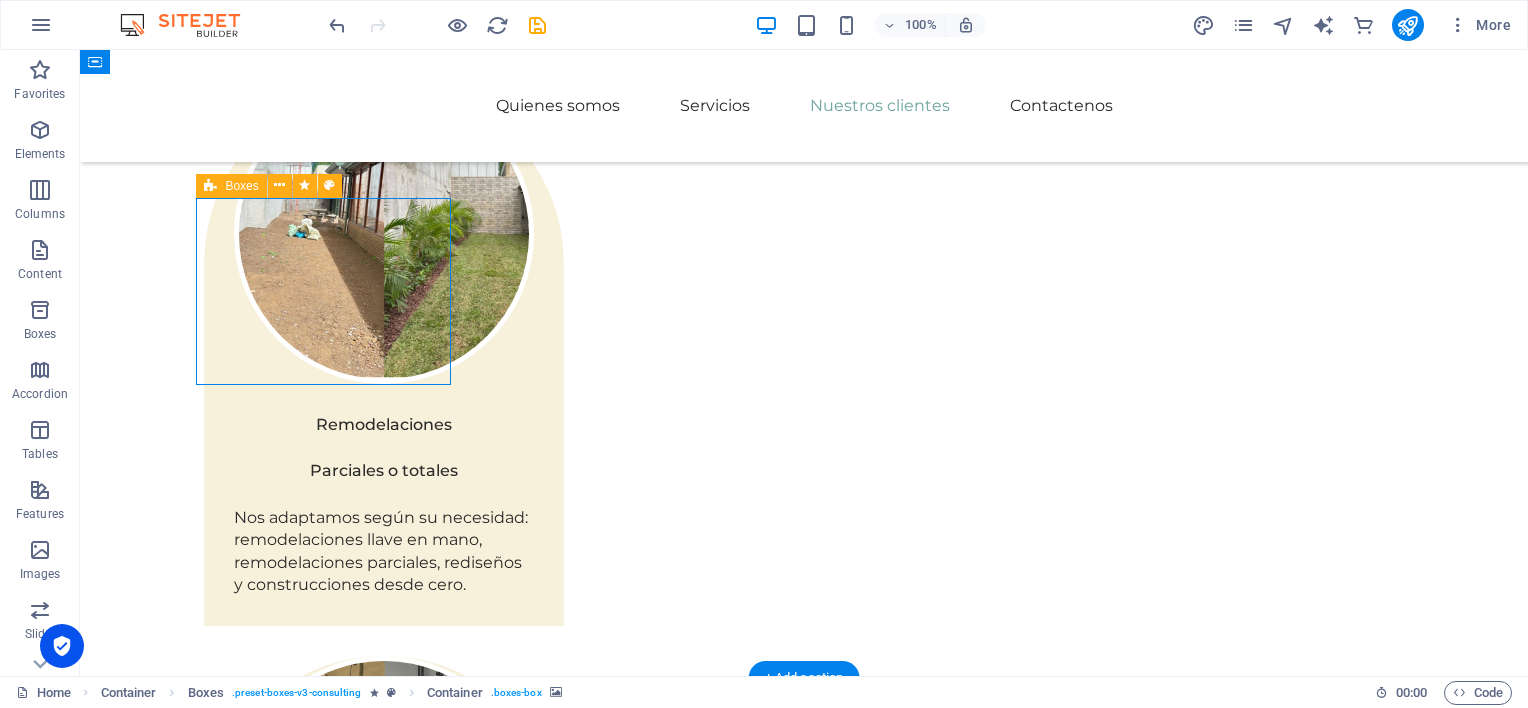 click at bounding box center [331, 1623] 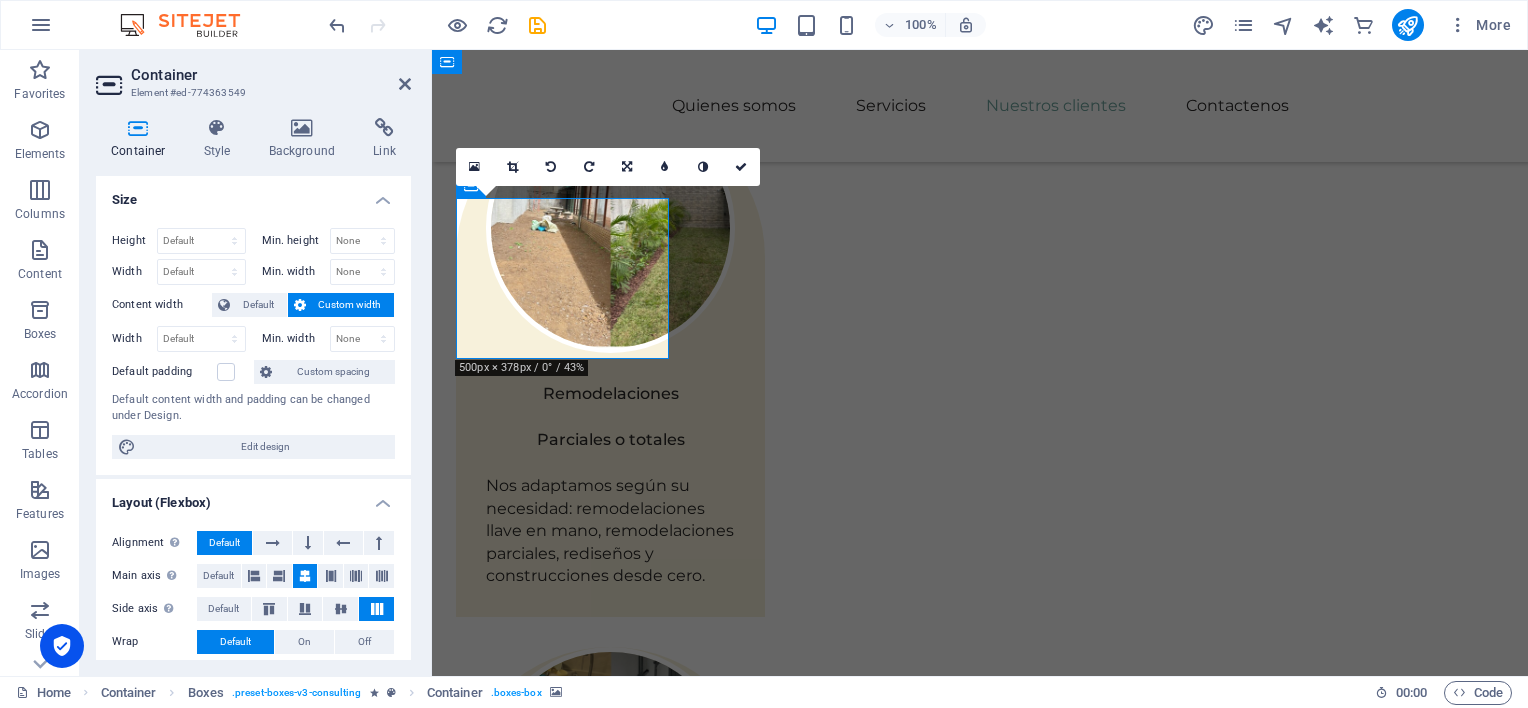 scroll, scrollTop: 2503, scrollLeft: 0, axis: vertical 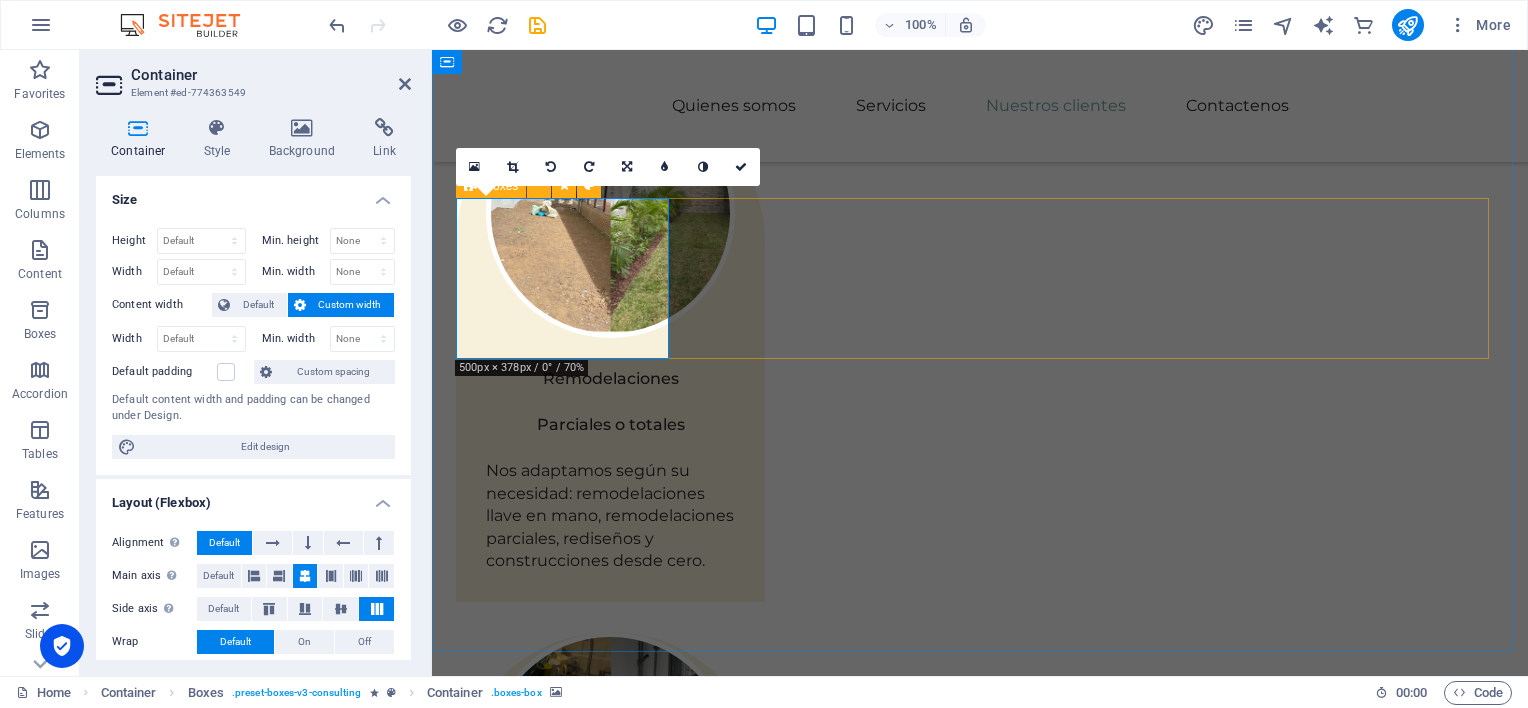 click at bounding box center [564, 1535] 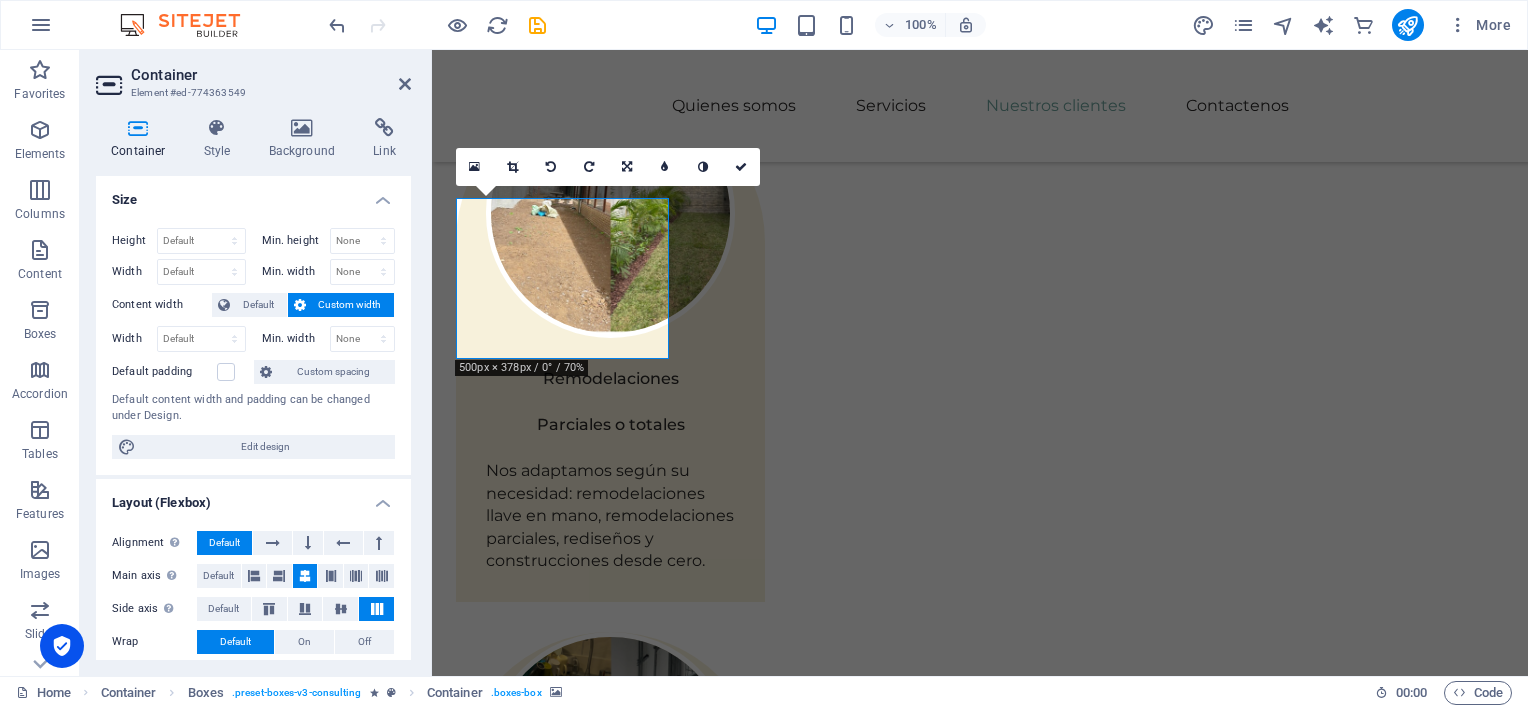 click at bounding box center [564, 1535] 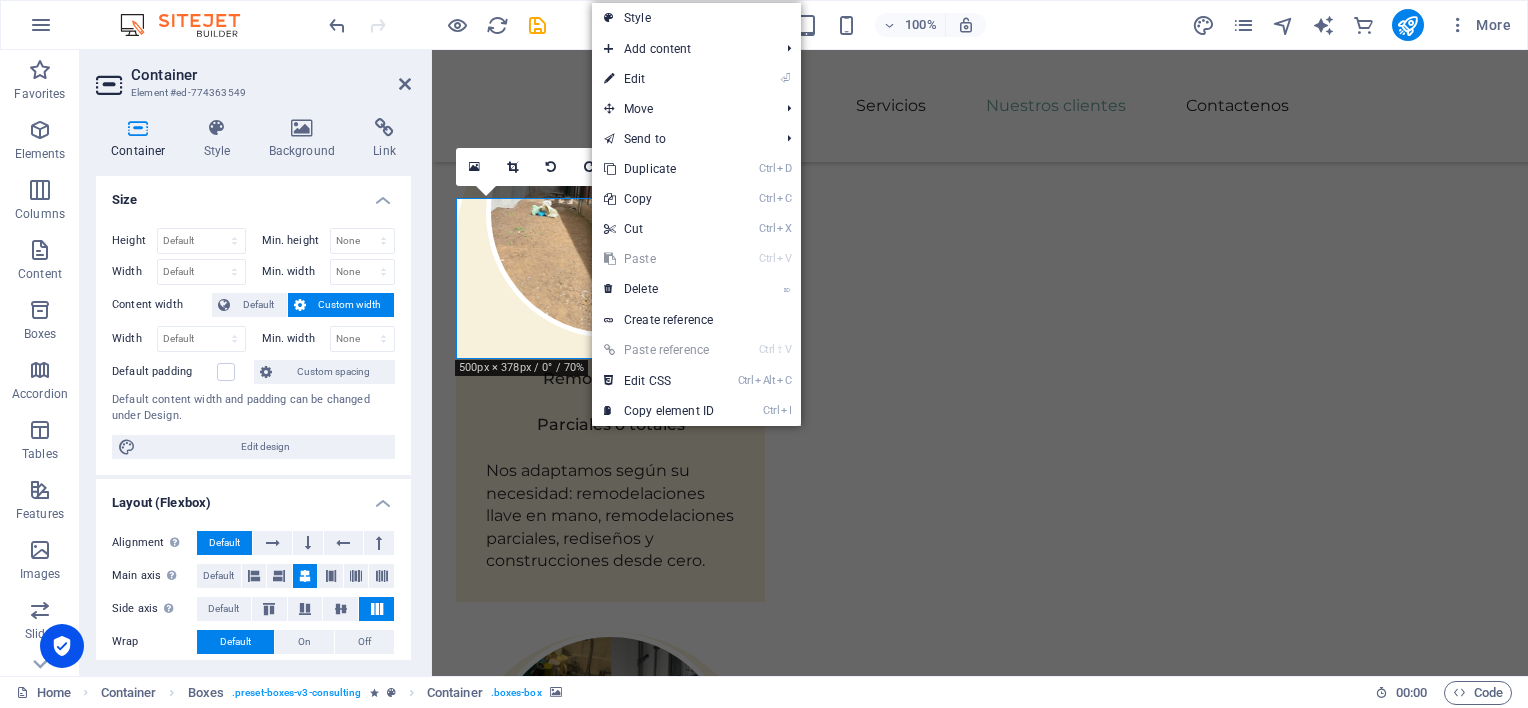 click at bounding box center [564, 1535] 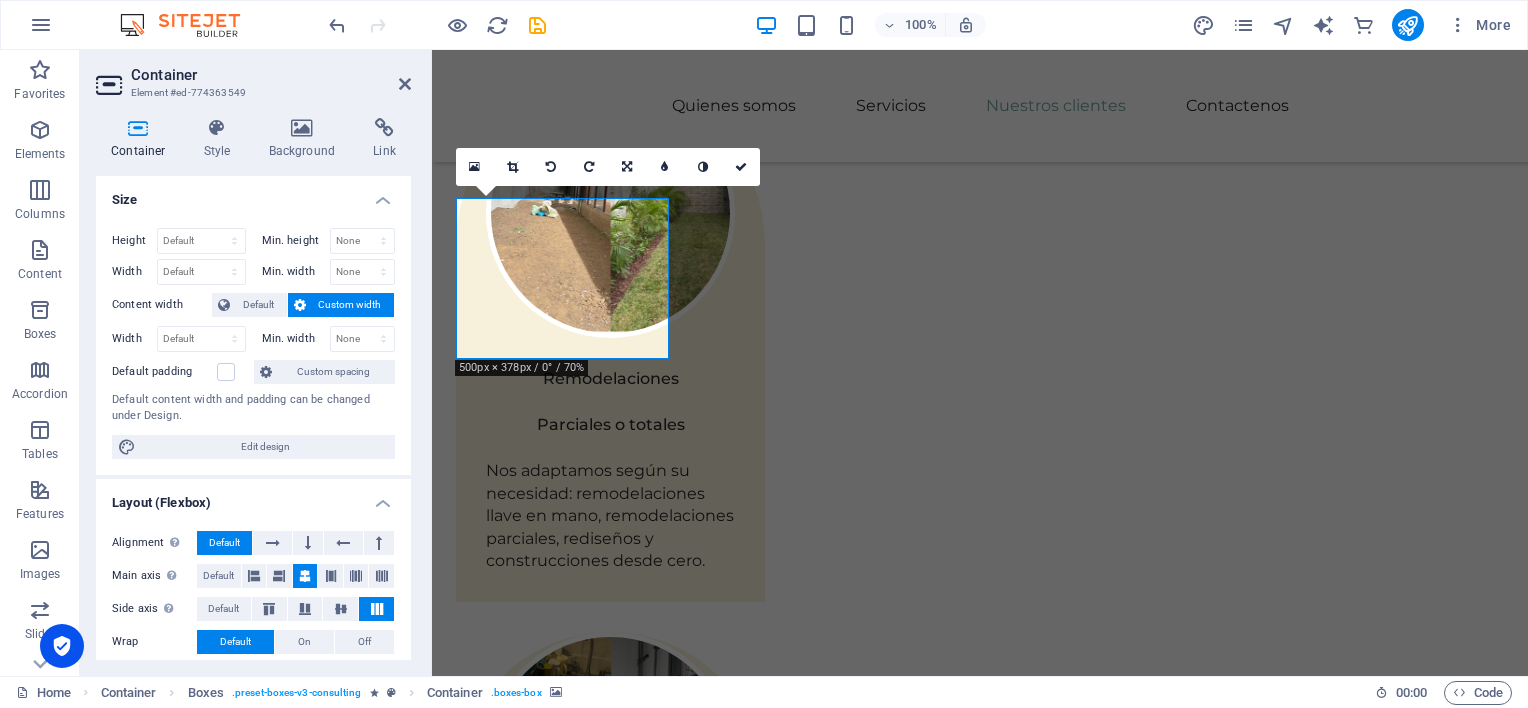 click at bounding box center [564, 1535] 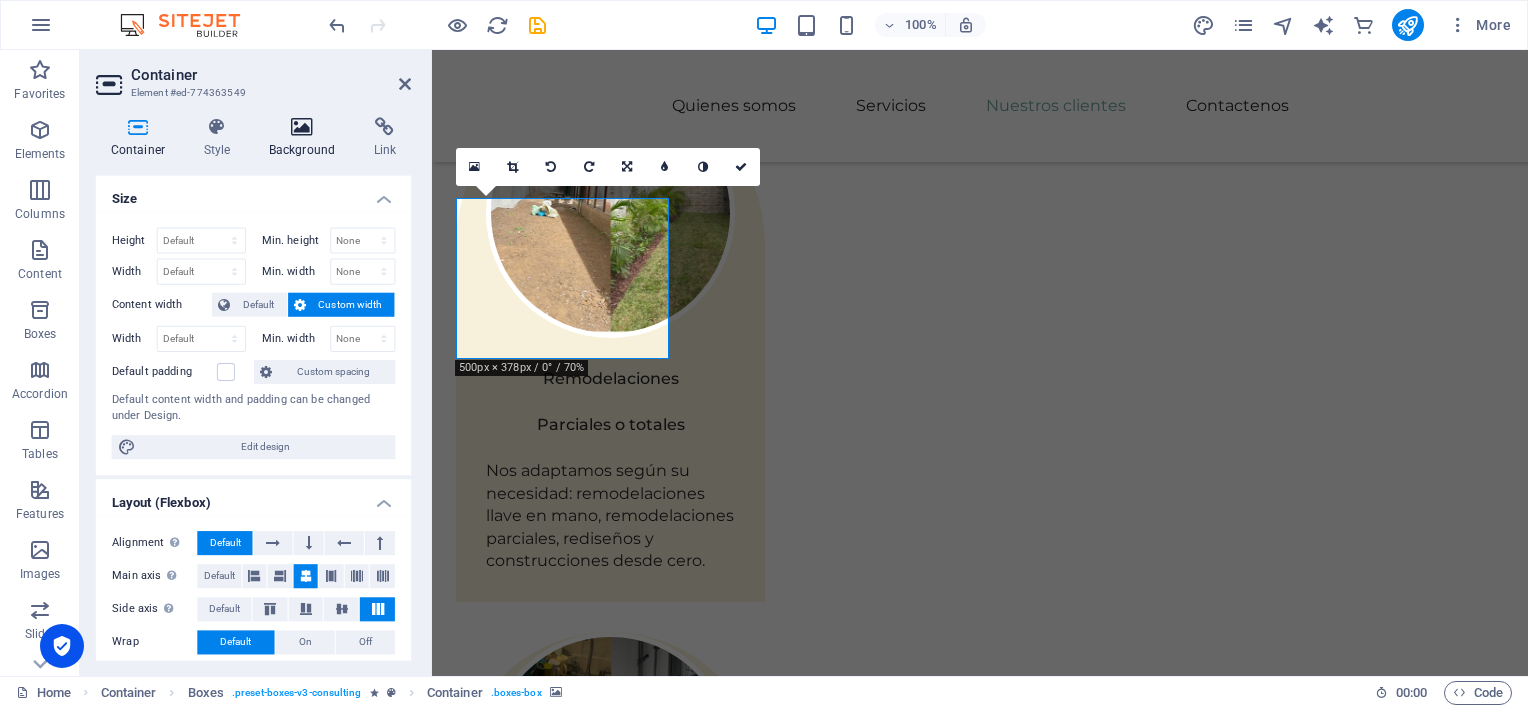 click at bounding box center [302, 128] 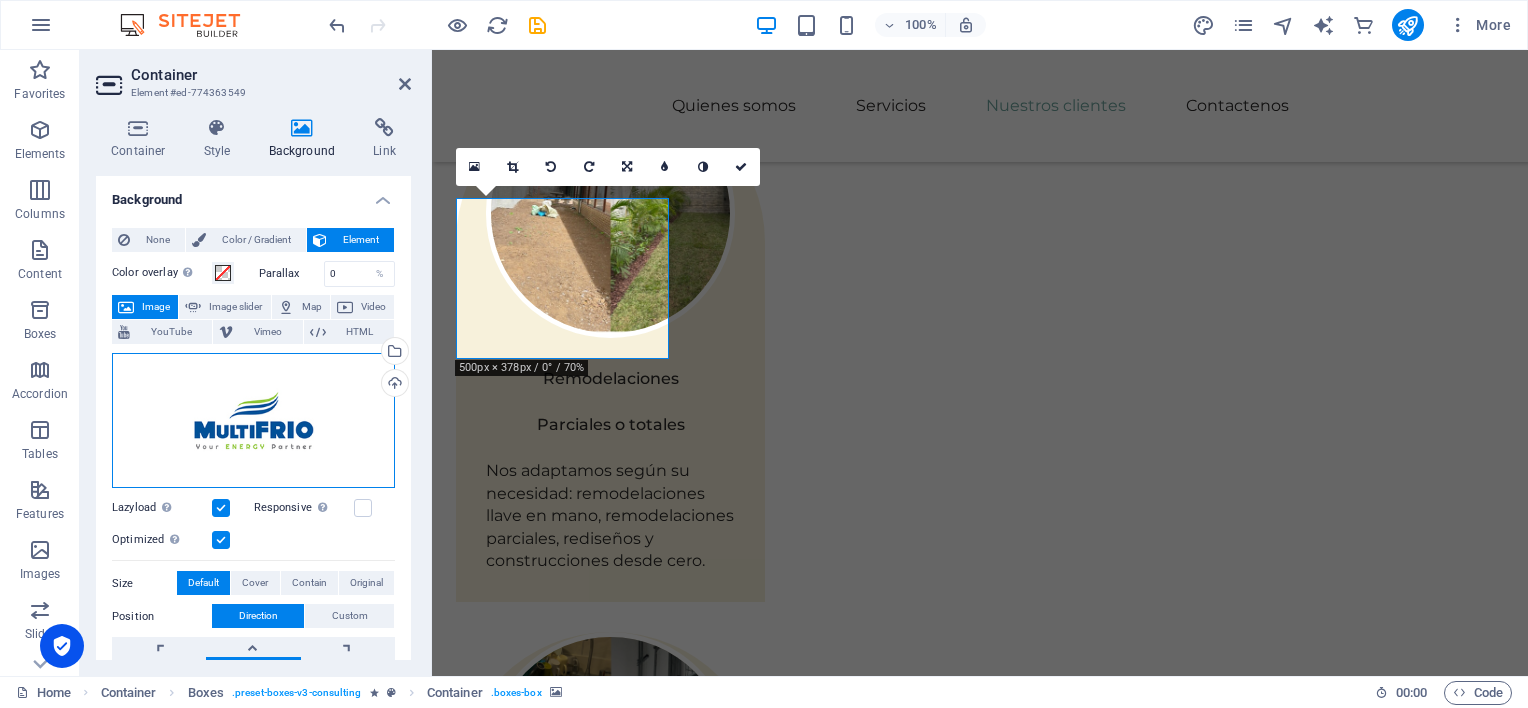 click on "Drag files here, click to choose files or select files from Files or our free stock photos & videos" at bounding box center [253, 421] 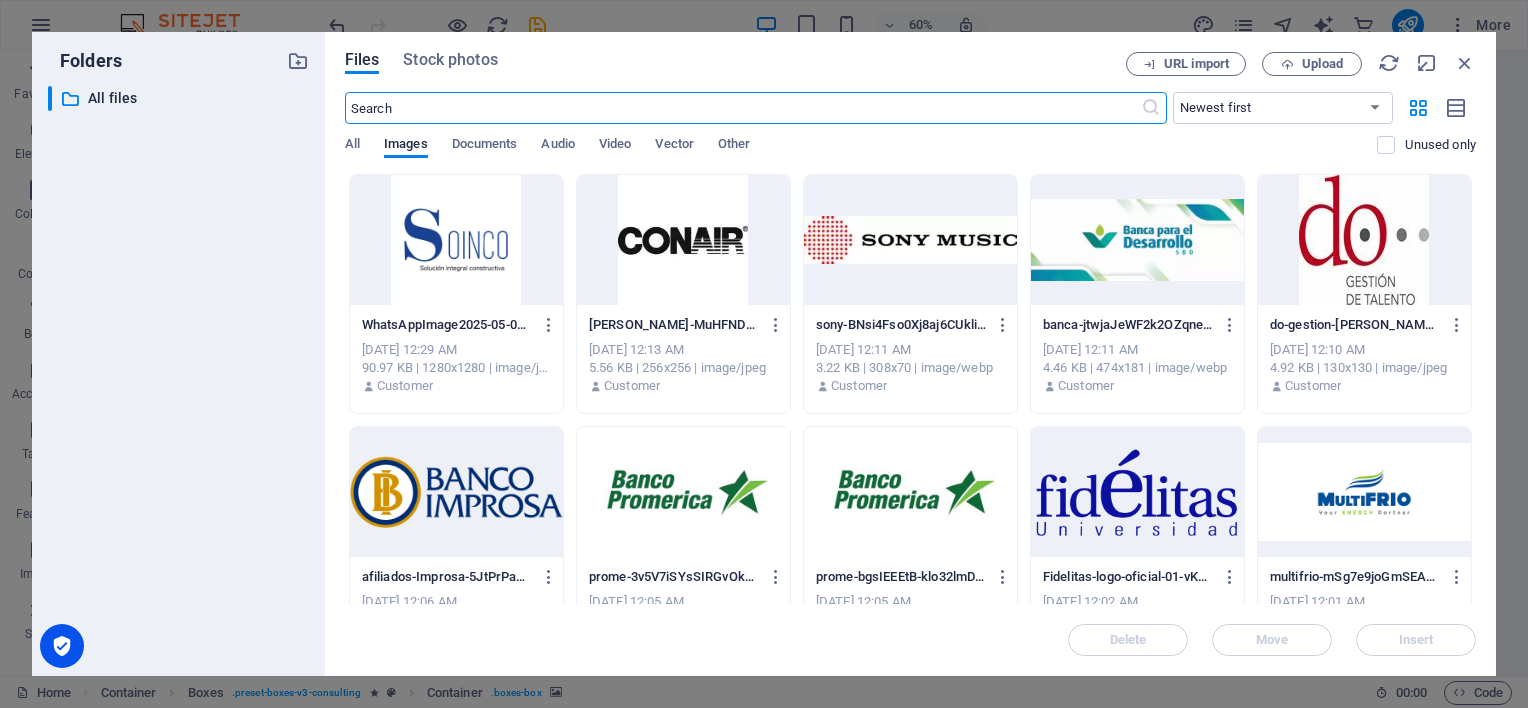 scroll, scrollTop: 2519, scrollLeft: 0, axis: vertical 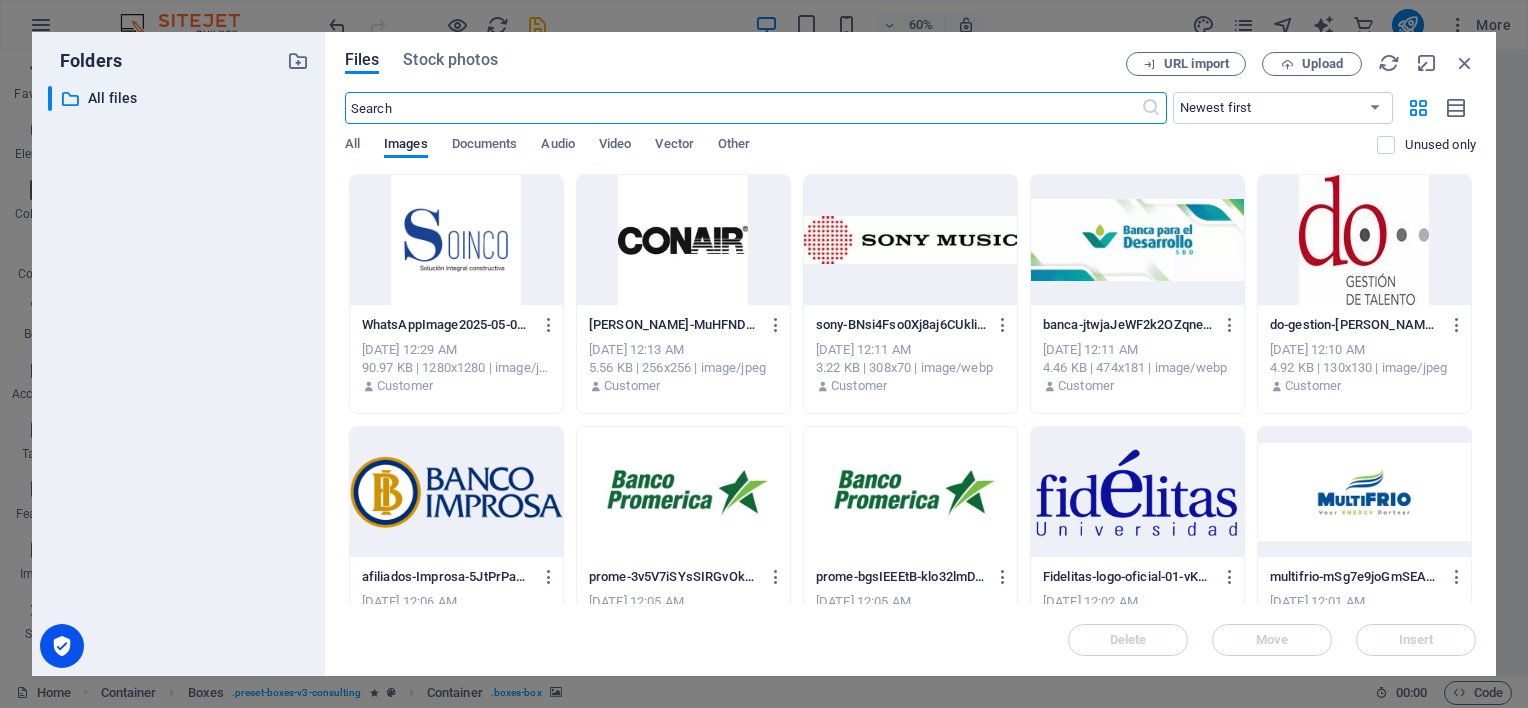 click at bounding box center [1364, 492] 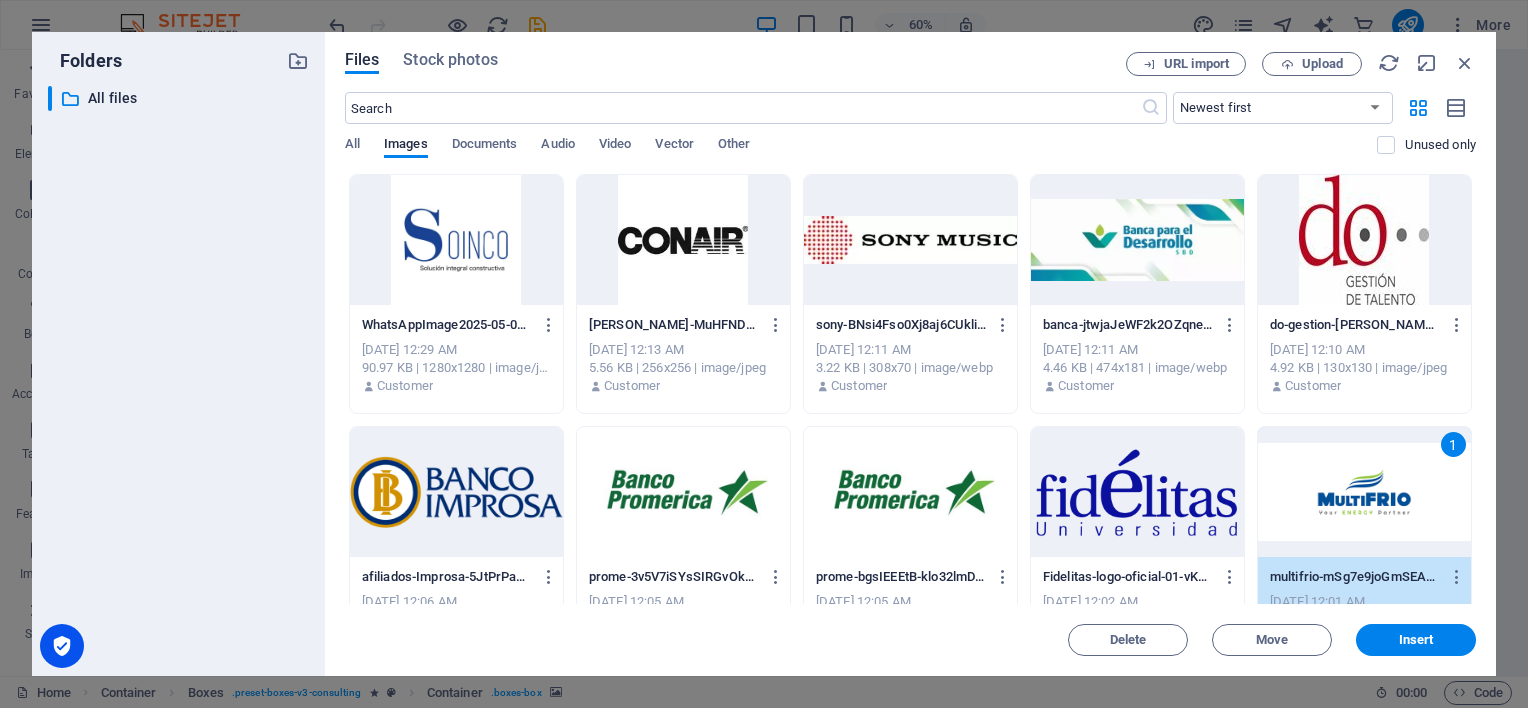 click on "1" at bounding box center [1364, 492] 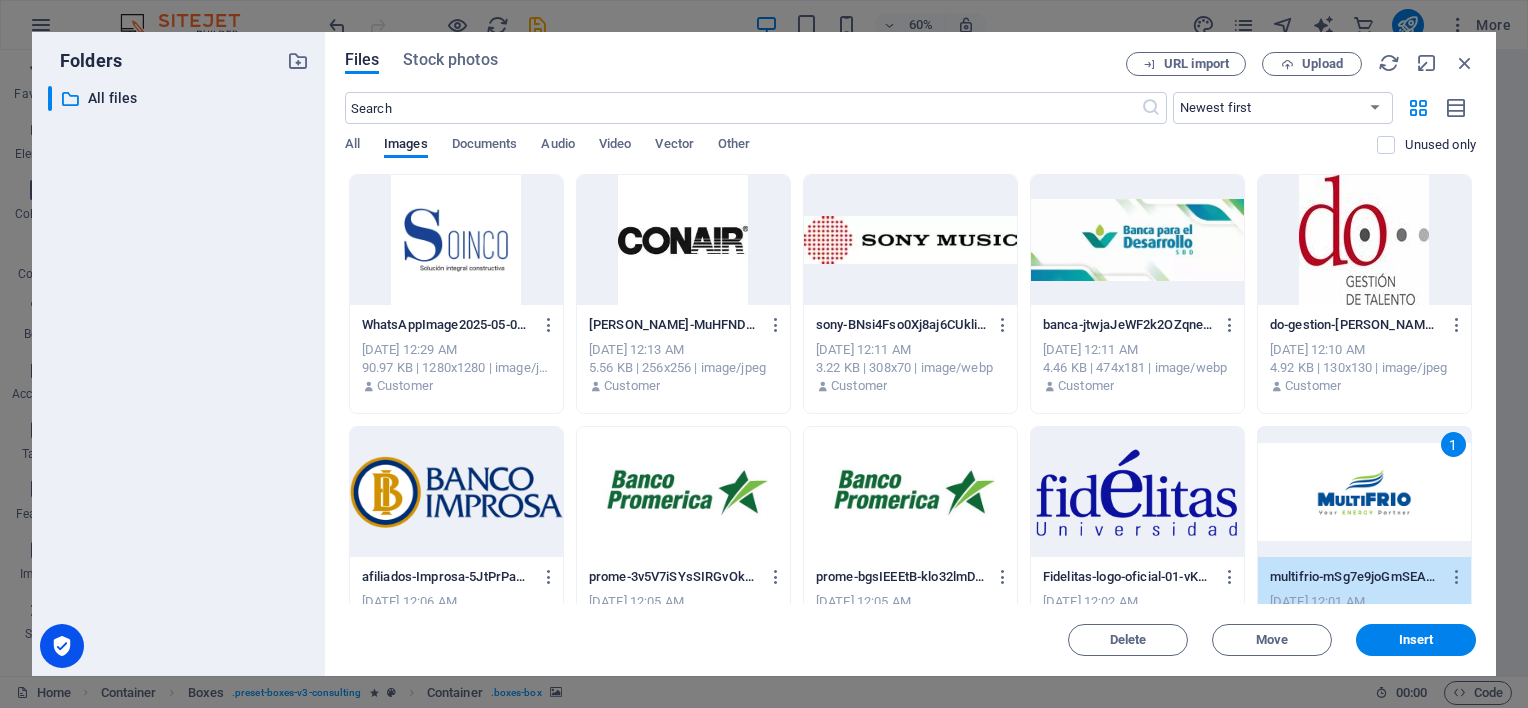 scroll, scrollTop: 2503, scrollLeft: 0, axis: vertical 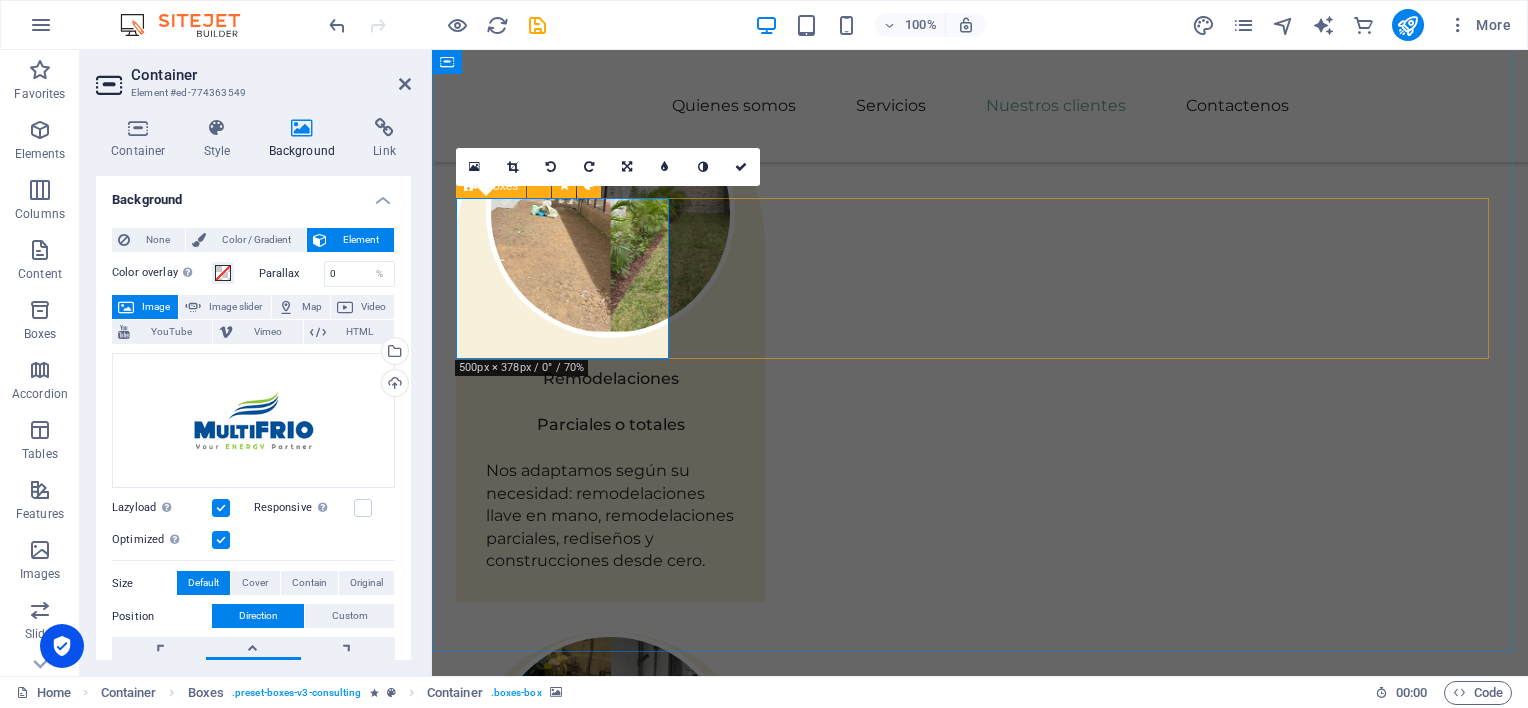drag, startPoint x: 668, startPoint y: 356, endPoint x: 656, endPoint y: 335, distance: 24.186773 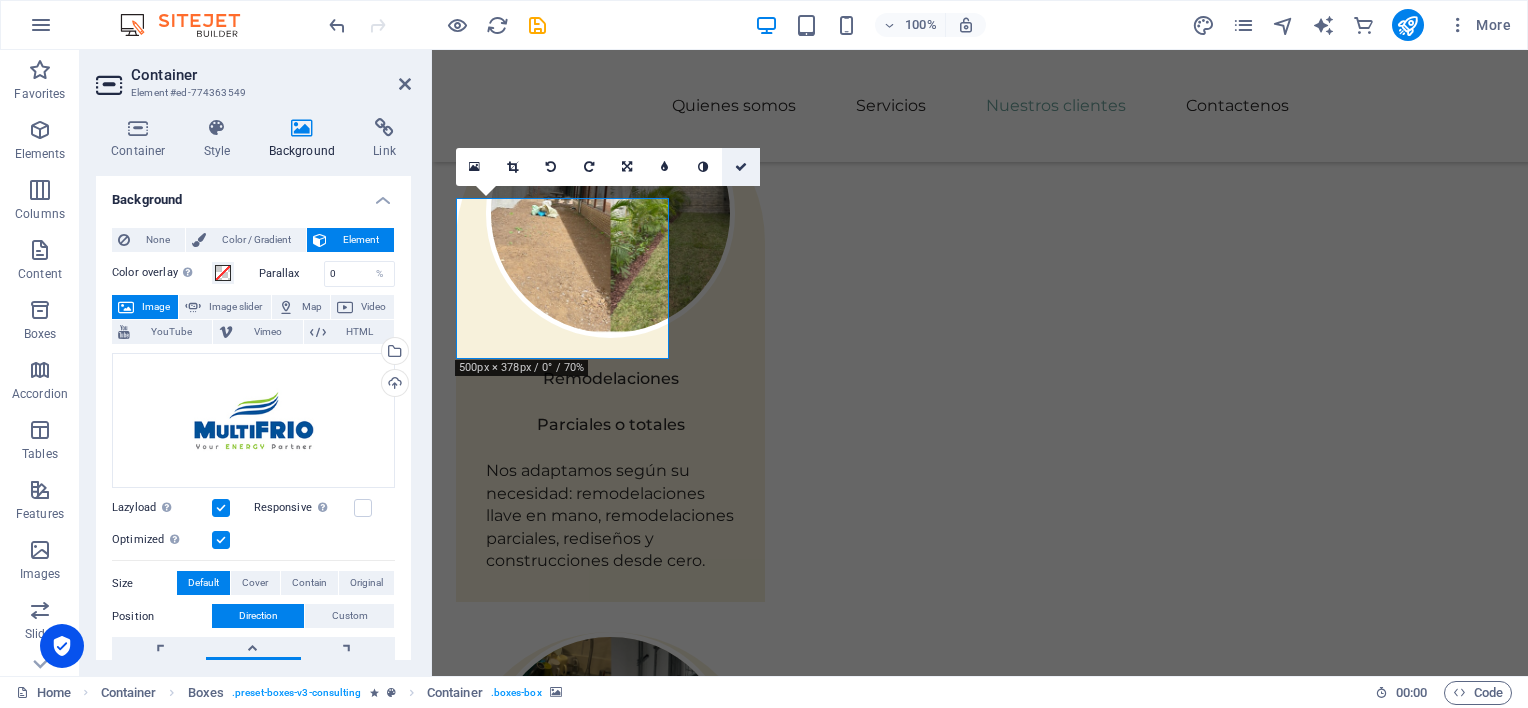 click at bounding box center [741, 167] 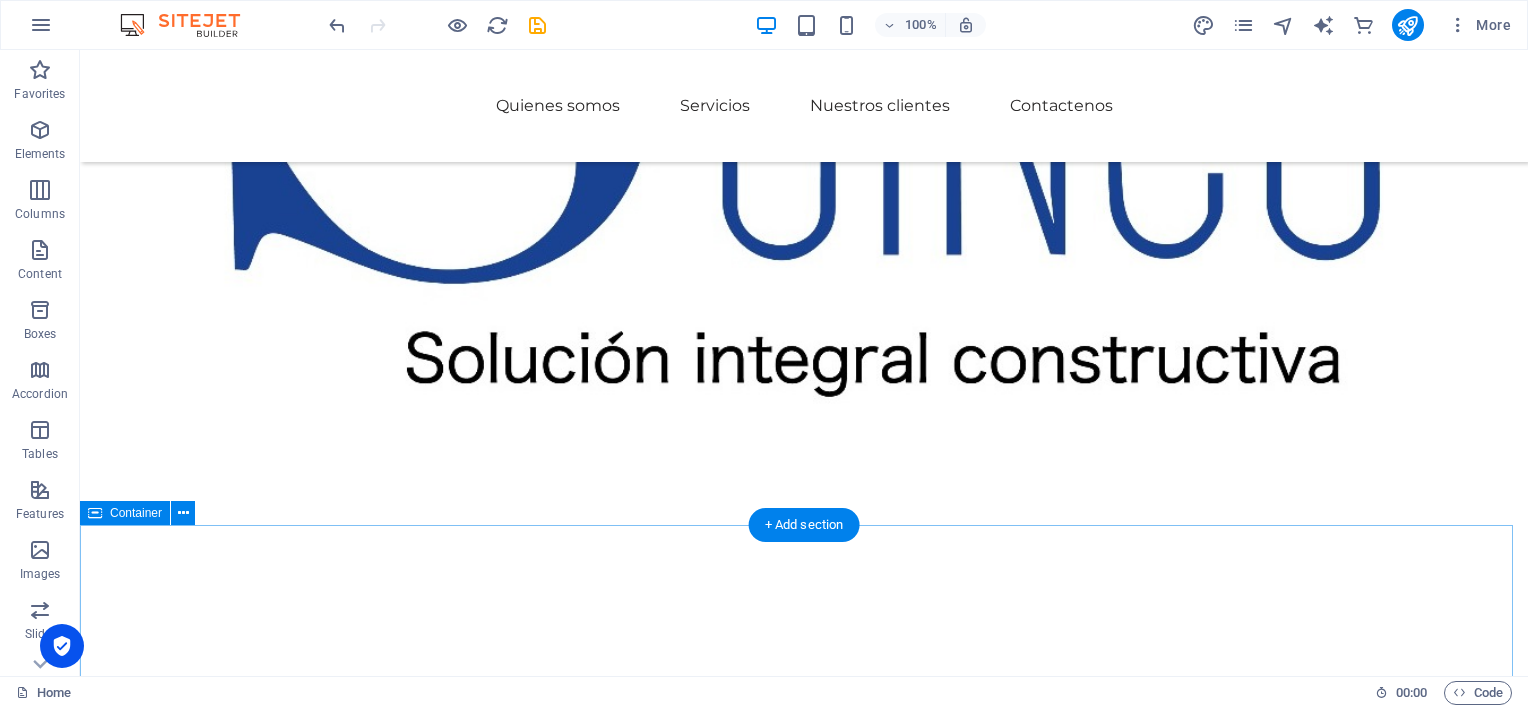 scroll, scrollTop: 0, scrollLeft: 0, axis: both 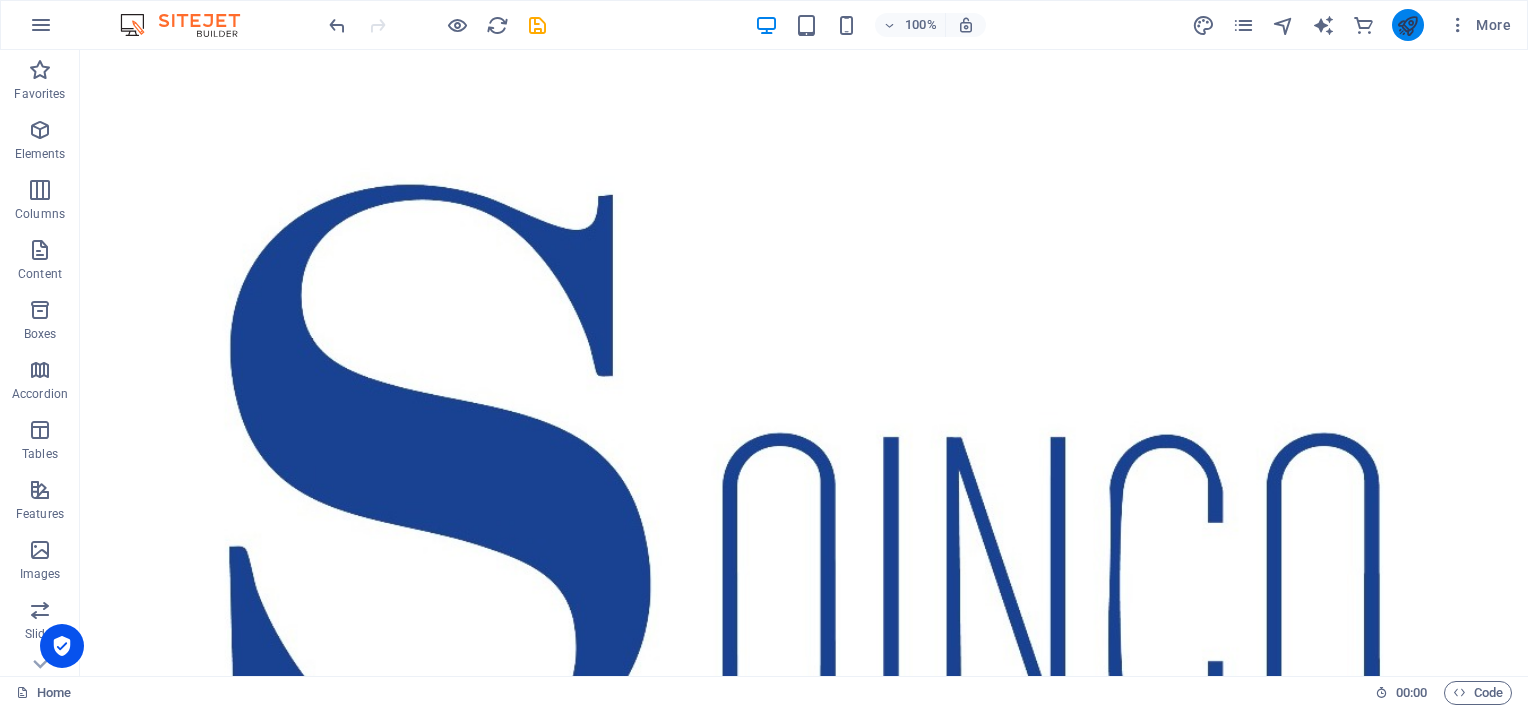 click at bounding box center [1408, 25] 